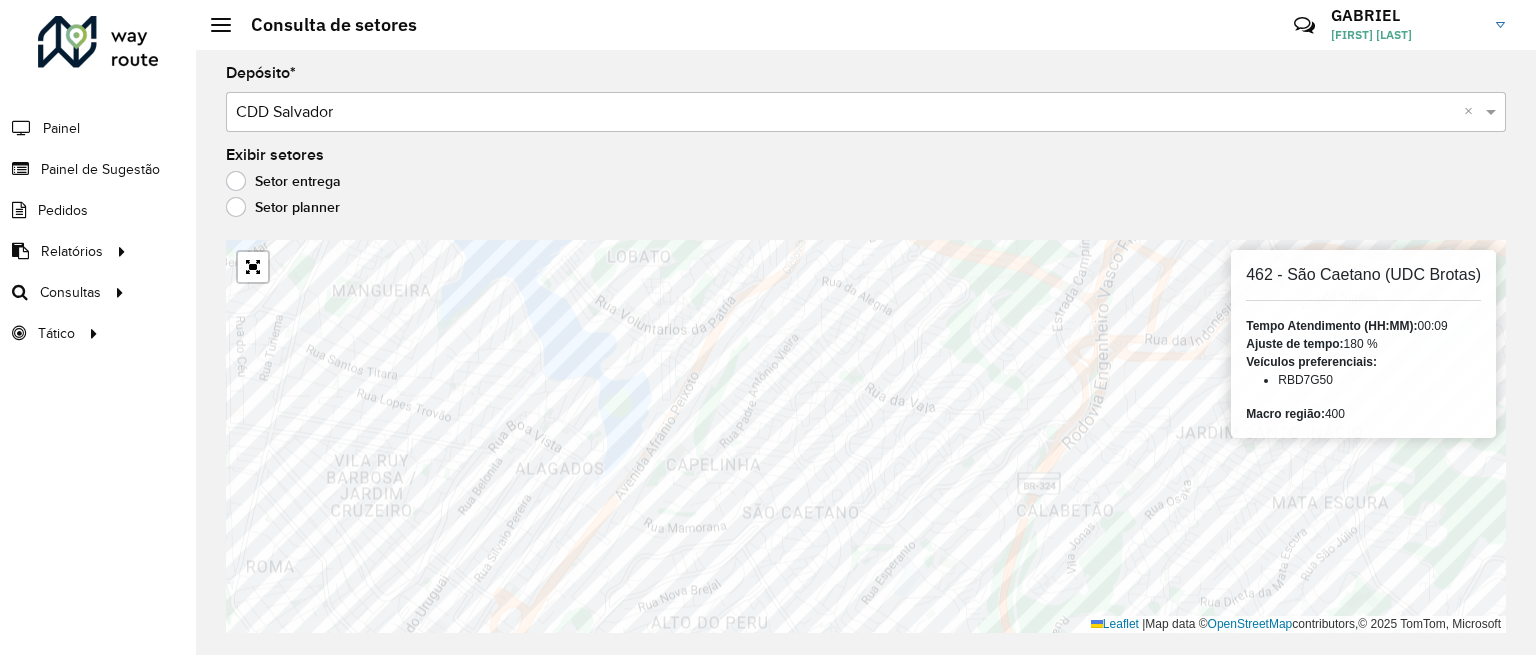 scroll, scrollTop: 0, scrollLeft: 0, axis: both 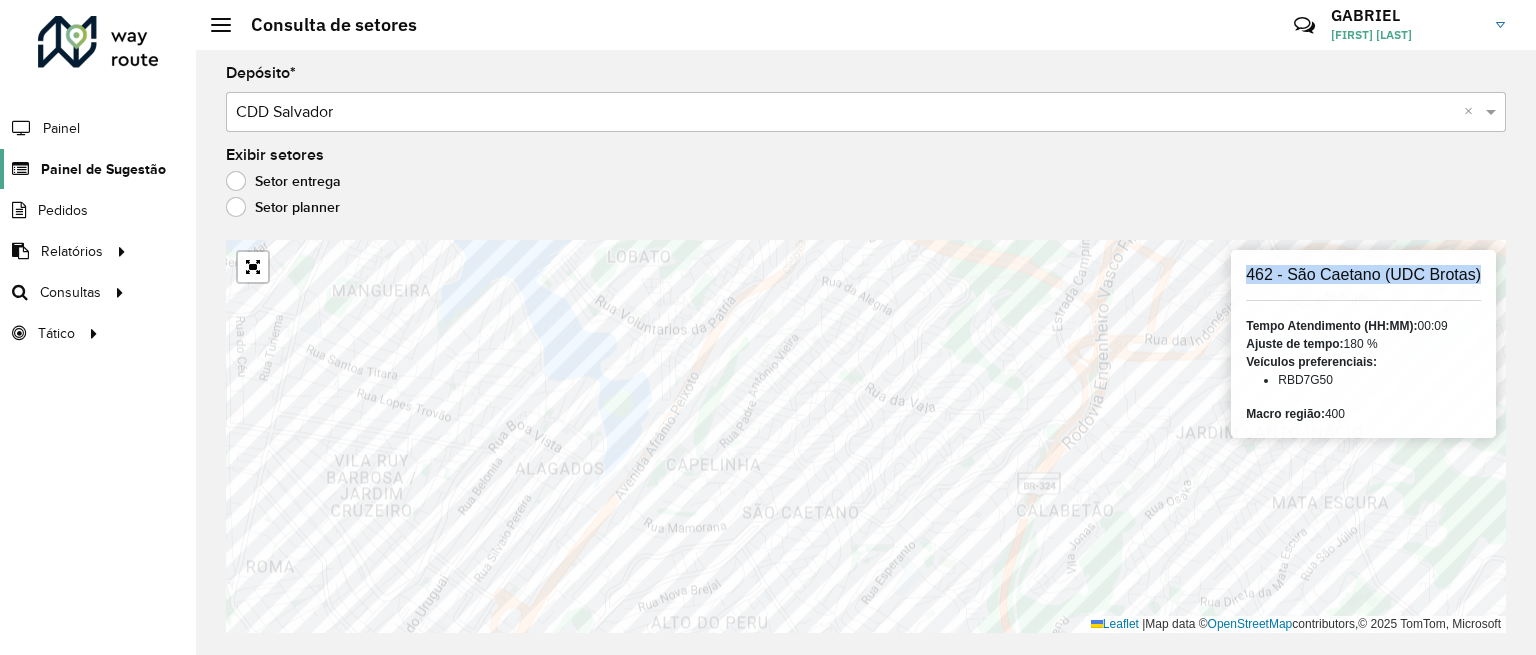click on "Painel de Sugestão" 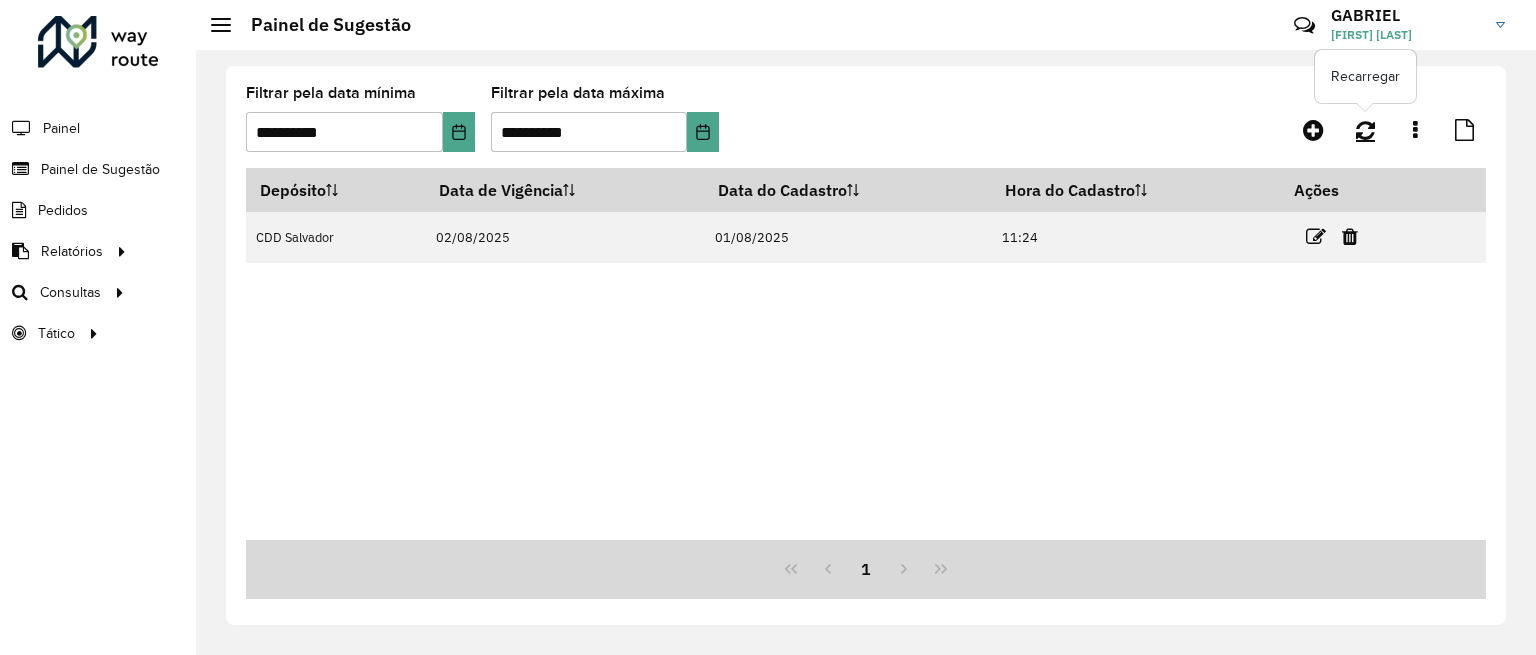 click 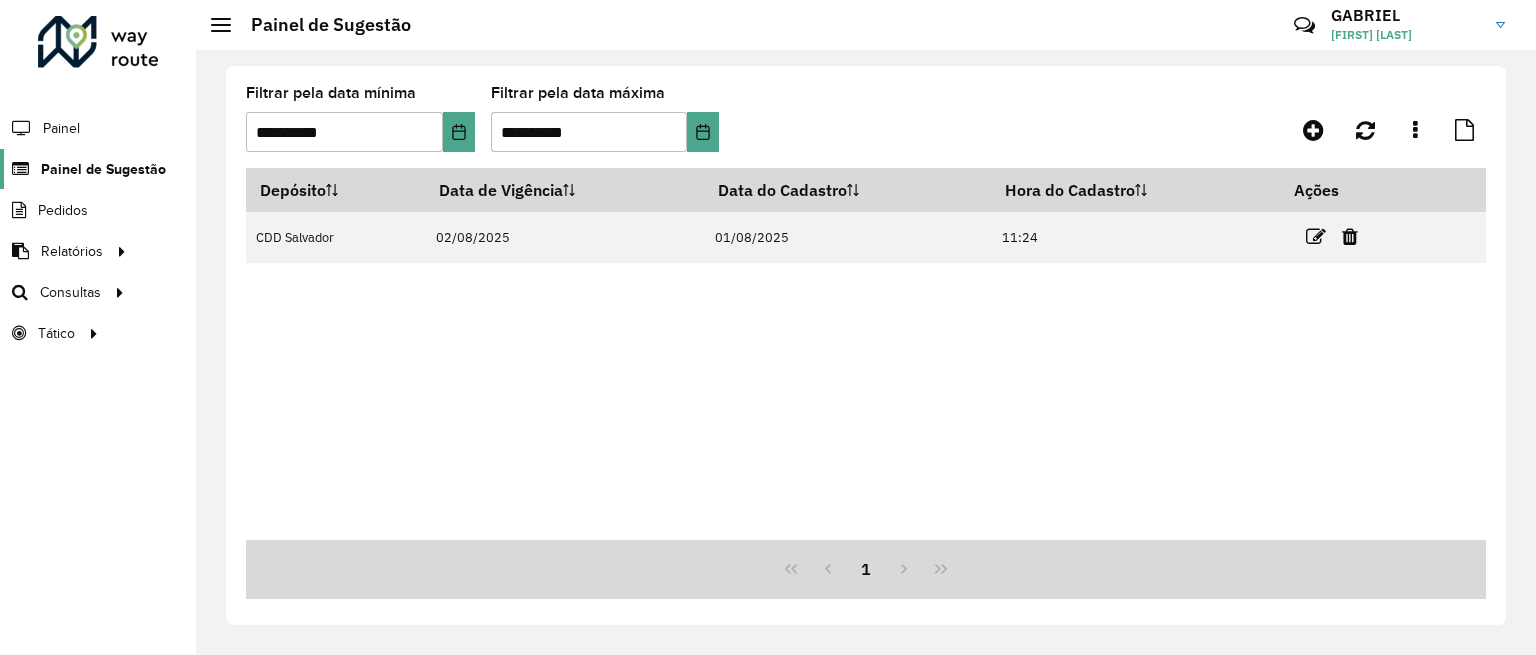 click on "Painel de Sugestão" 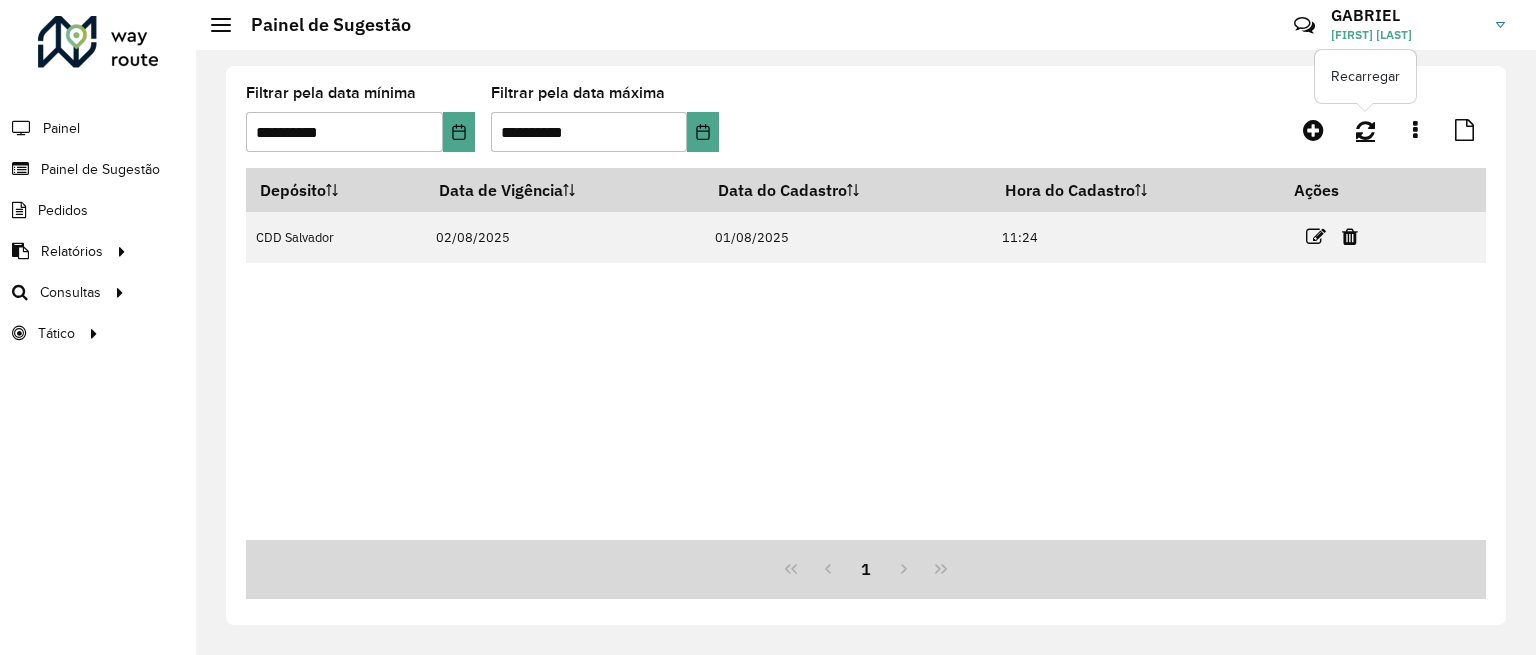 click 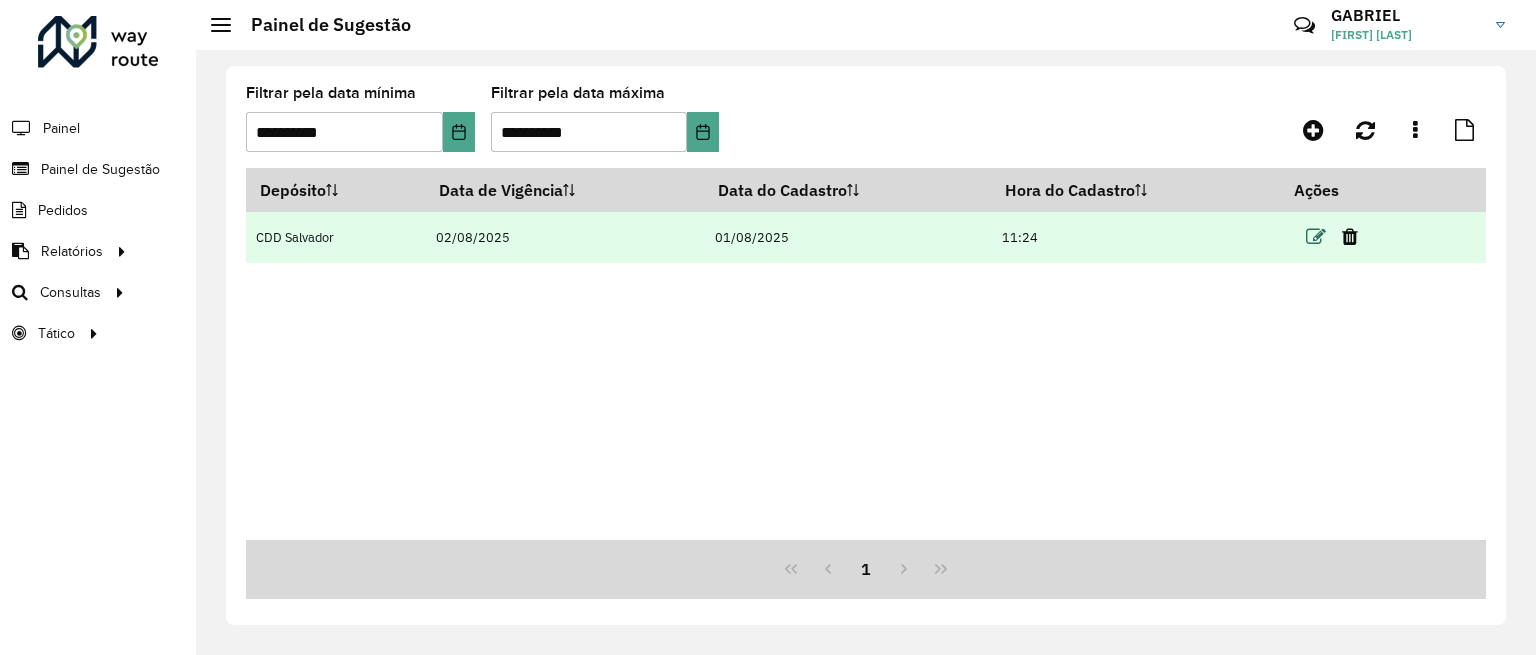 click at bounding box center [1316, 237] 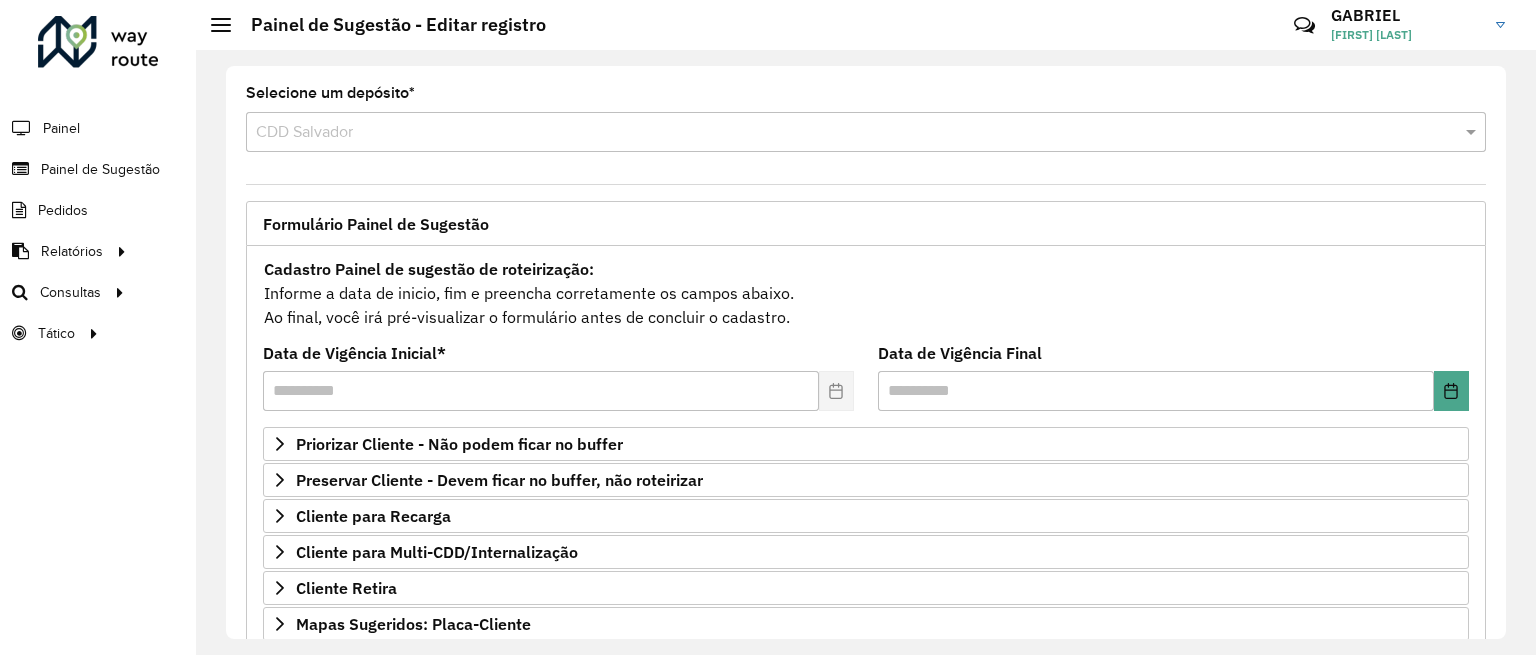 scroll, scrollTop: 342, scrollLeft: 0, axis: vertical 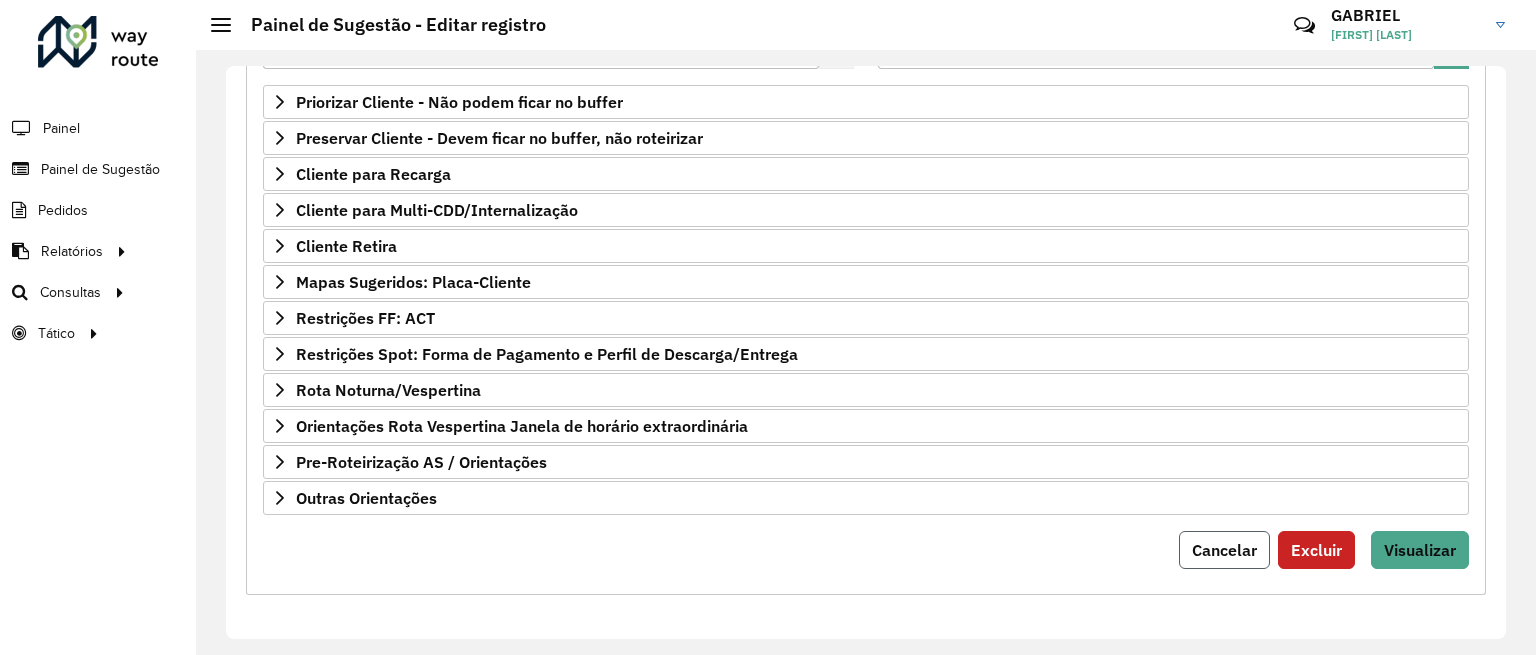 click on "Cancelar" at bounding box center (1224, 550) 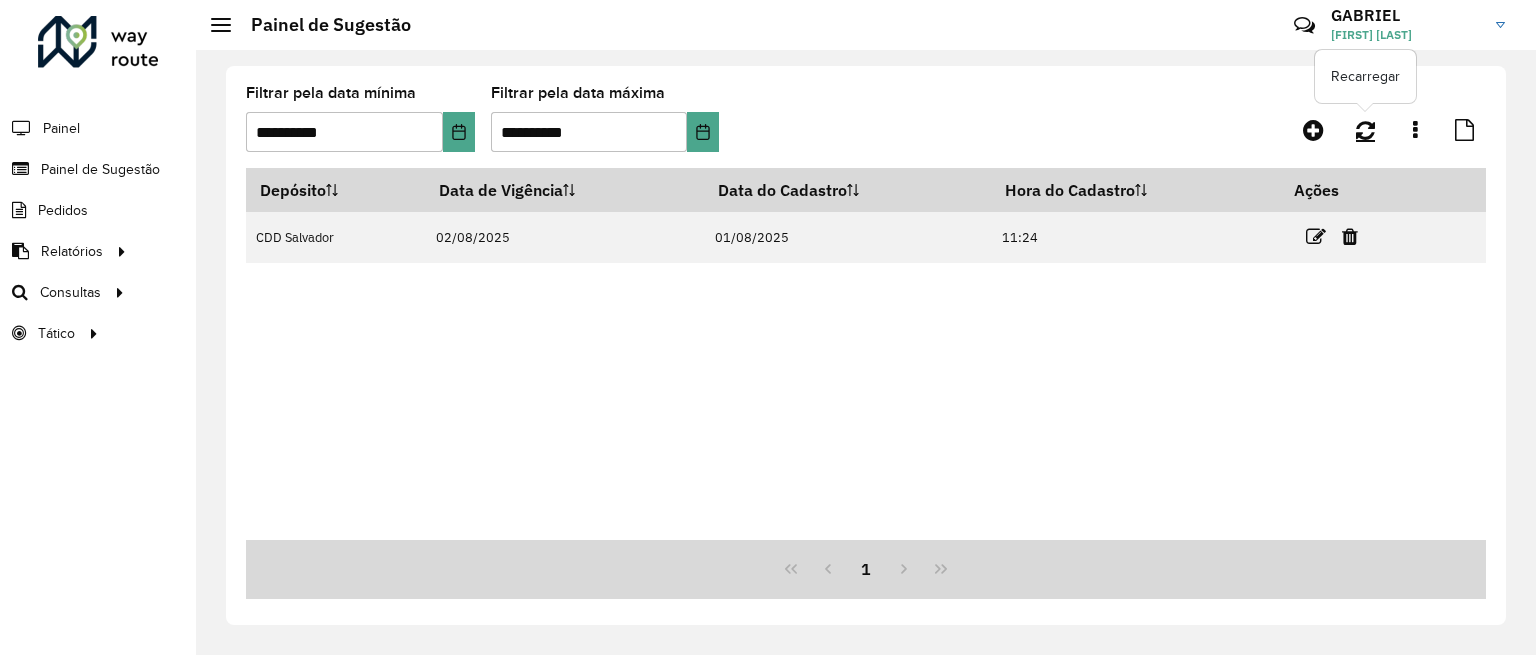 click 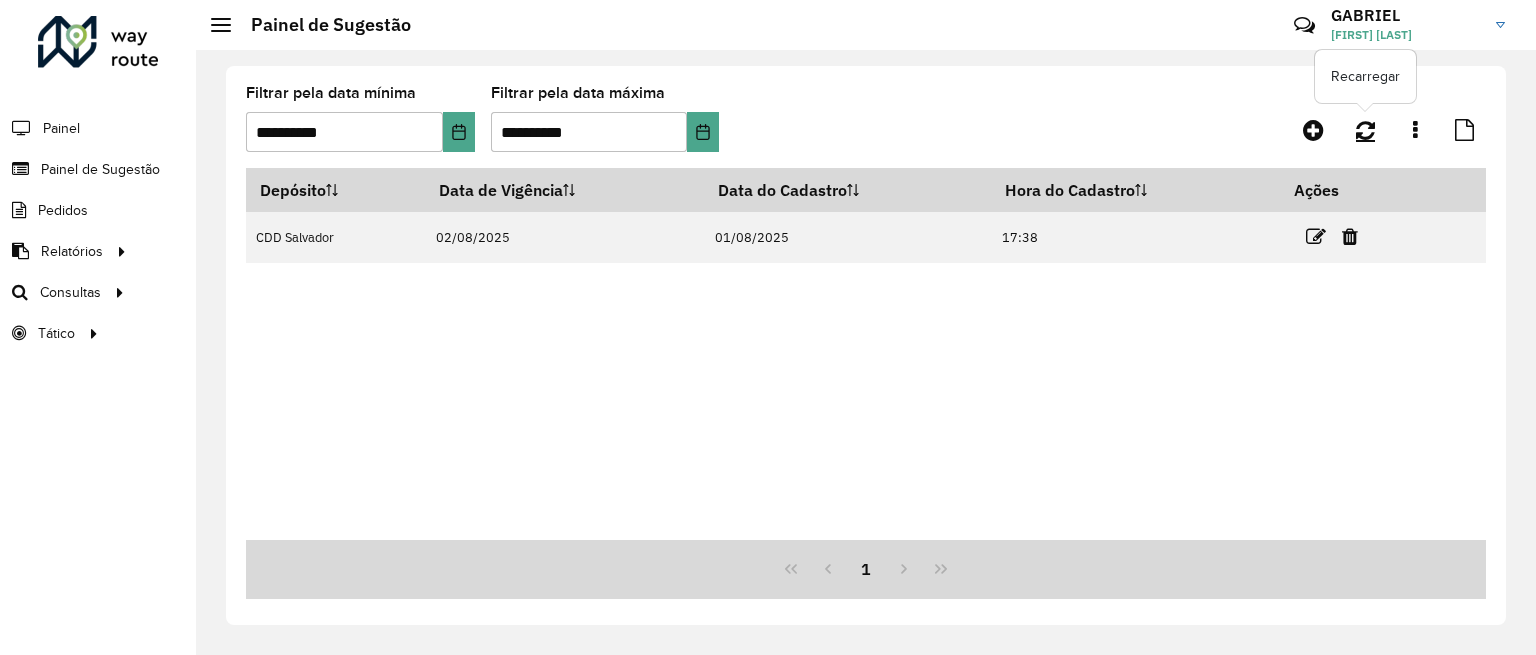 click 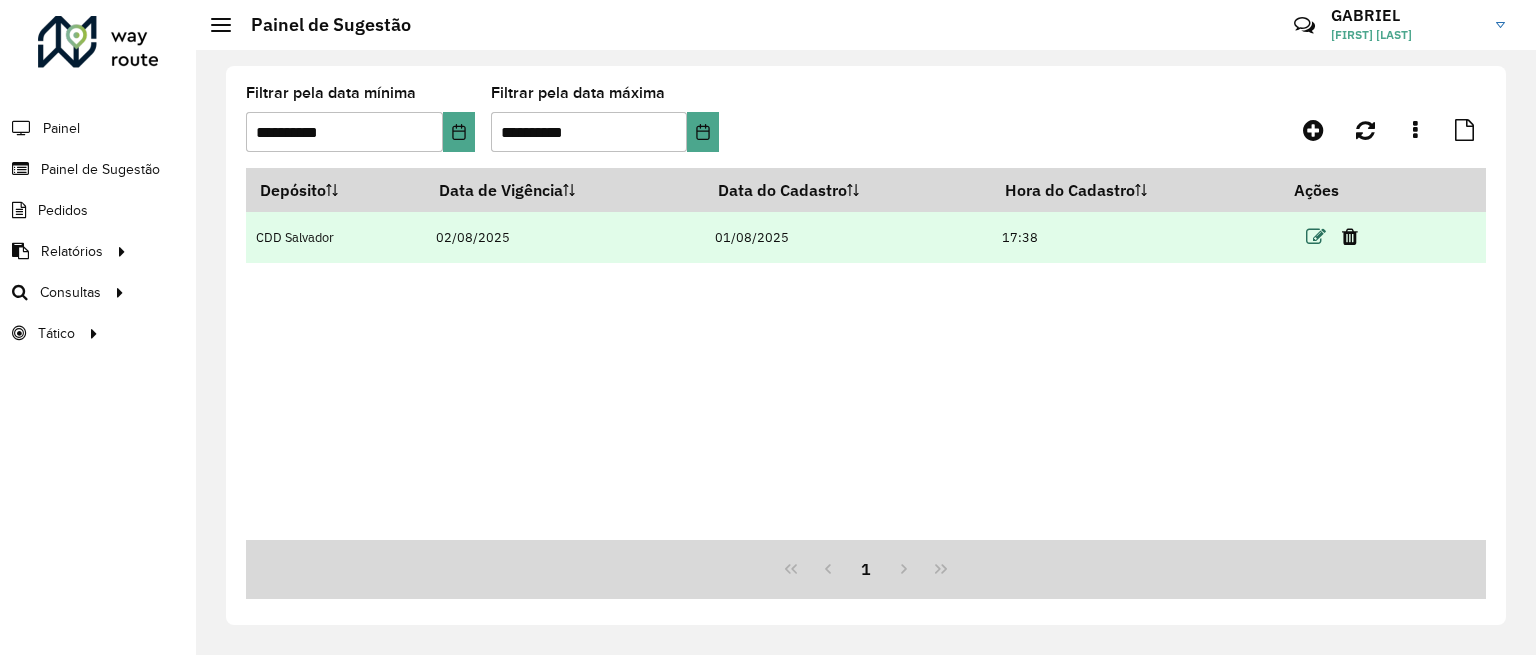 click at bounding box center (1316, 237) 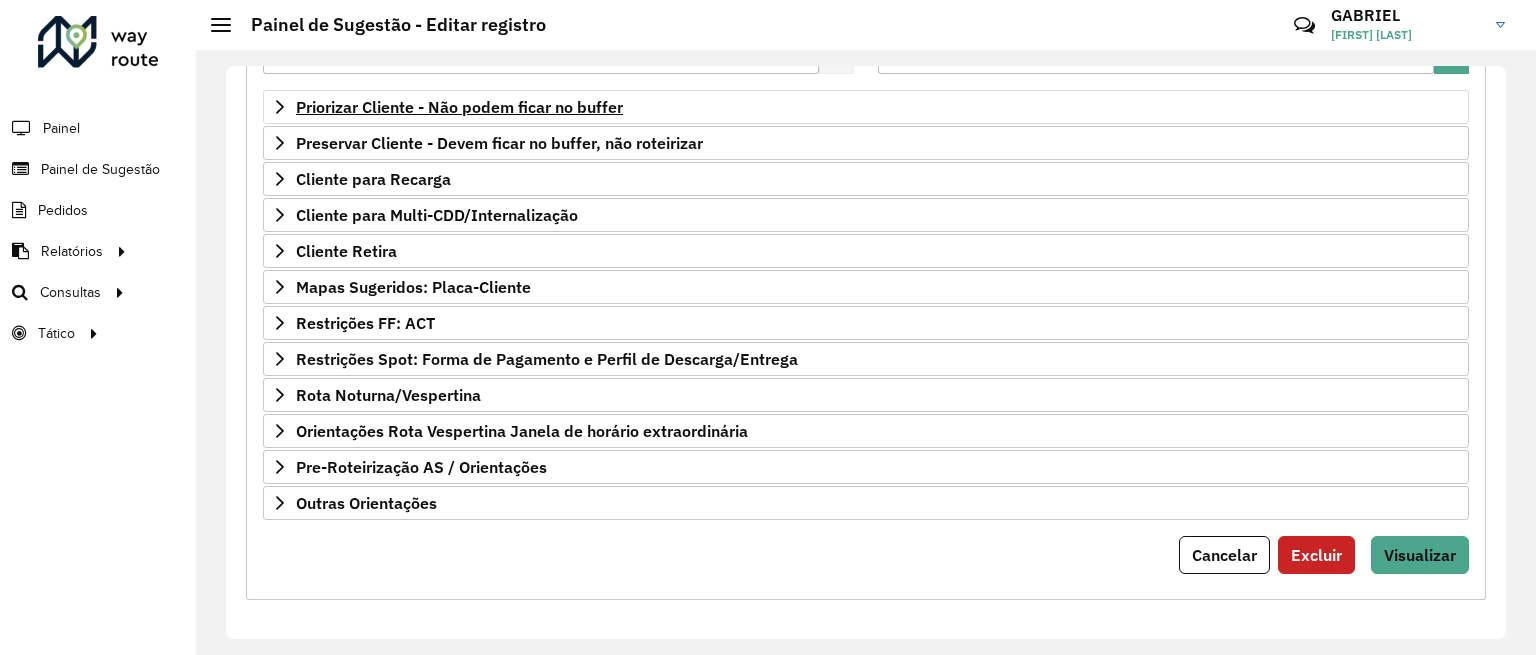 scroll, scrollTop: 342, scrollLeft: 0, axis: vertical 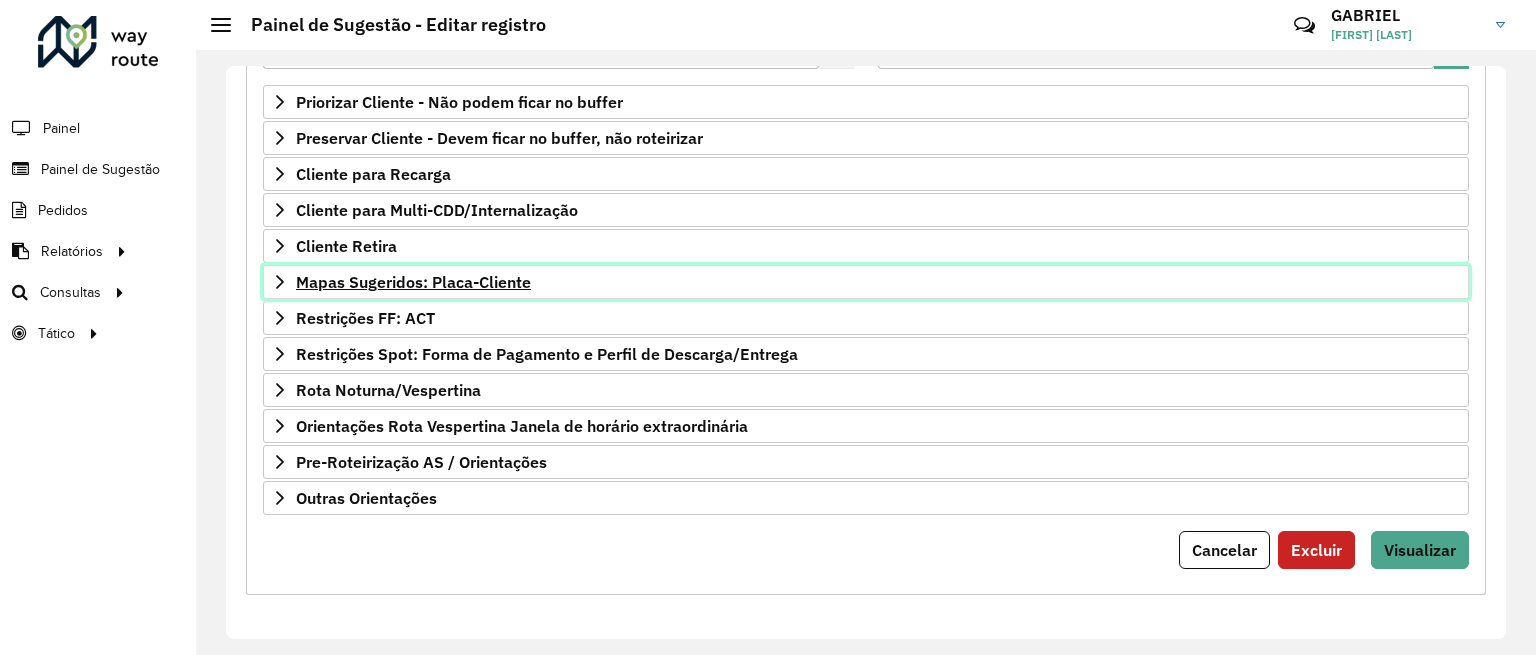 click on "Mapas Sugeridos: Placa-Cliente" at bounding box center (413, 282) 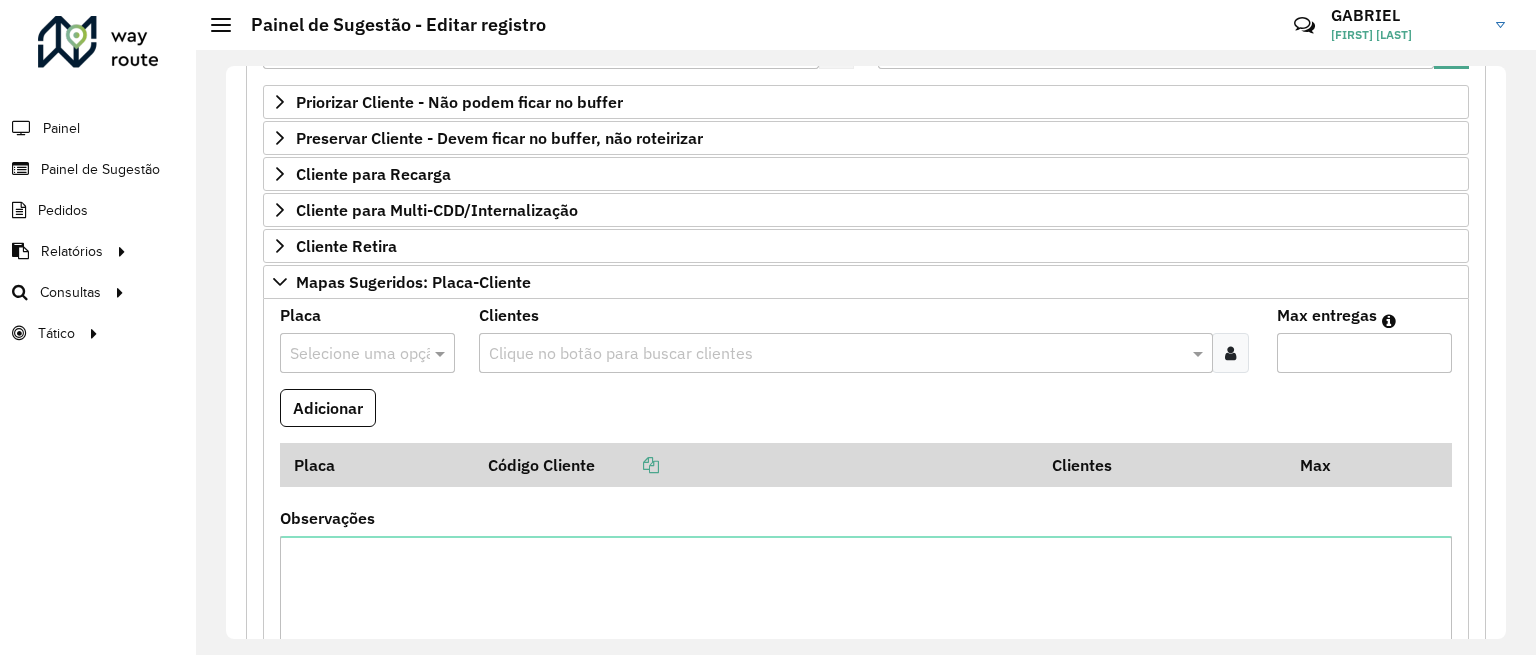 click at bounding box center [835, 354] 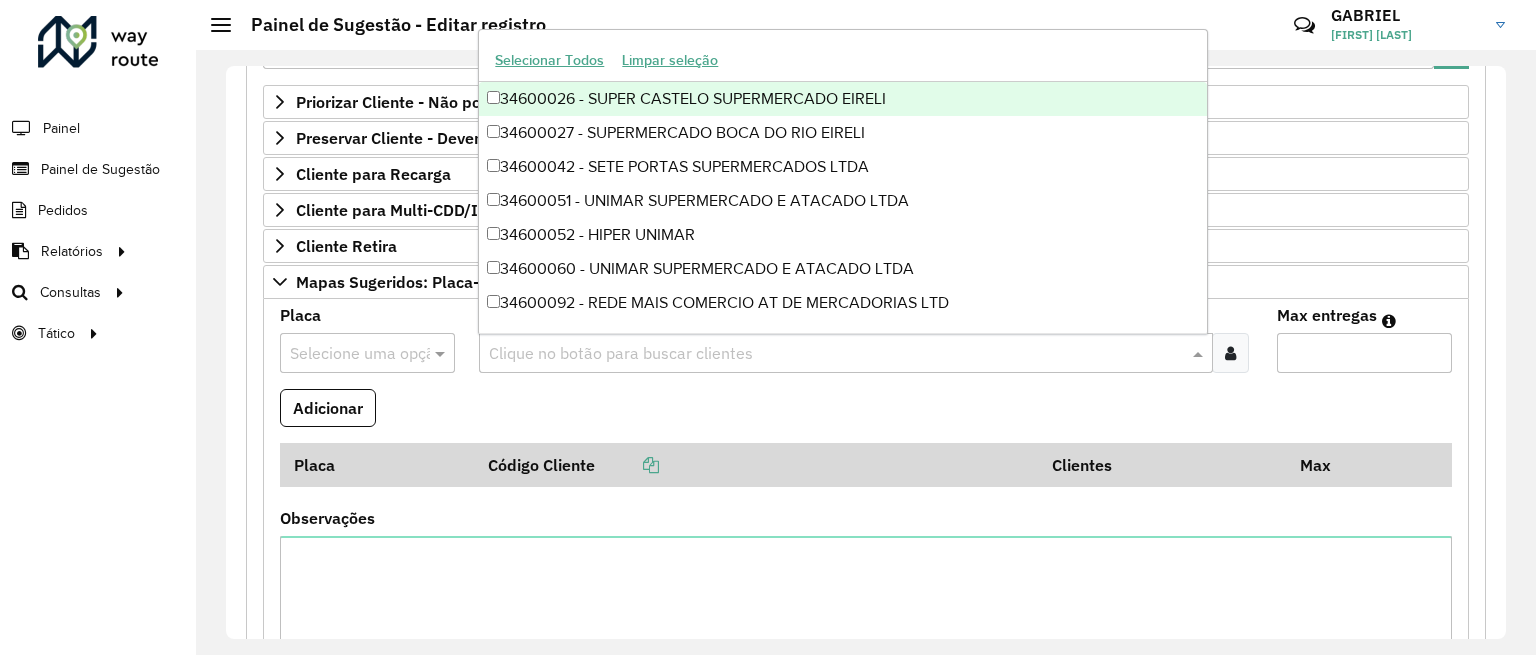 paste on "****" 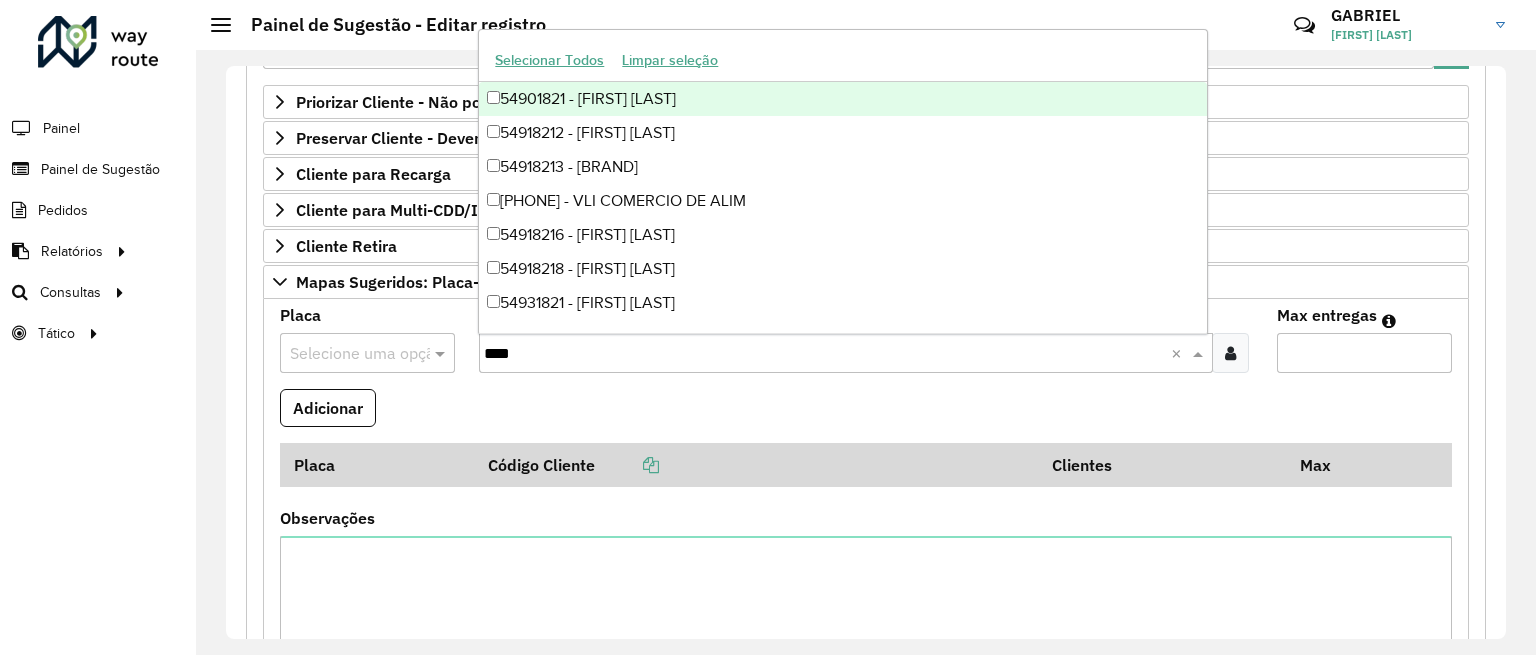 click on "54901821 - [FIRST] [LAST]" at bounding box center (842, 99) 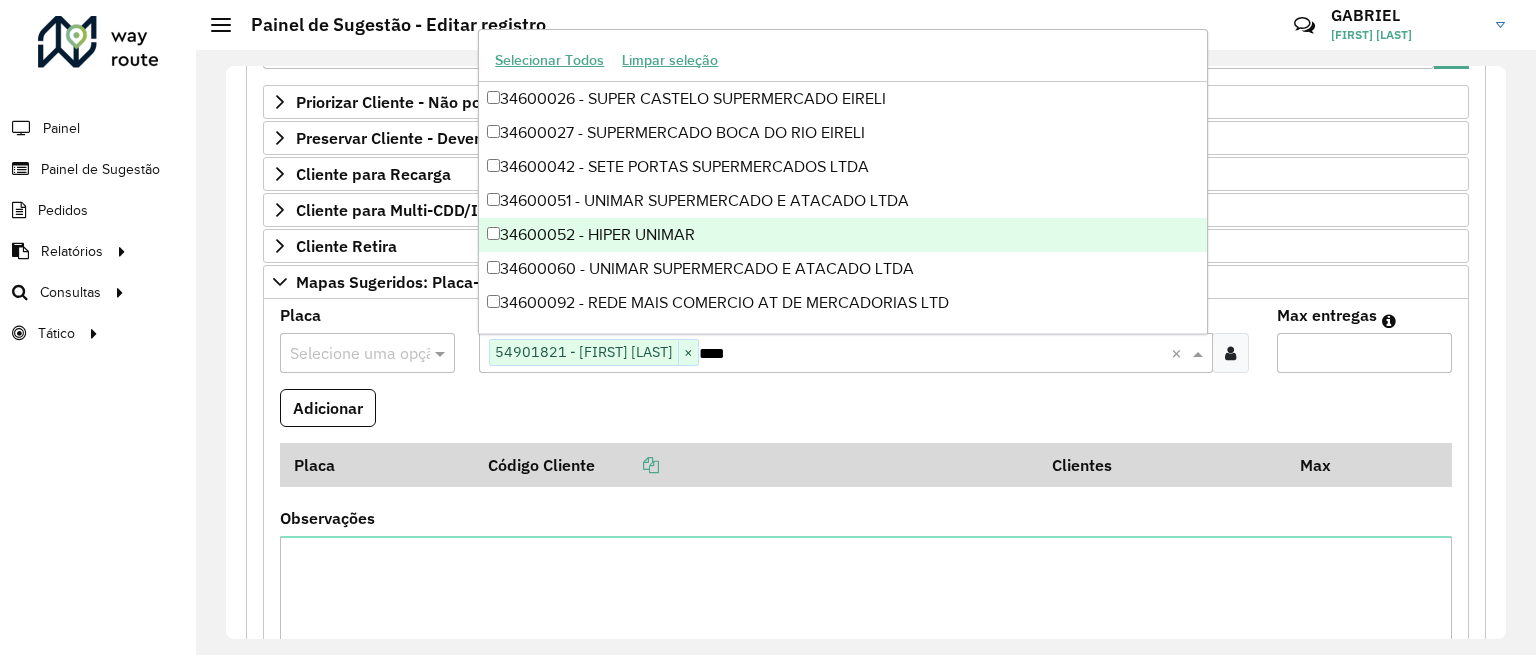 click at bounding box center (347, 354) 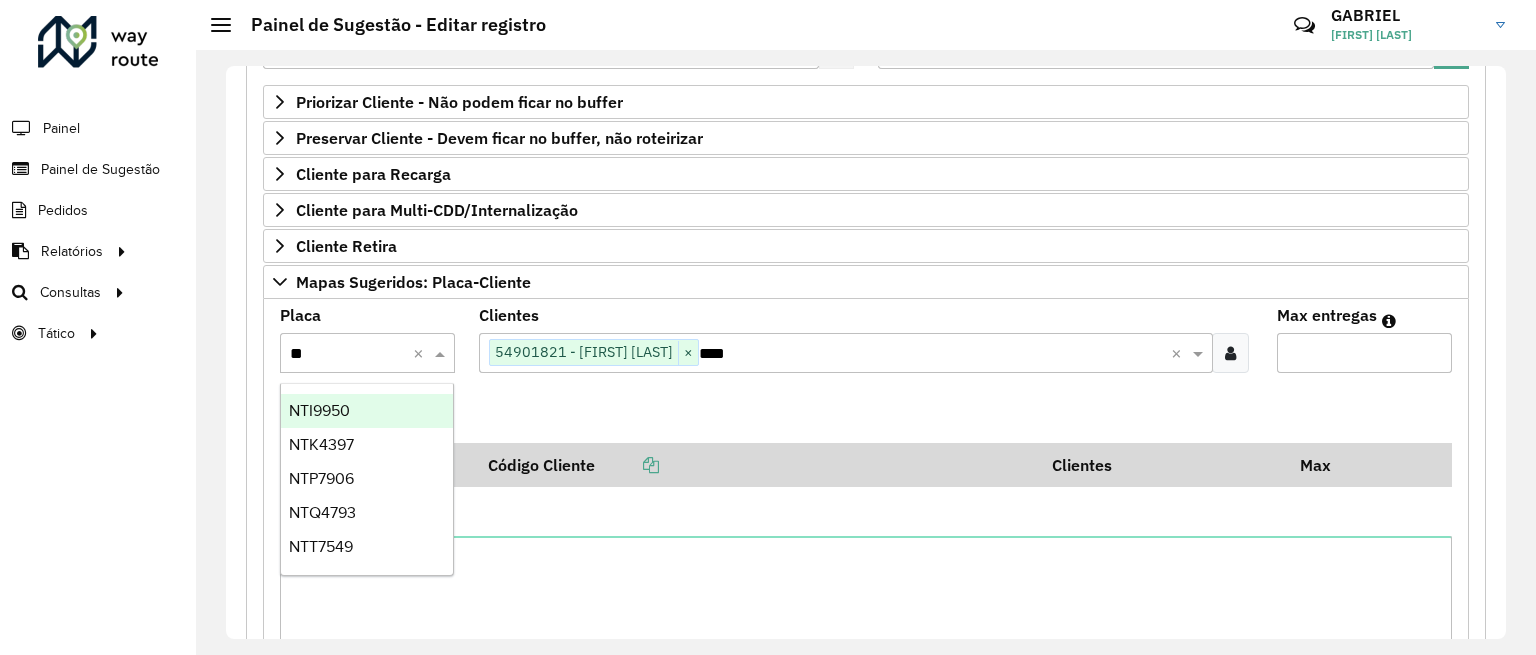 type on "***" 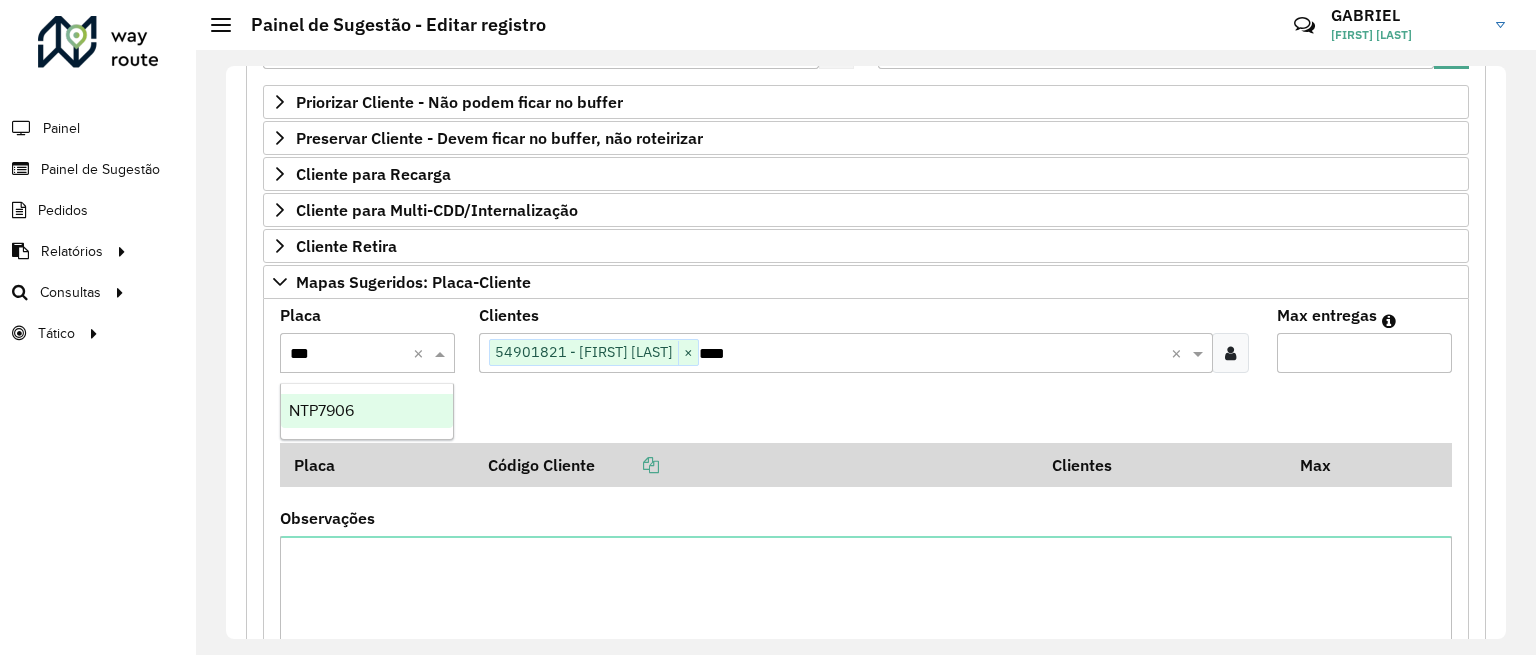 click on "NTP7906" at bounding box center [321, 410] 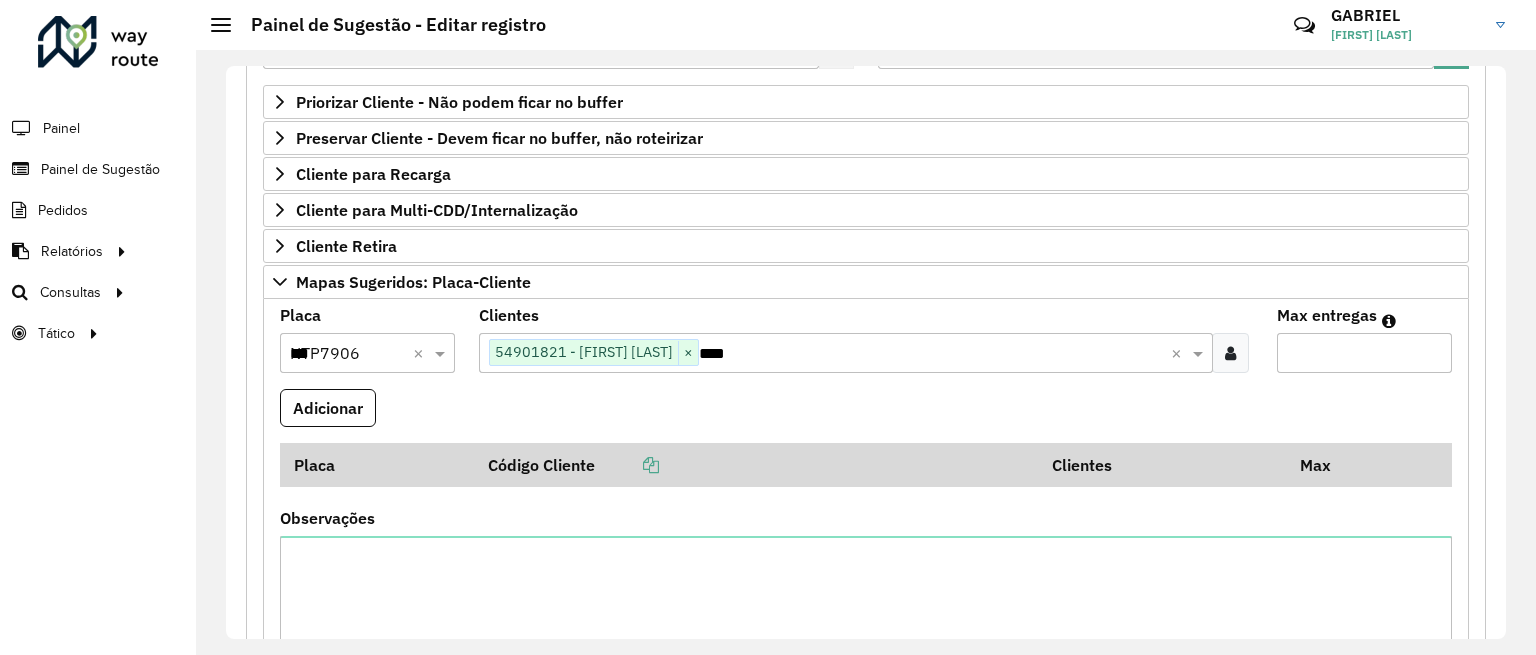 click on "Max entregas" at bounding box center (1364, 353) 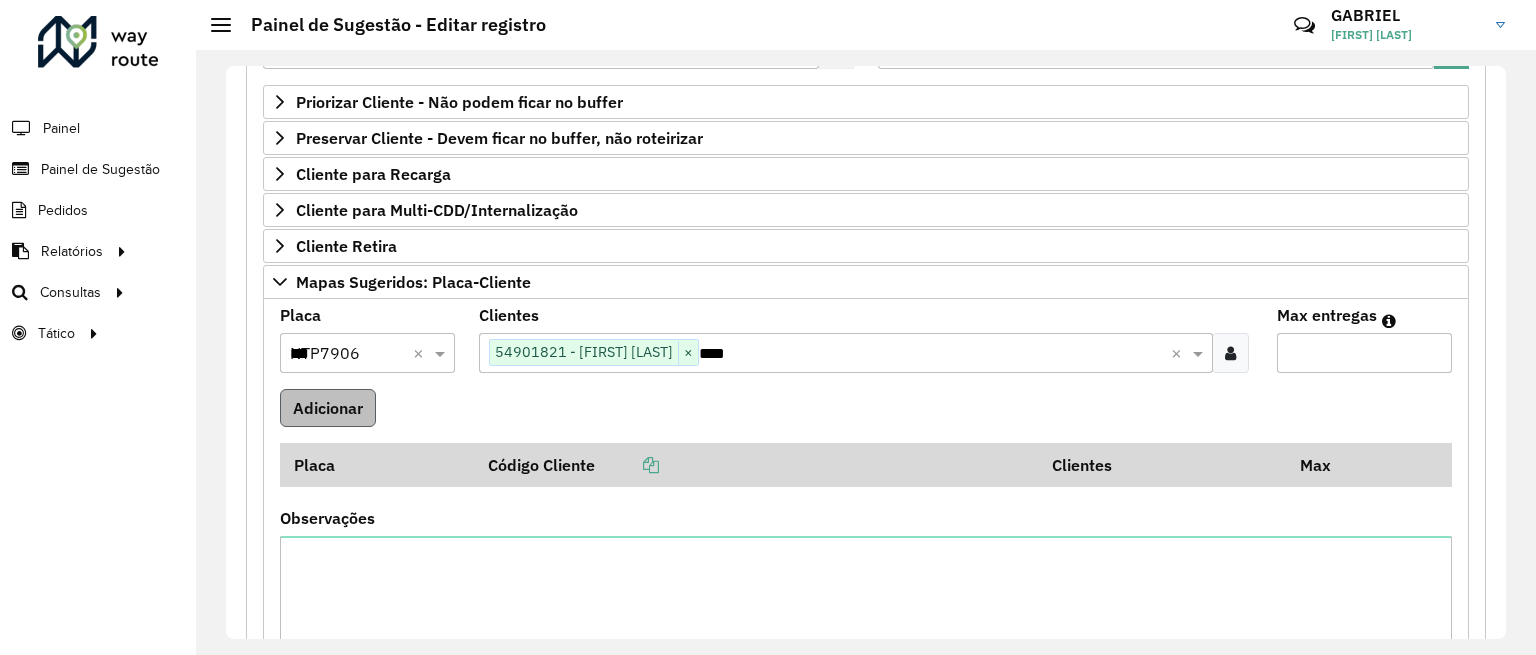 type on "**" 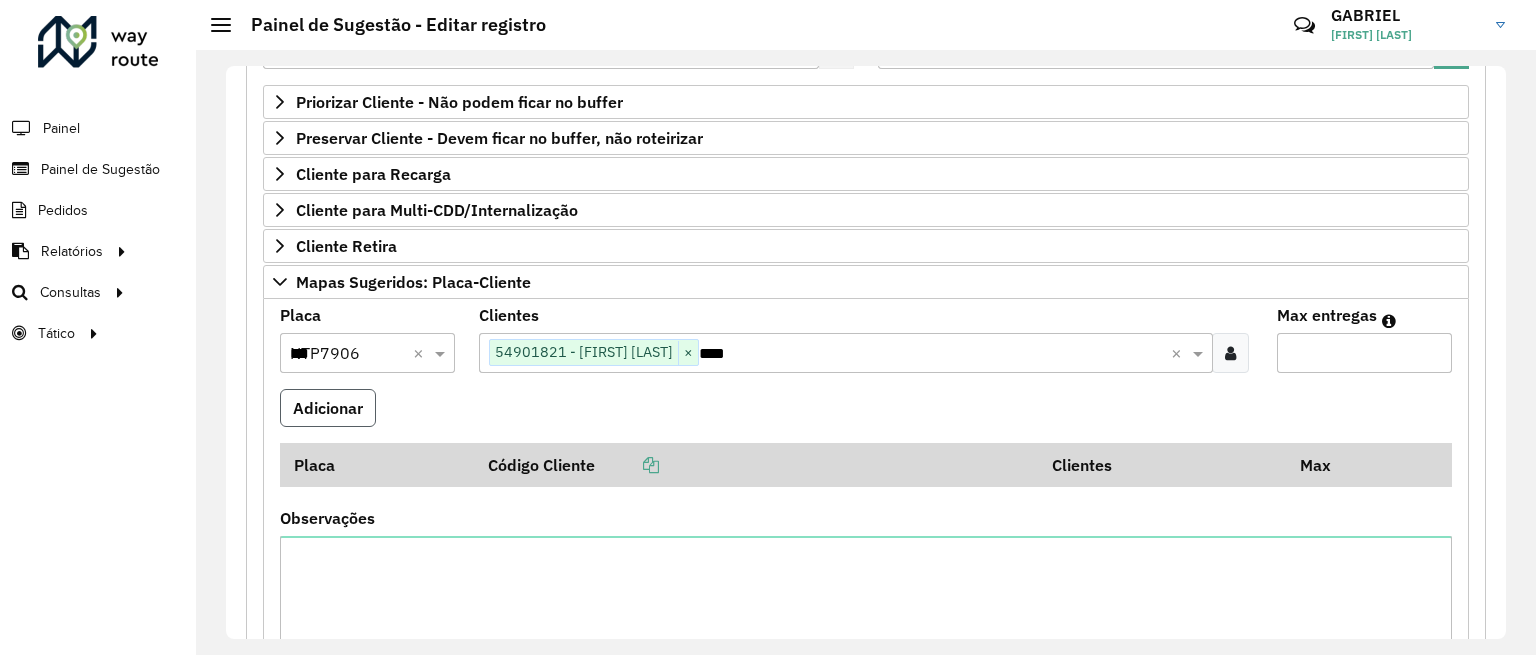 click on "Adicionar" at bounding box center (328, 408) 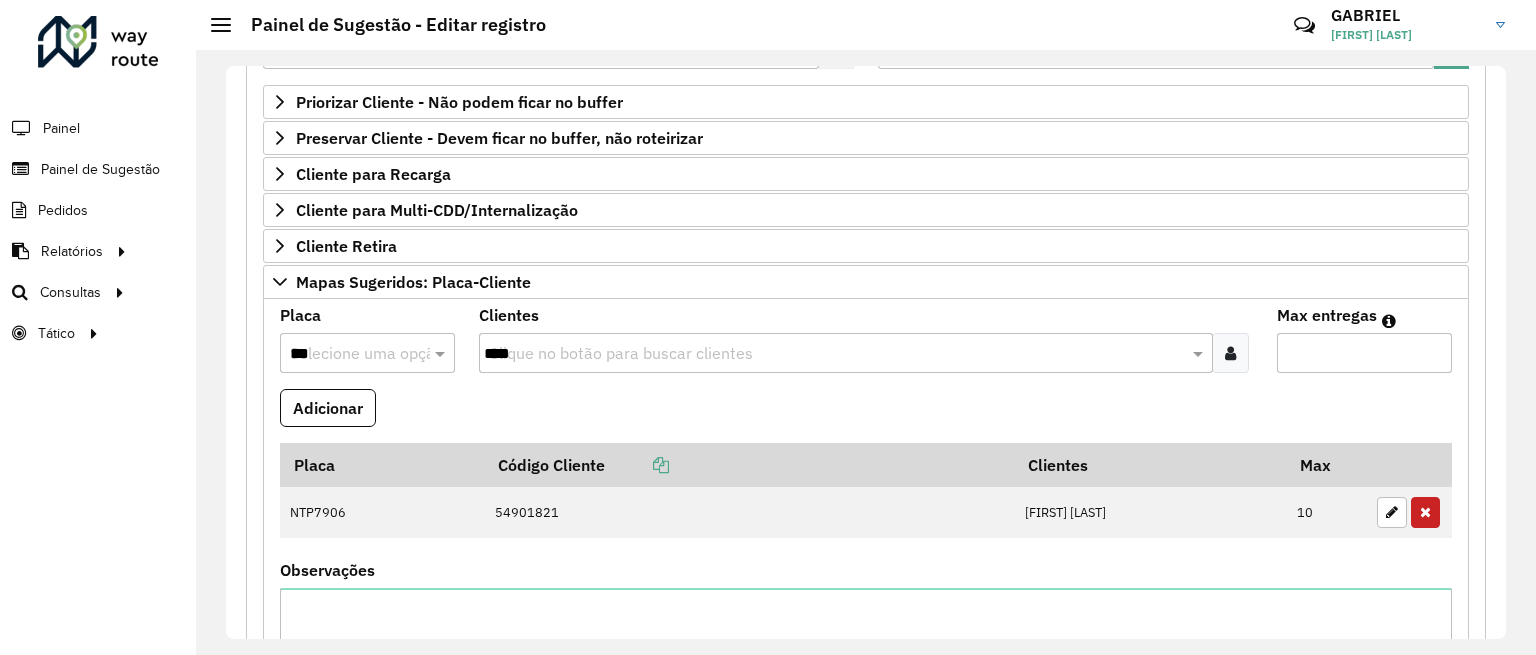 type 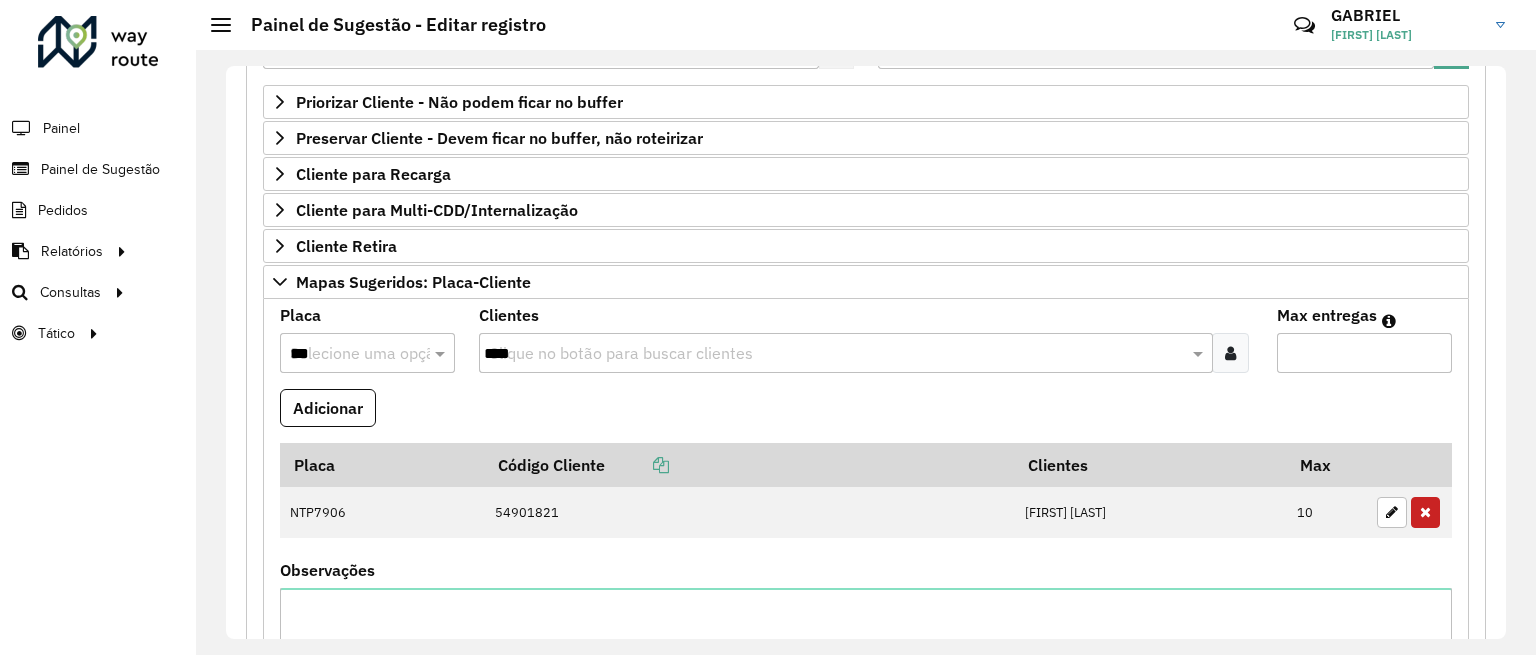 click on "****" at bounding box center [835, 354] 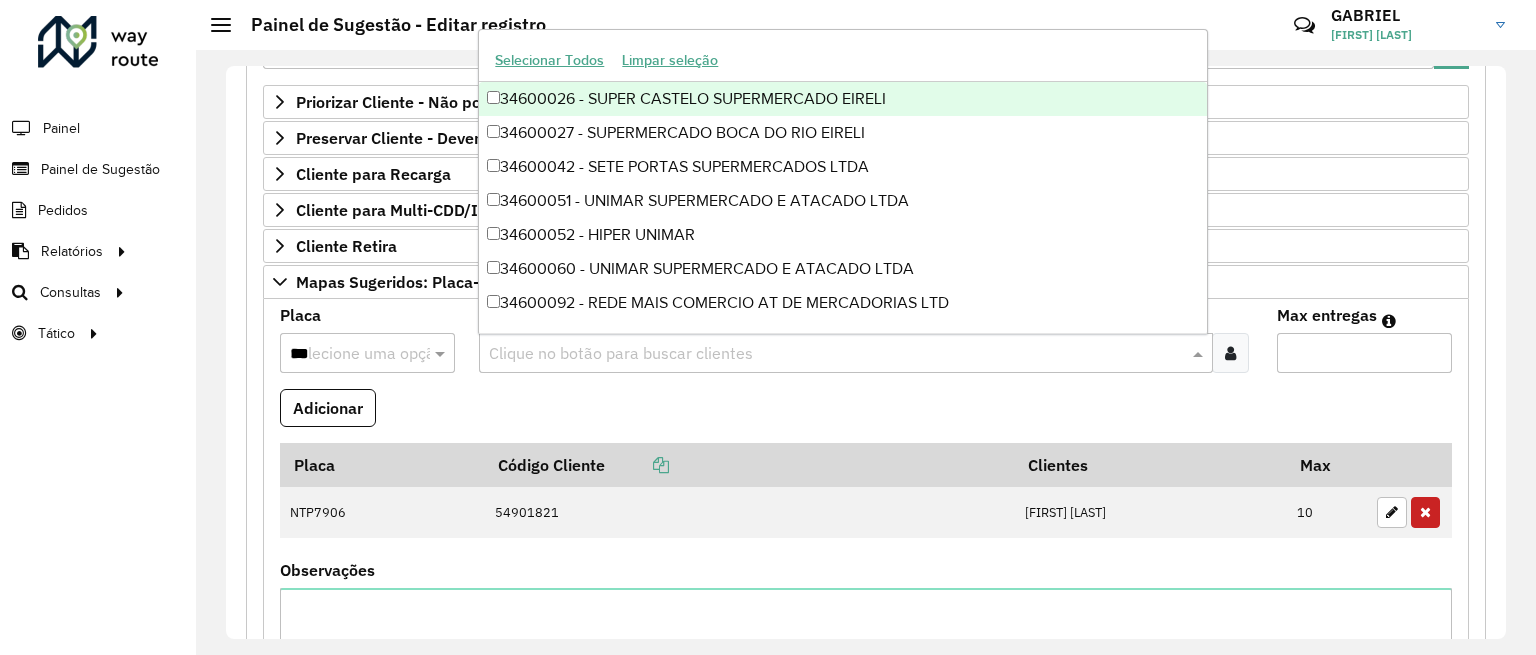 paste on "*****" 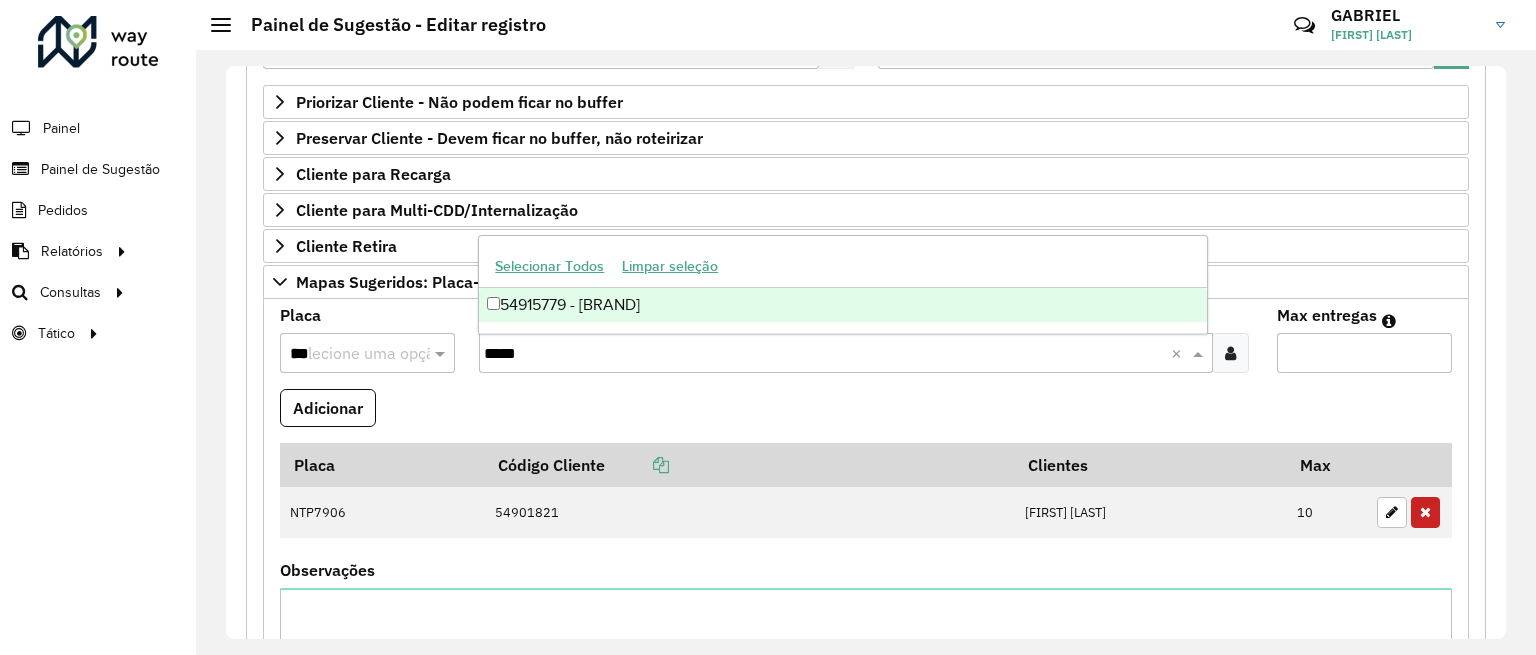 click on "54915779 - [BRAND]" at bounding box center [842, 305] 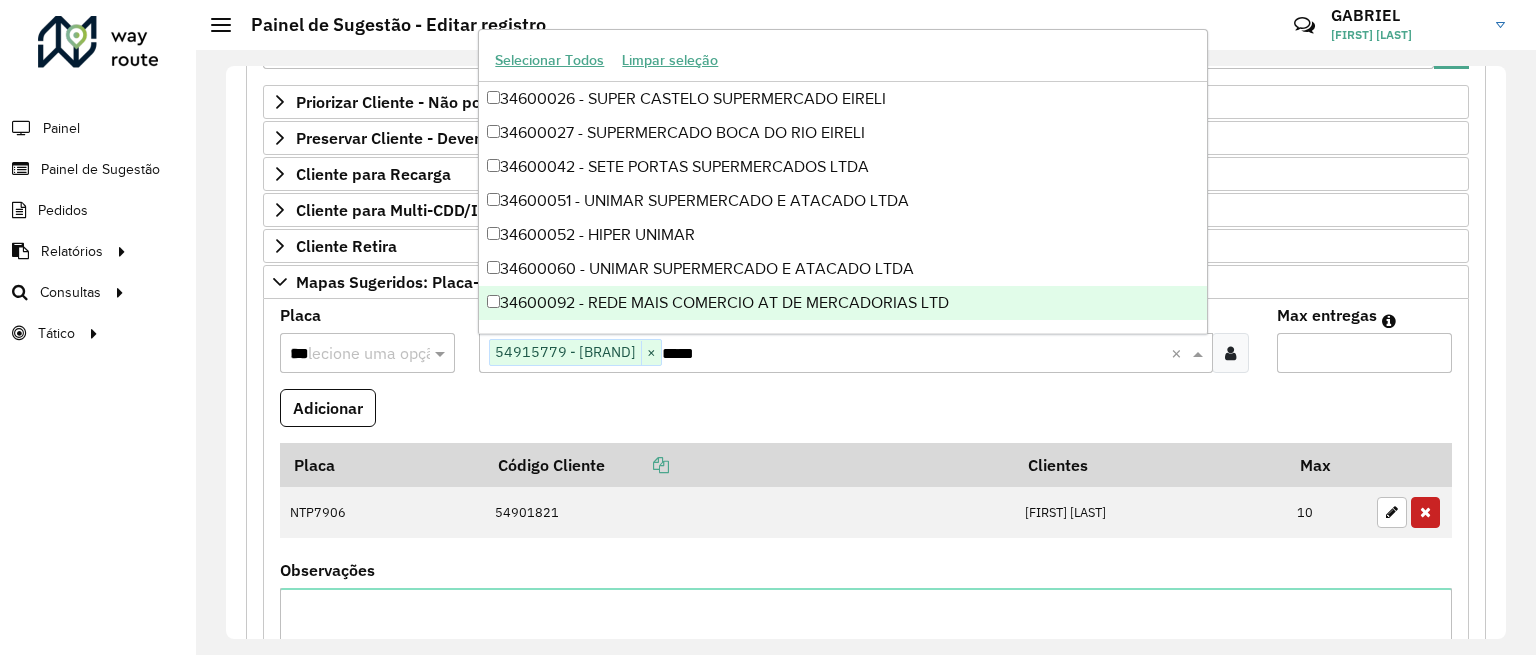 click on "**" at bounding box center [1364, 353] 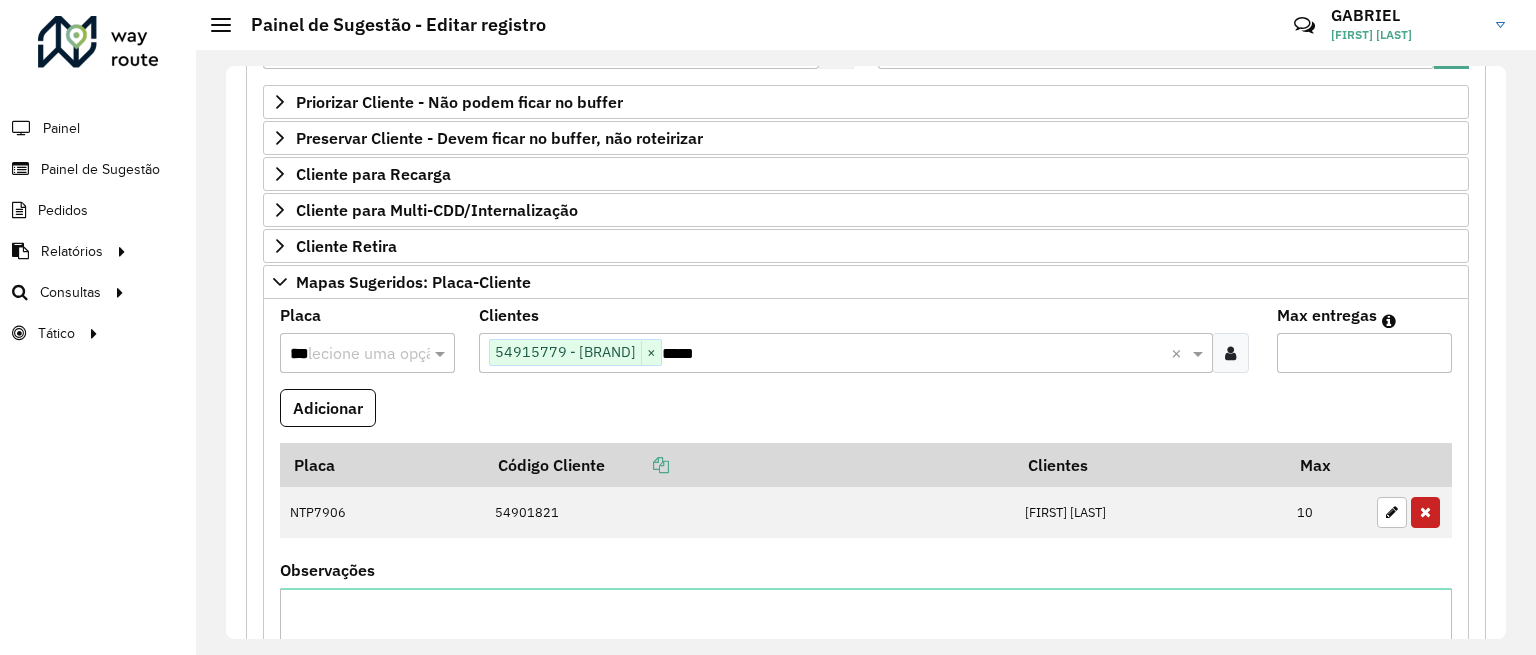 type on "*" 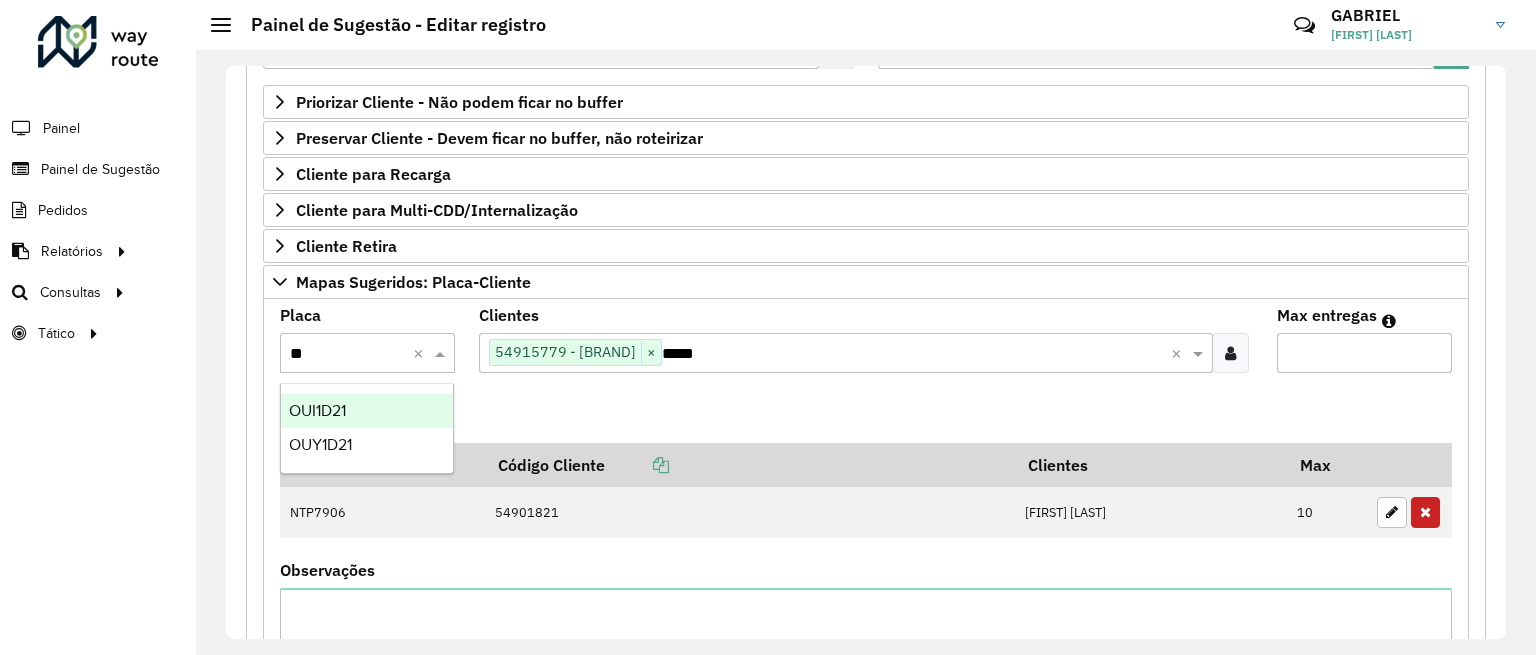 type on "***" 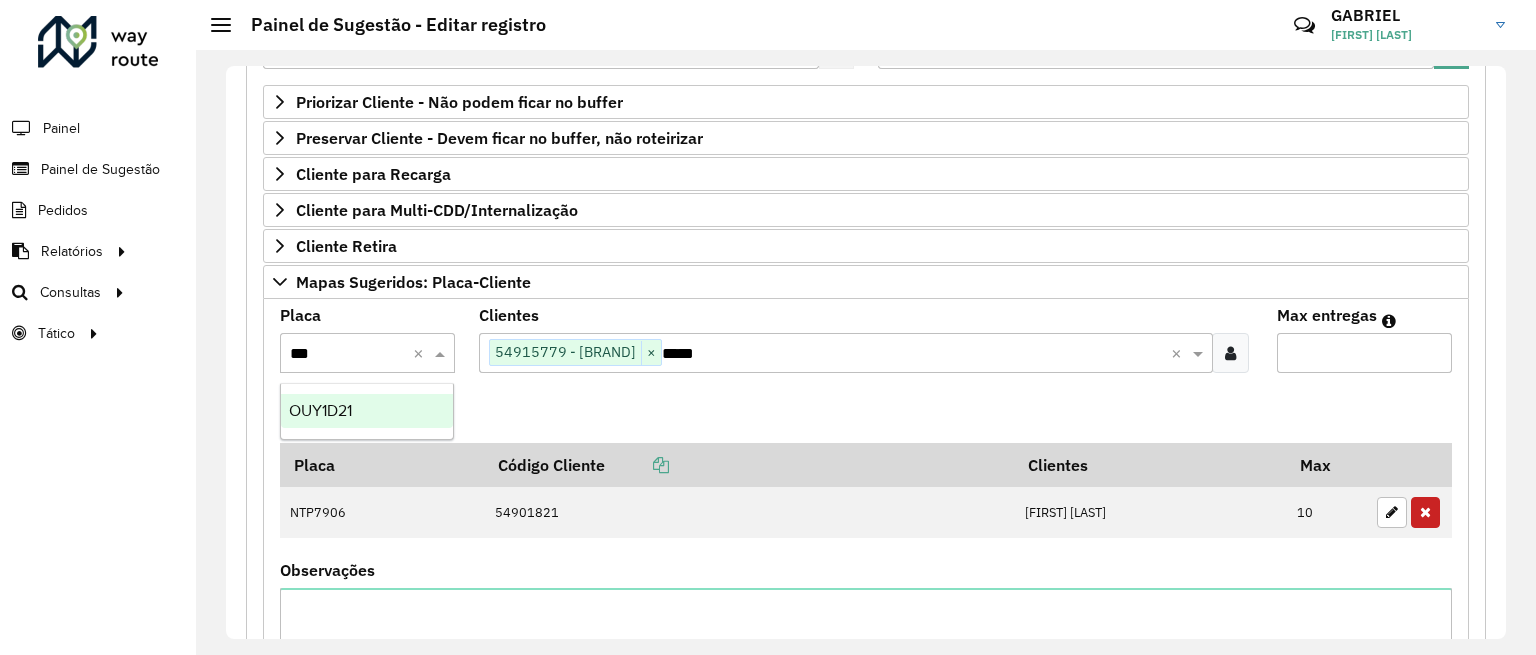 click on "OUY1D21" at bounding box center [367, 411] 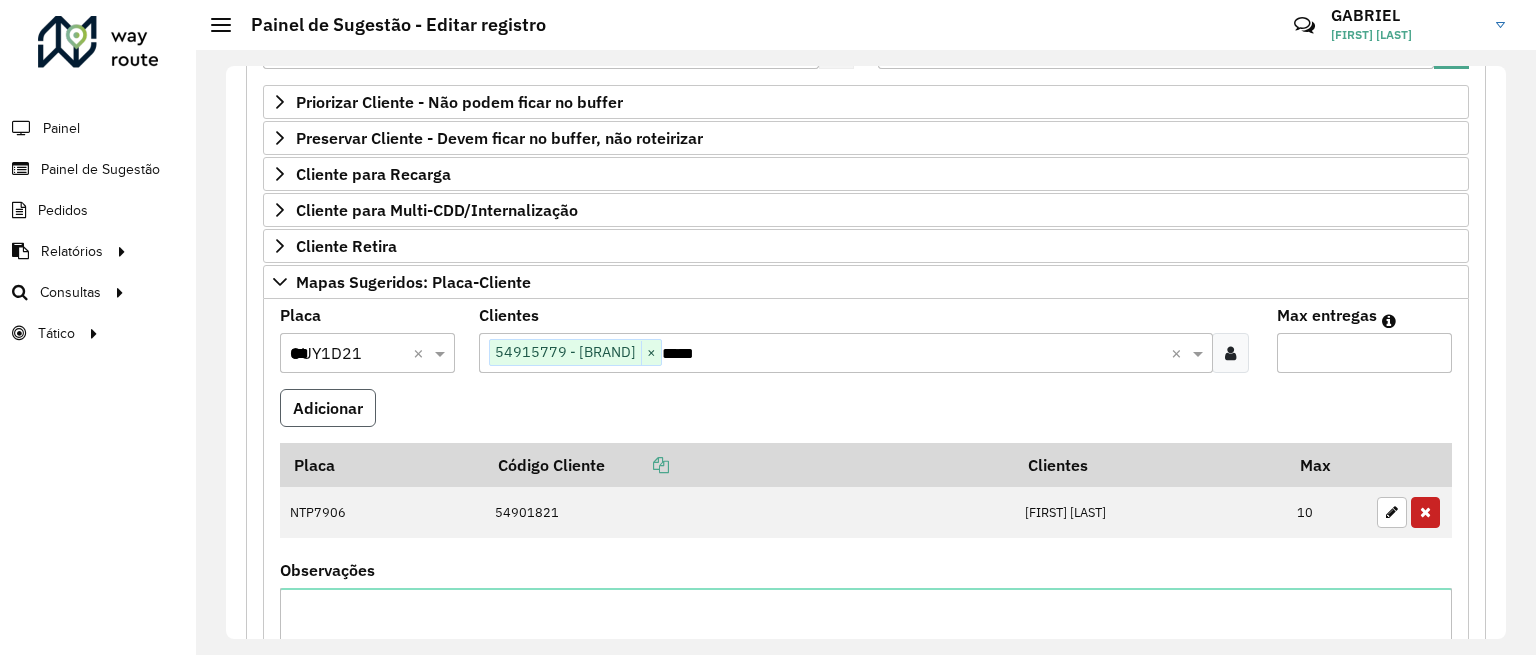 click on "Adicionar" at bounding box center [328, 408] 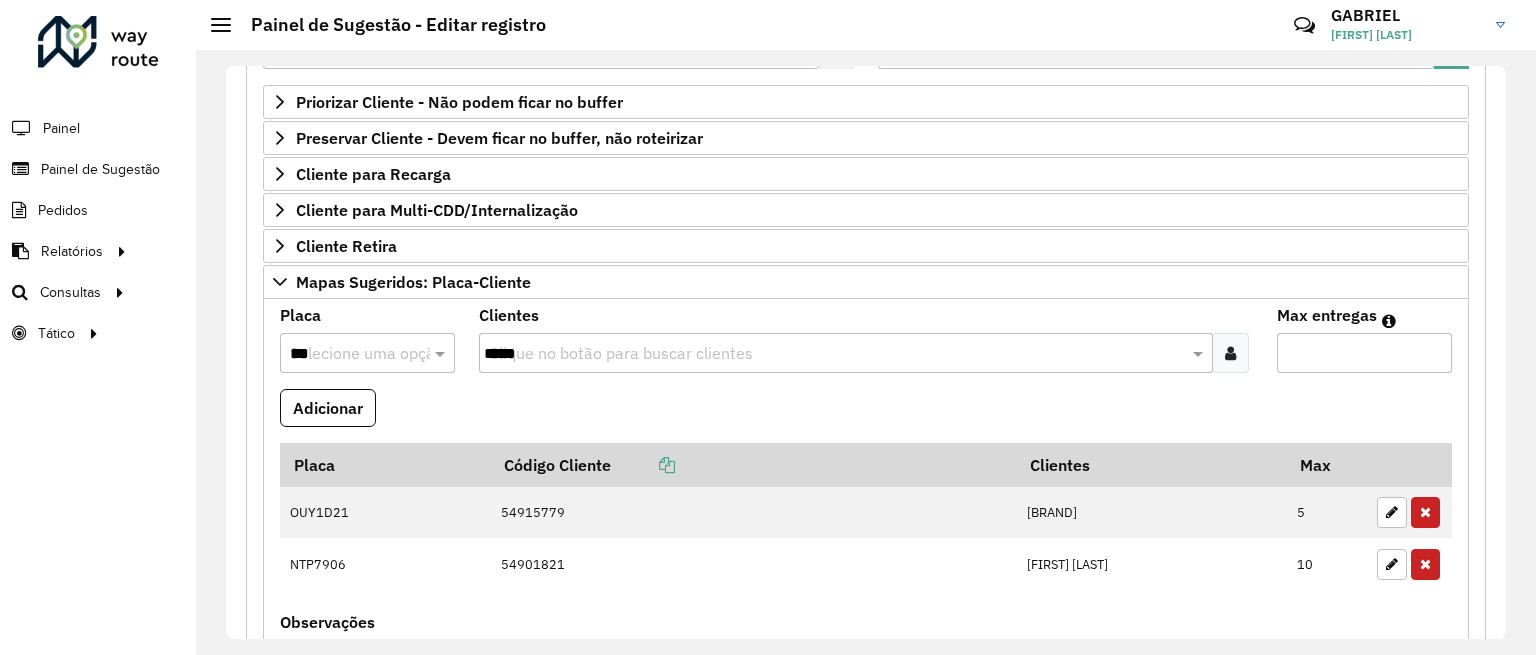 click at bounding box center [1230, 353] 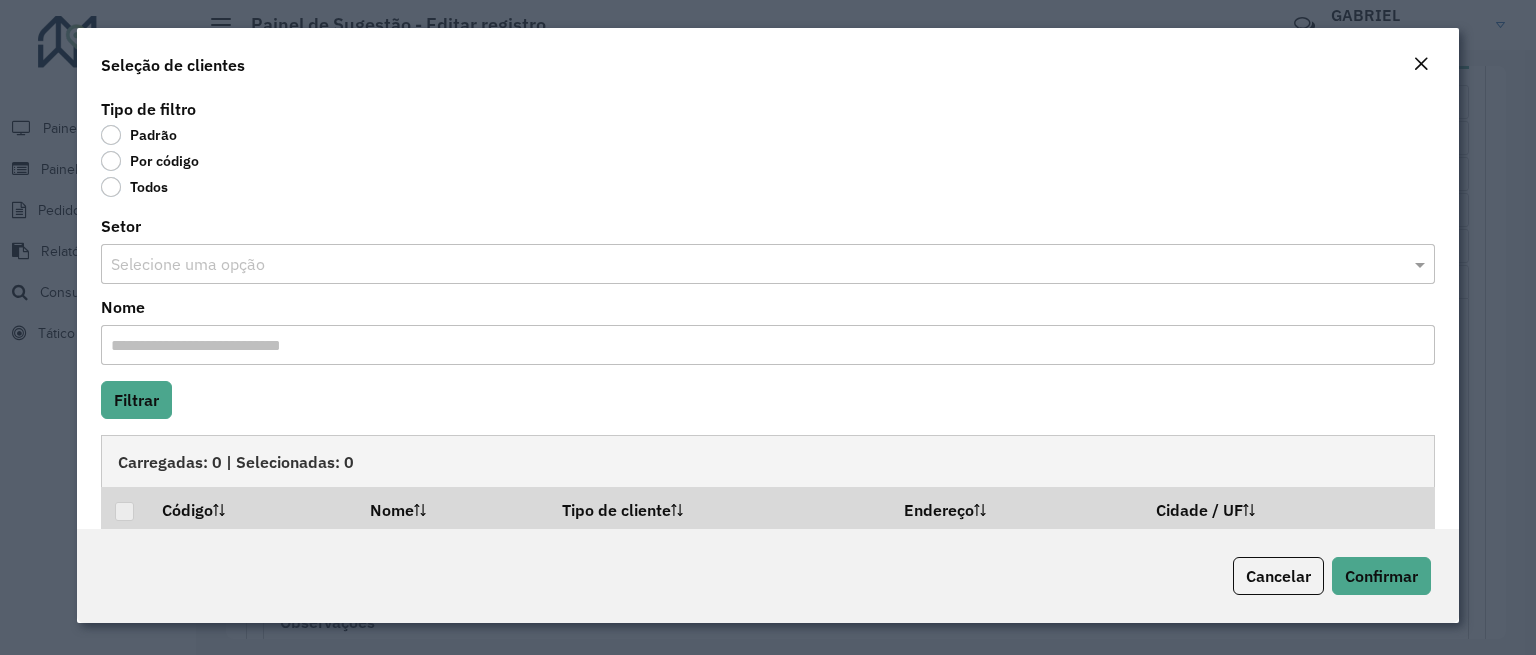 click on "Por código" 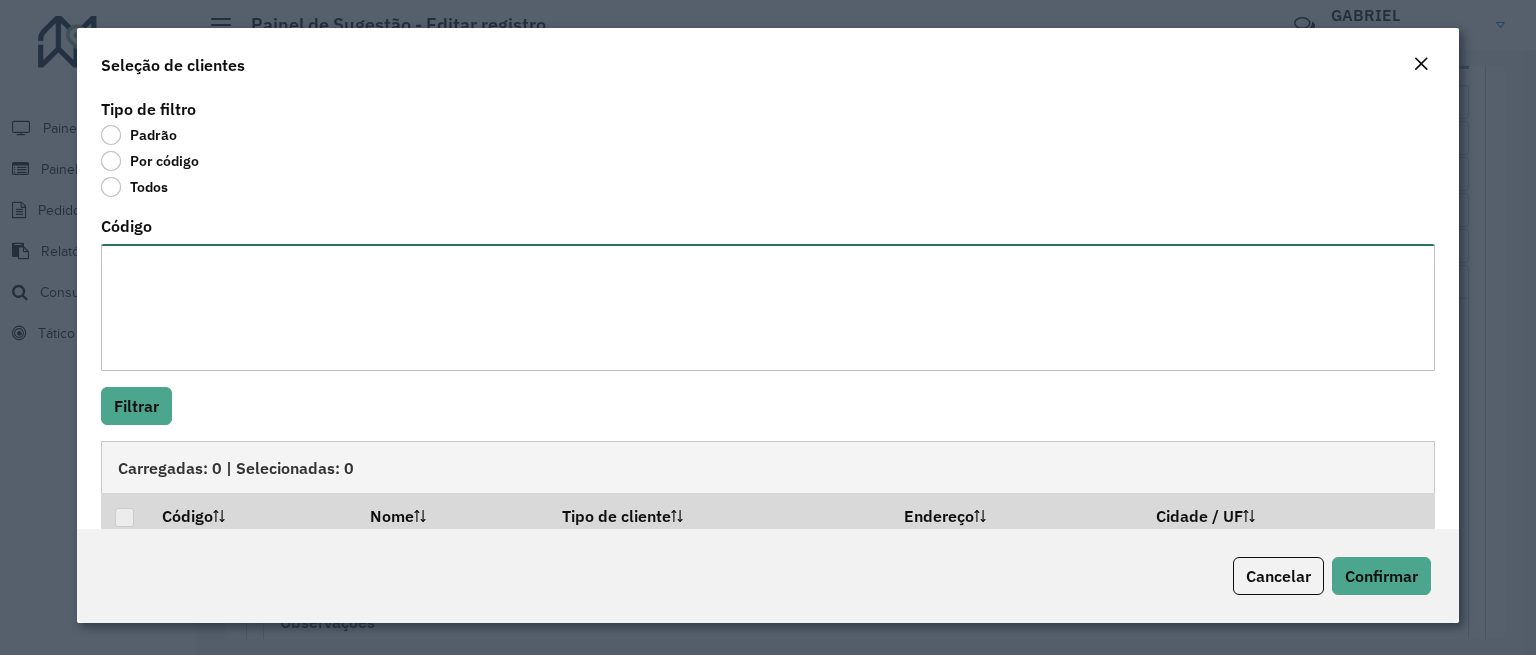 paste on "*****
*****
*****
*****
*****
*****
*****
*****
*****
*****
*****
*****
****
*****
*****
*****
*****
*****" 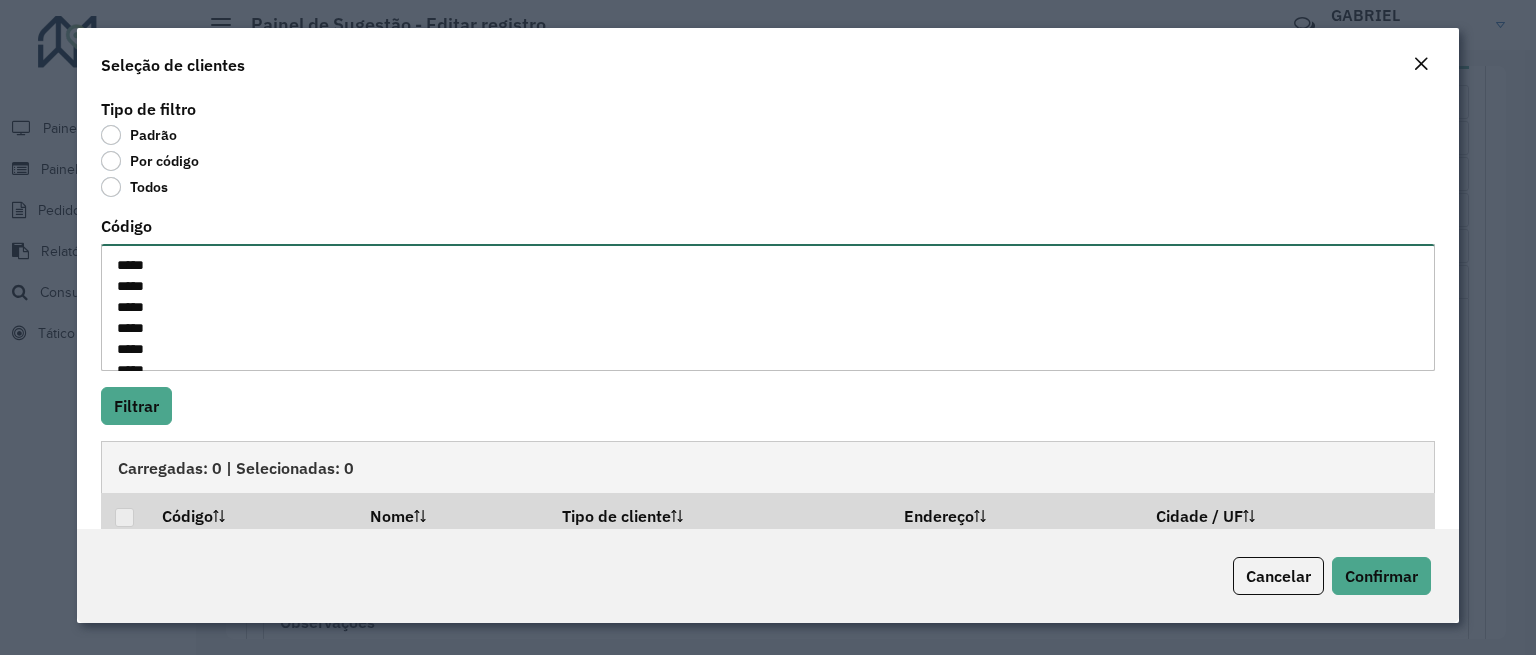 scroll, scrollTop: 281, scrollLeft: 0, axis: vertical 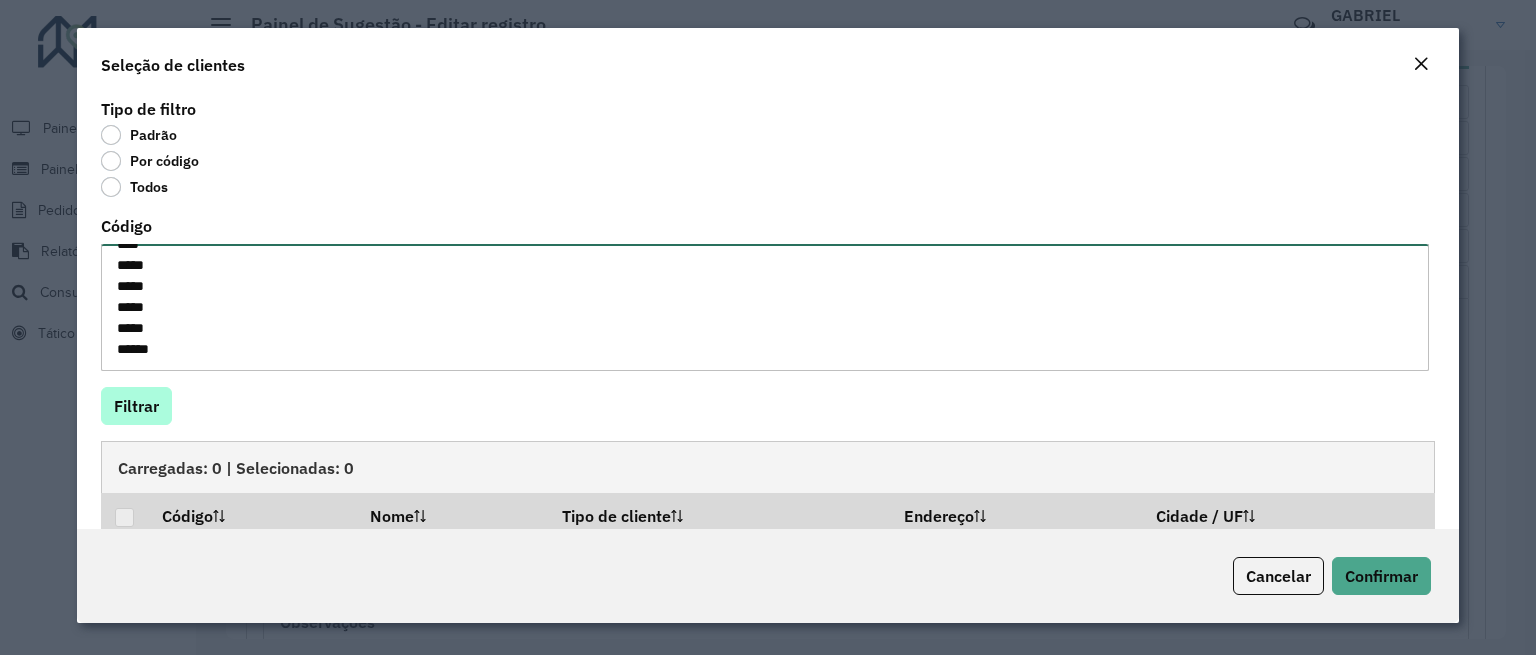 type on "*****
*****
*****
*****
*****
*****
*****
*****
*****
*****
*****
*****
****
*****
*****
*****
*****
*****" 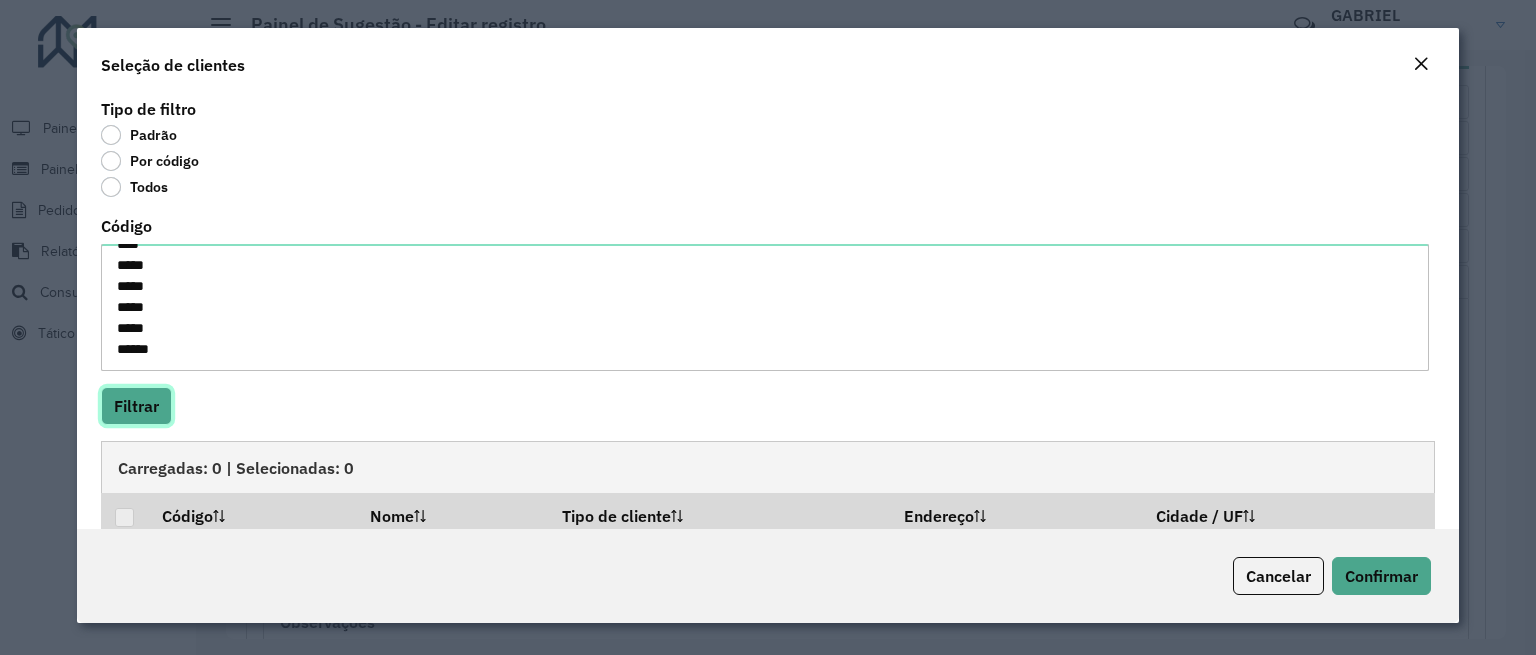click on "Filtrar" 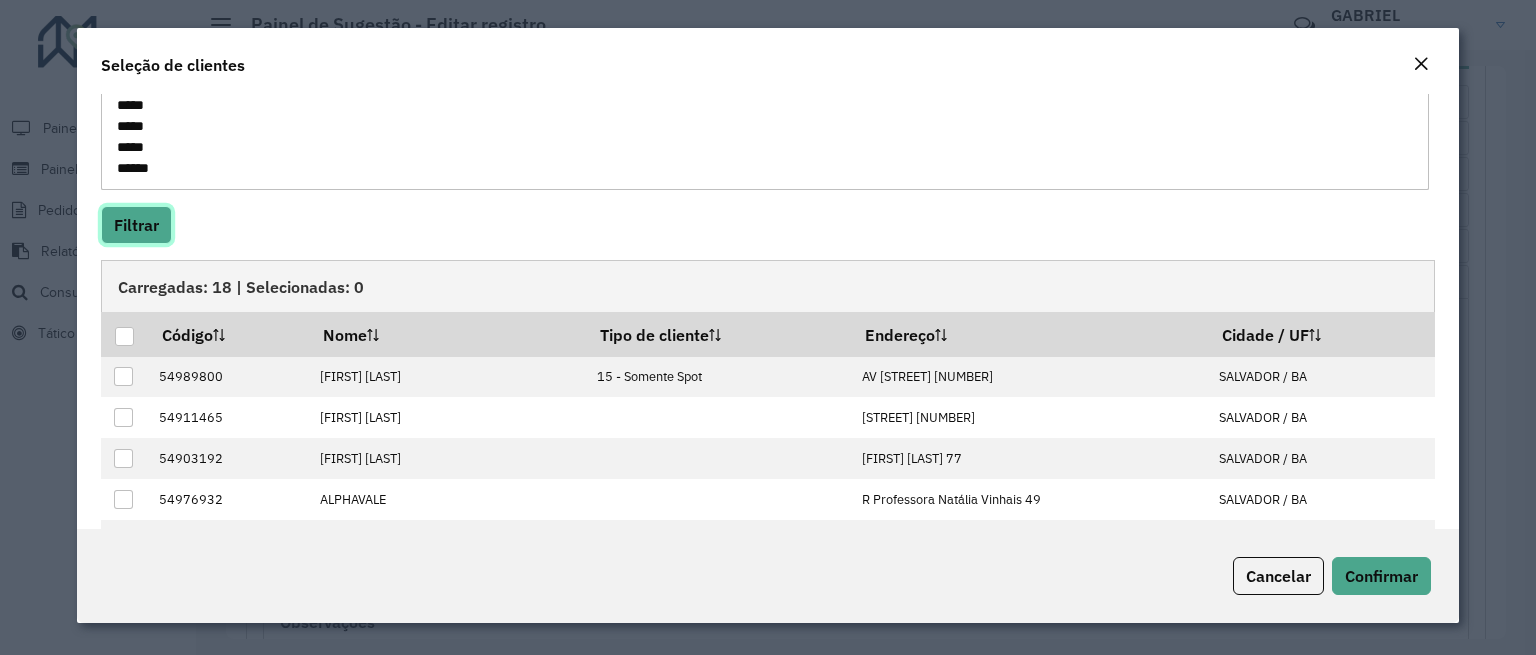 scroll, scrollTop: 182, scrollLeft: 0, axis: vertical 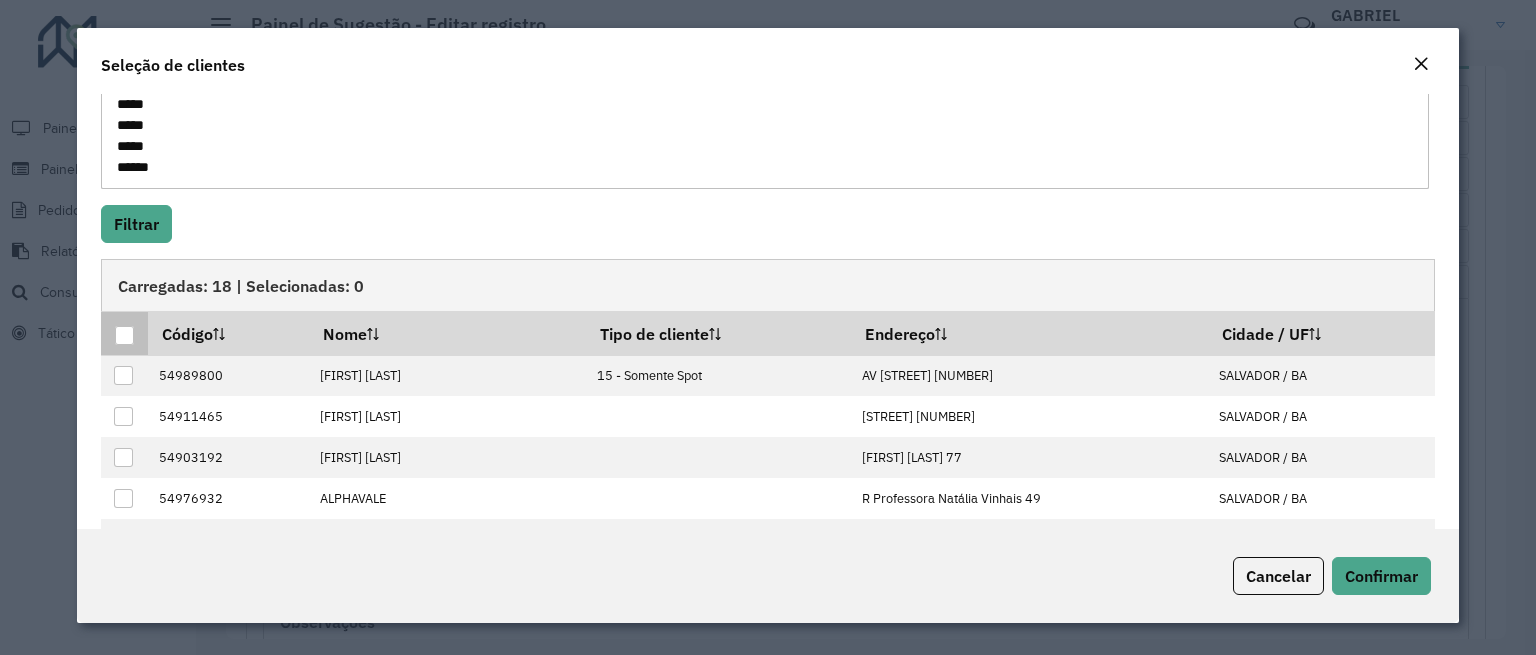 click at bounding box center [124, 335] 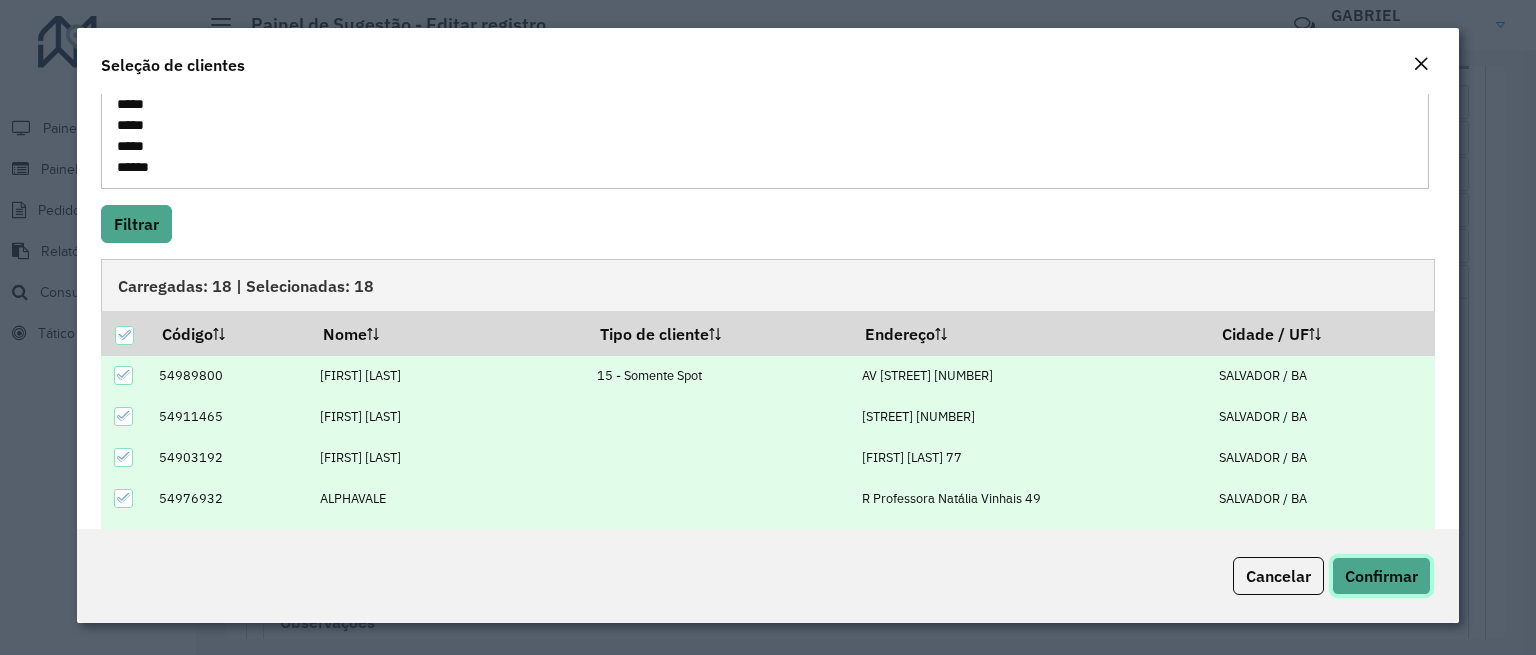 click on "Confirmar" 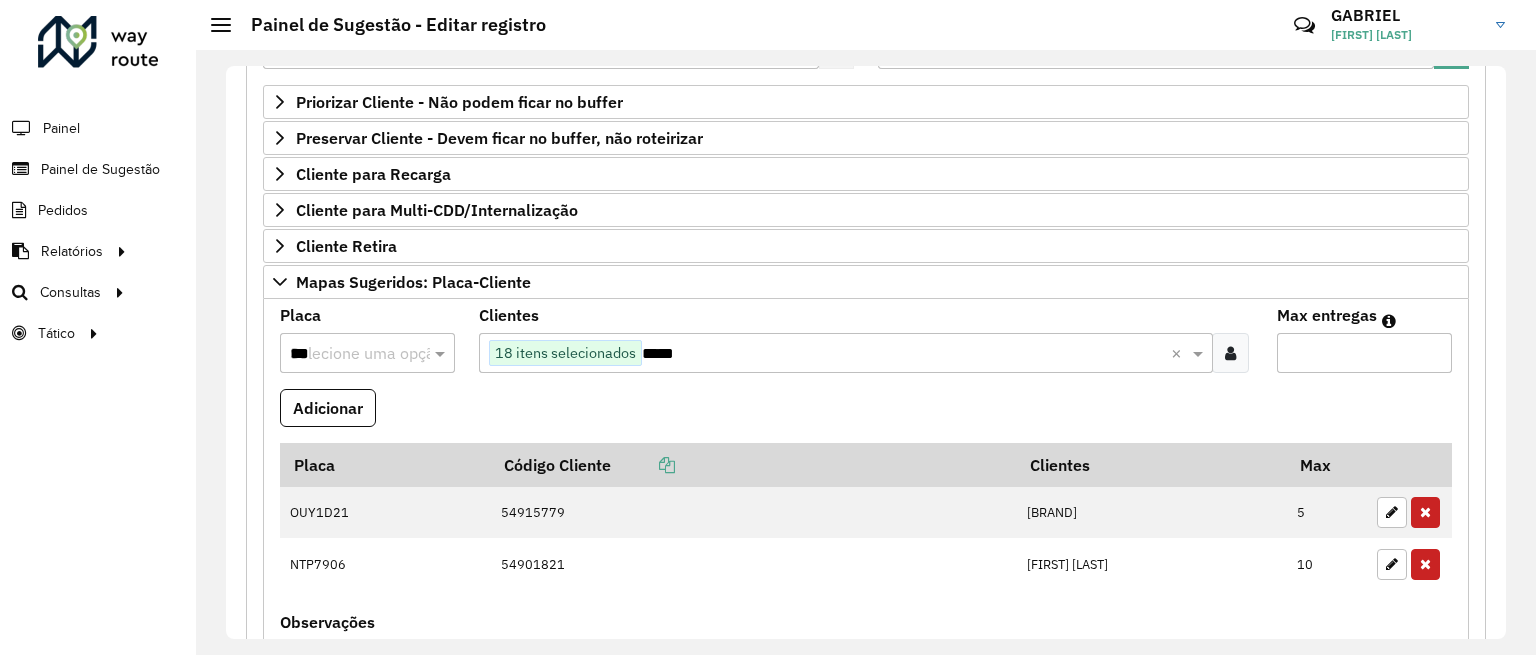 click on "***" at bounding box center [347, 354] 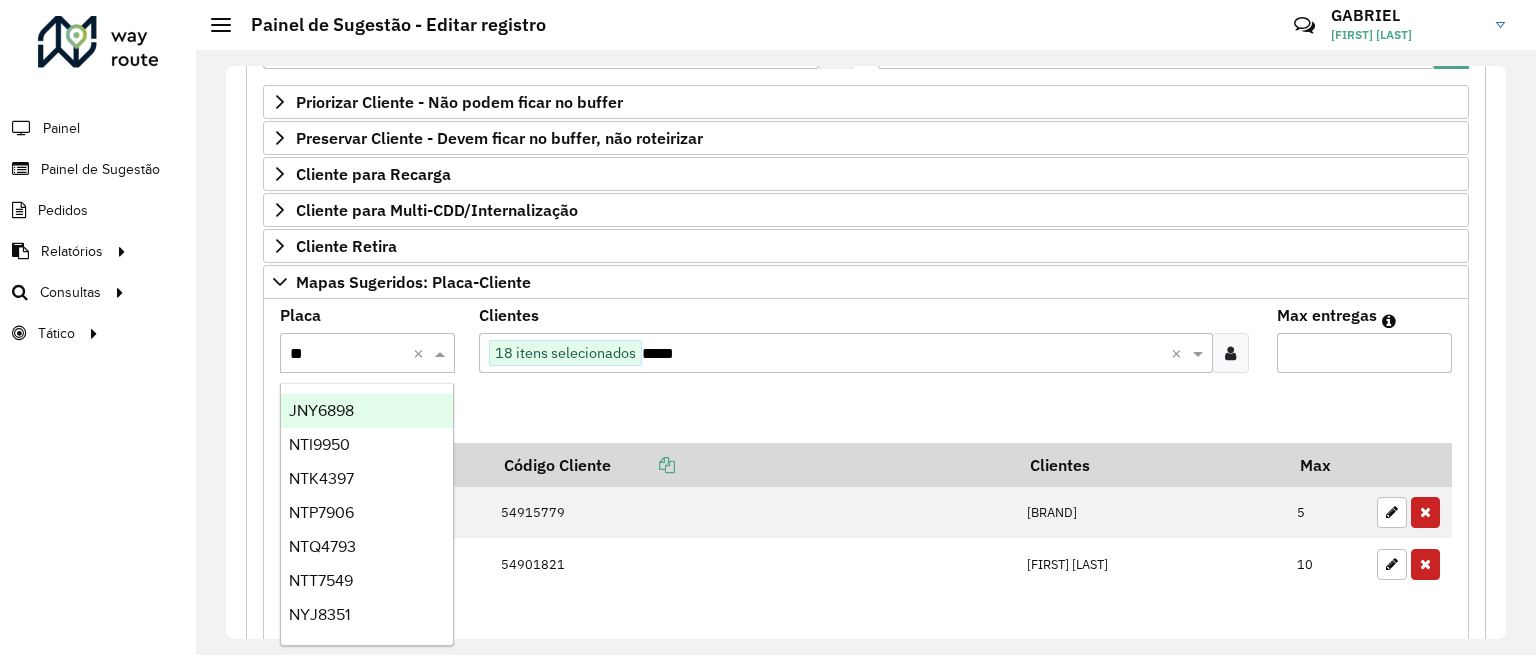 type on "***" 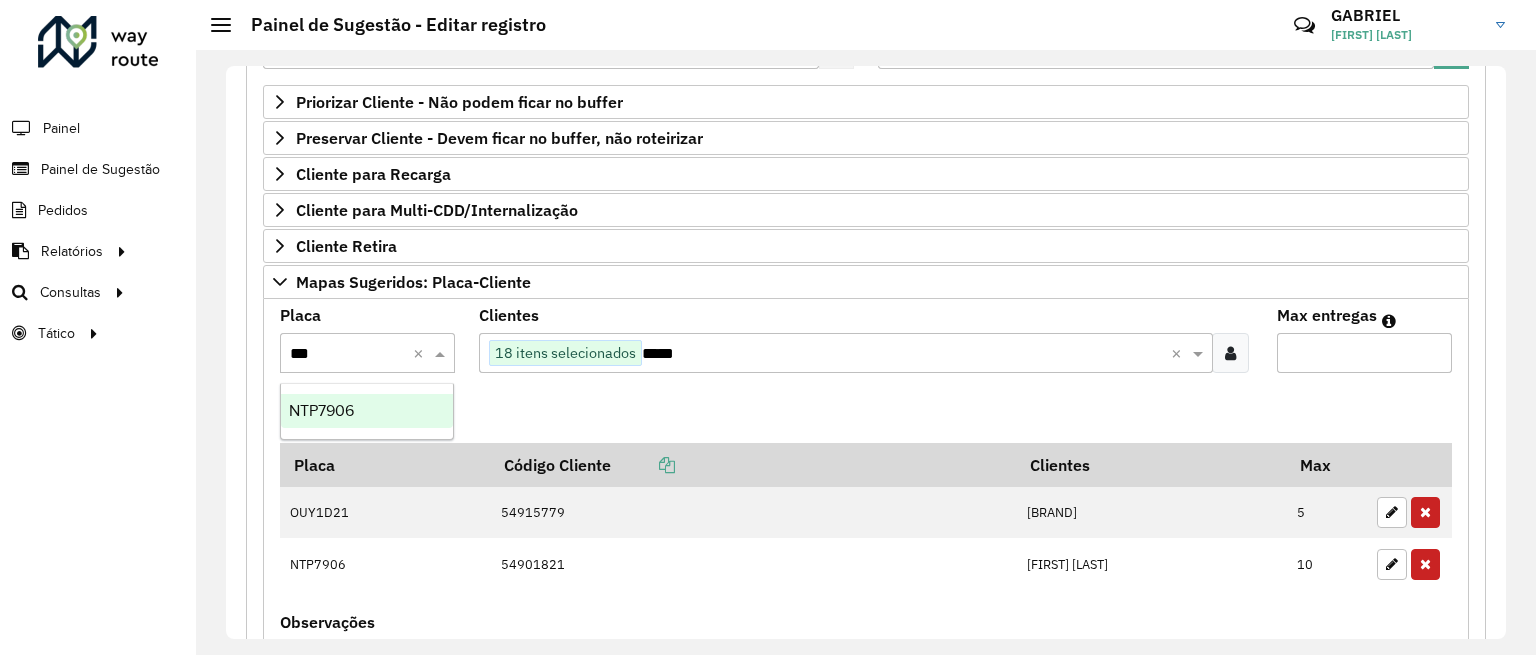 click on "NTP7906" at bounding box center [321, 410] 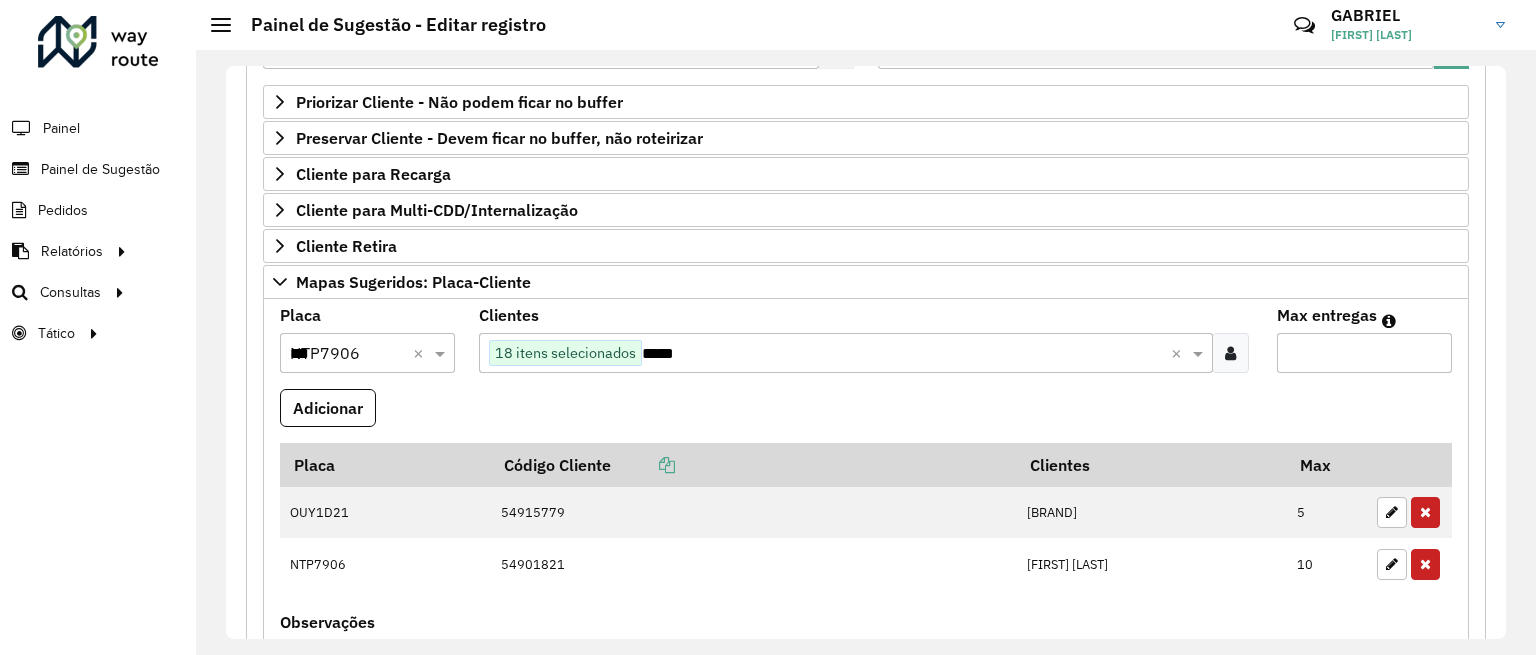 click on "*" at bounding box center [1364, 353] 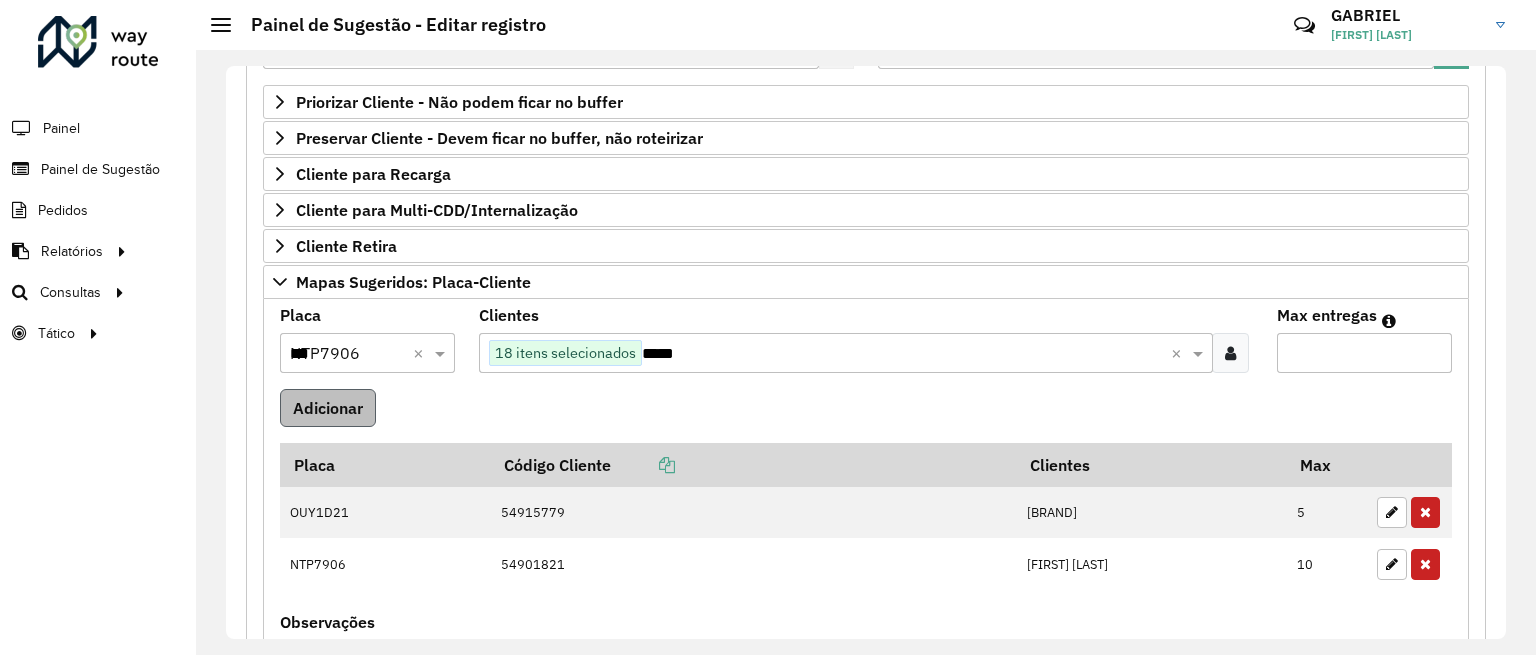 type on "**" 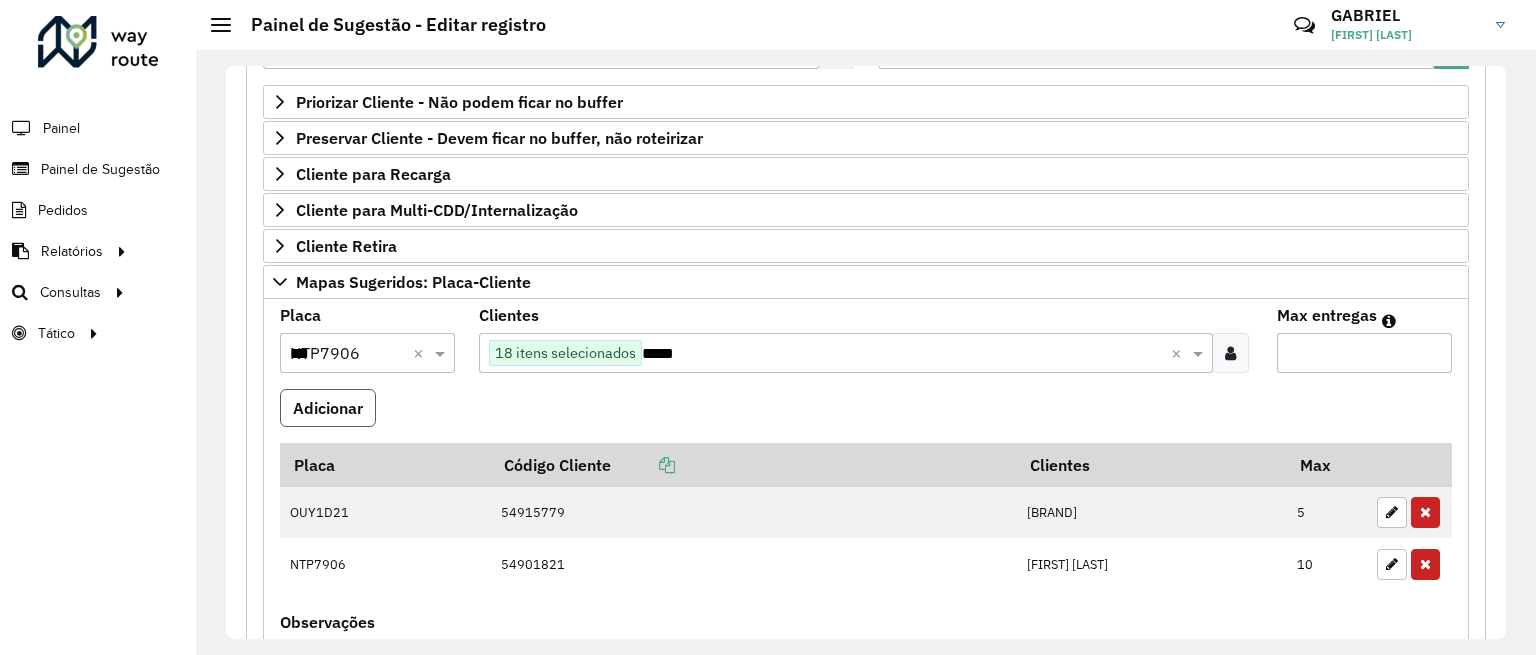 click on "Adicionar" at bounding box center (328, 408) 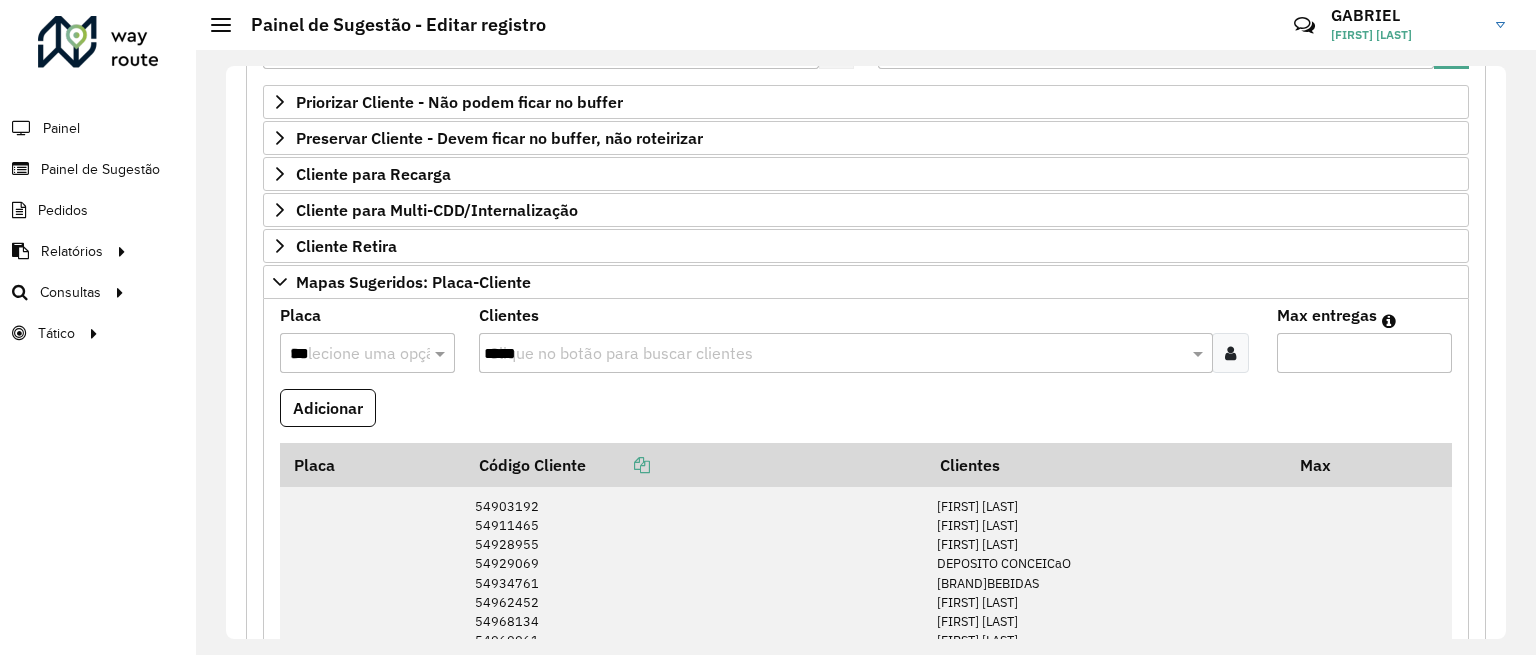 click at bounding box center [1230, 353] 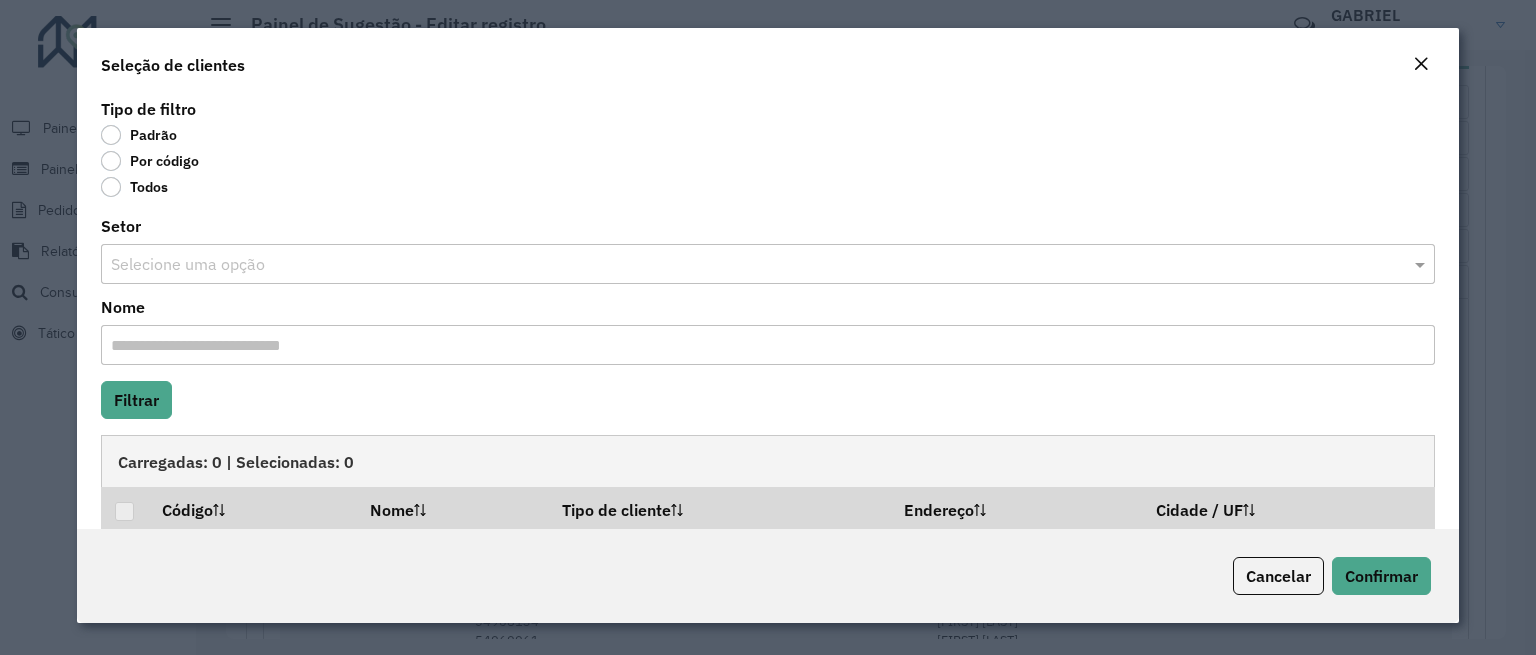 click on "Por código" 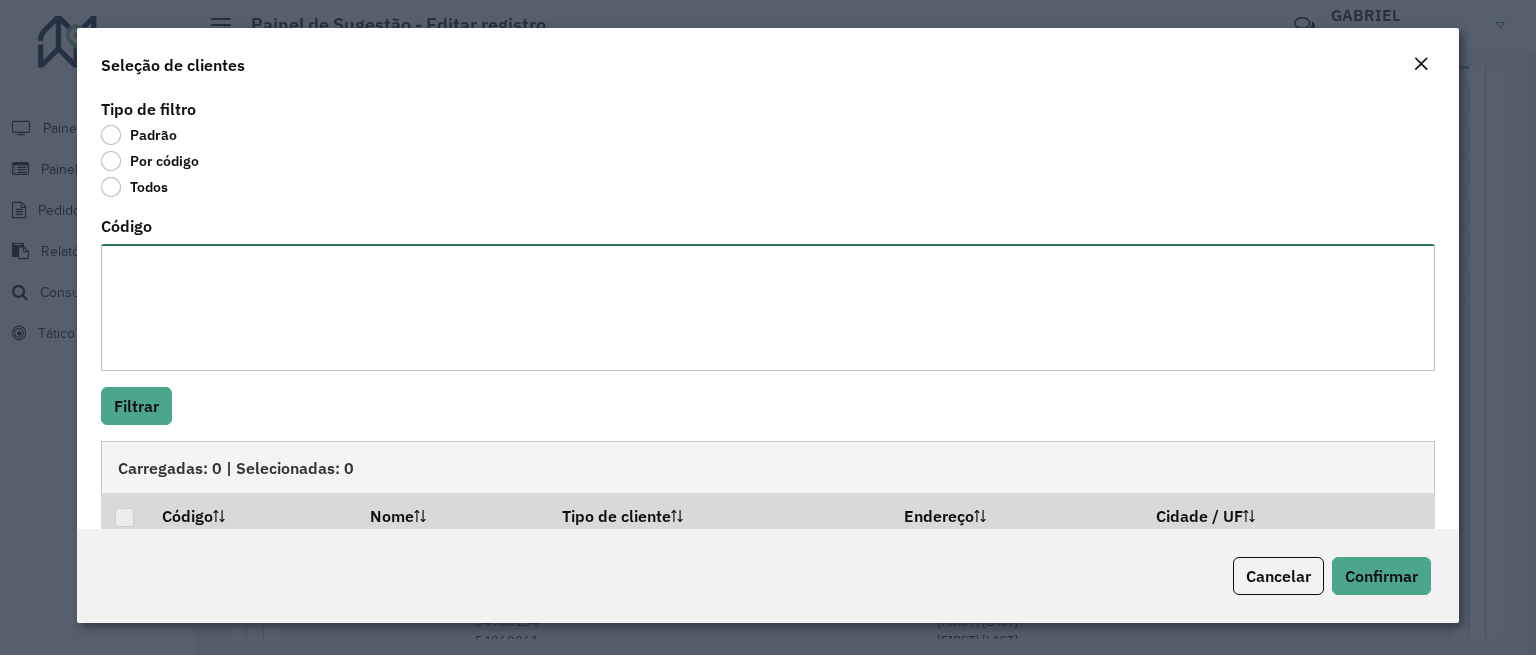 click on "Código" at bounding box center [768, 307] 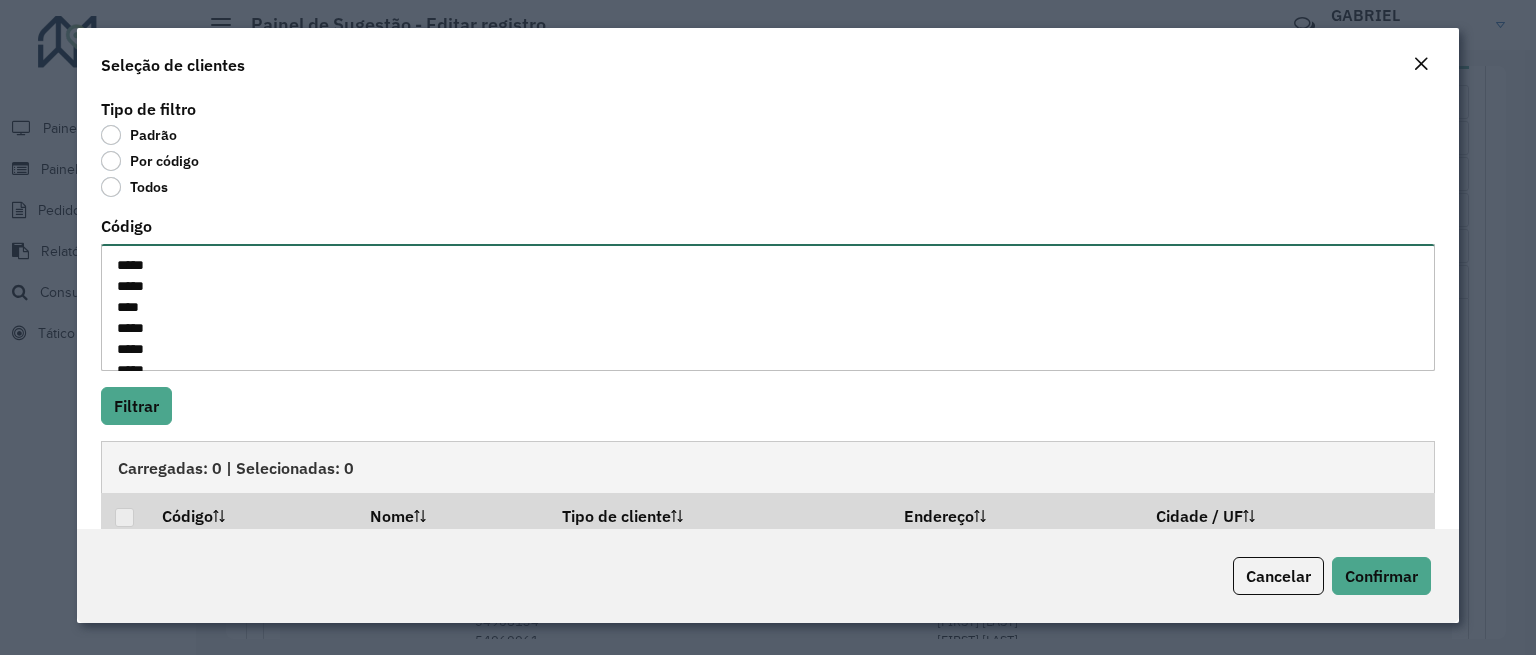 scroll, scrollTop: 281, scrollLeft: 0, axis: vertical 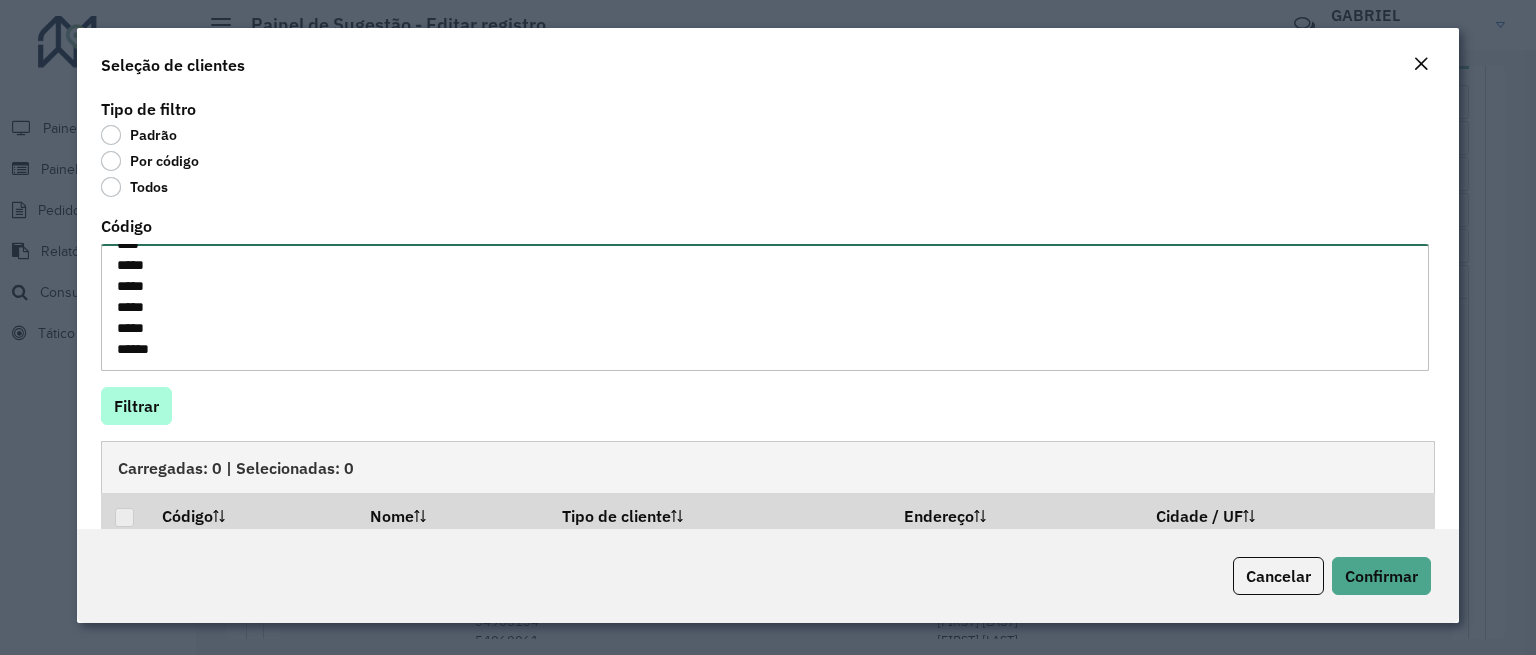 type on "*****
*****
****
*****
*****
*****
*****
*****
*****
*****
*****
*****
****
*****
*****
*****
*****
*****" 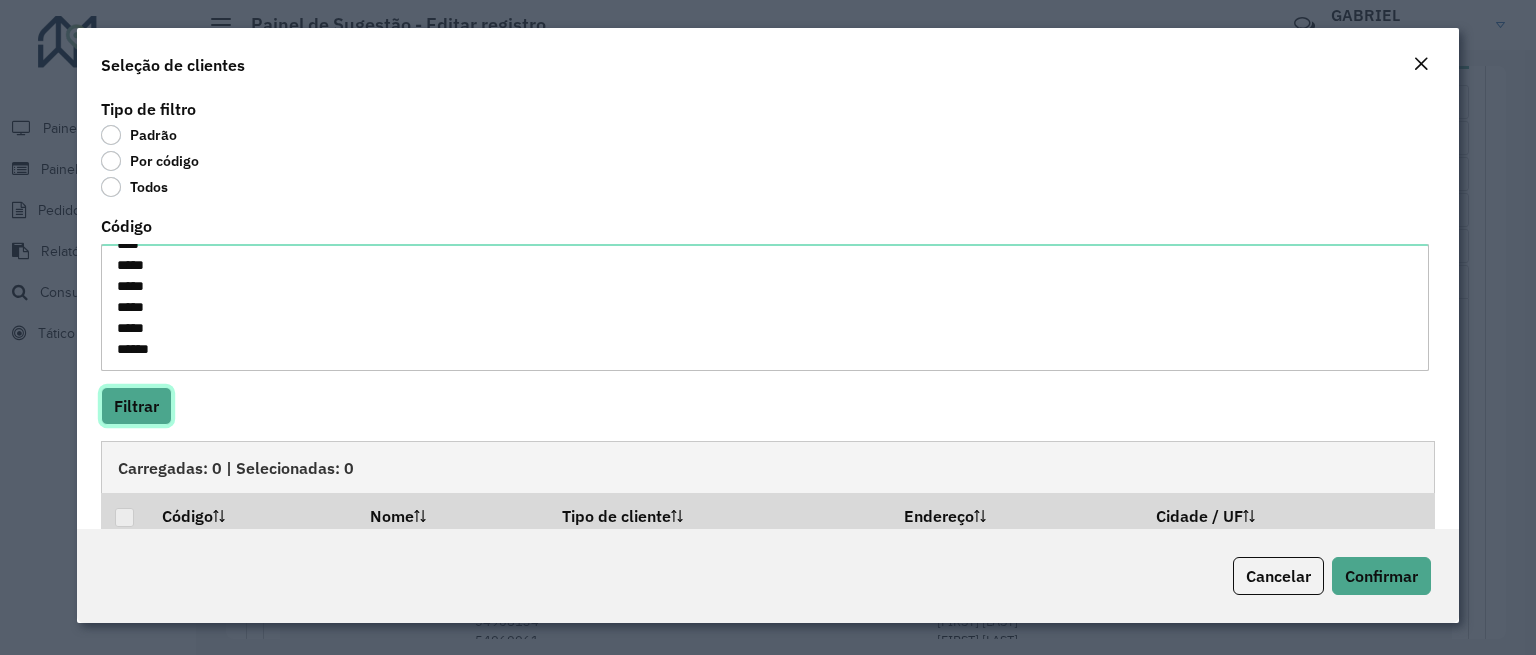 click on "Filtrar" 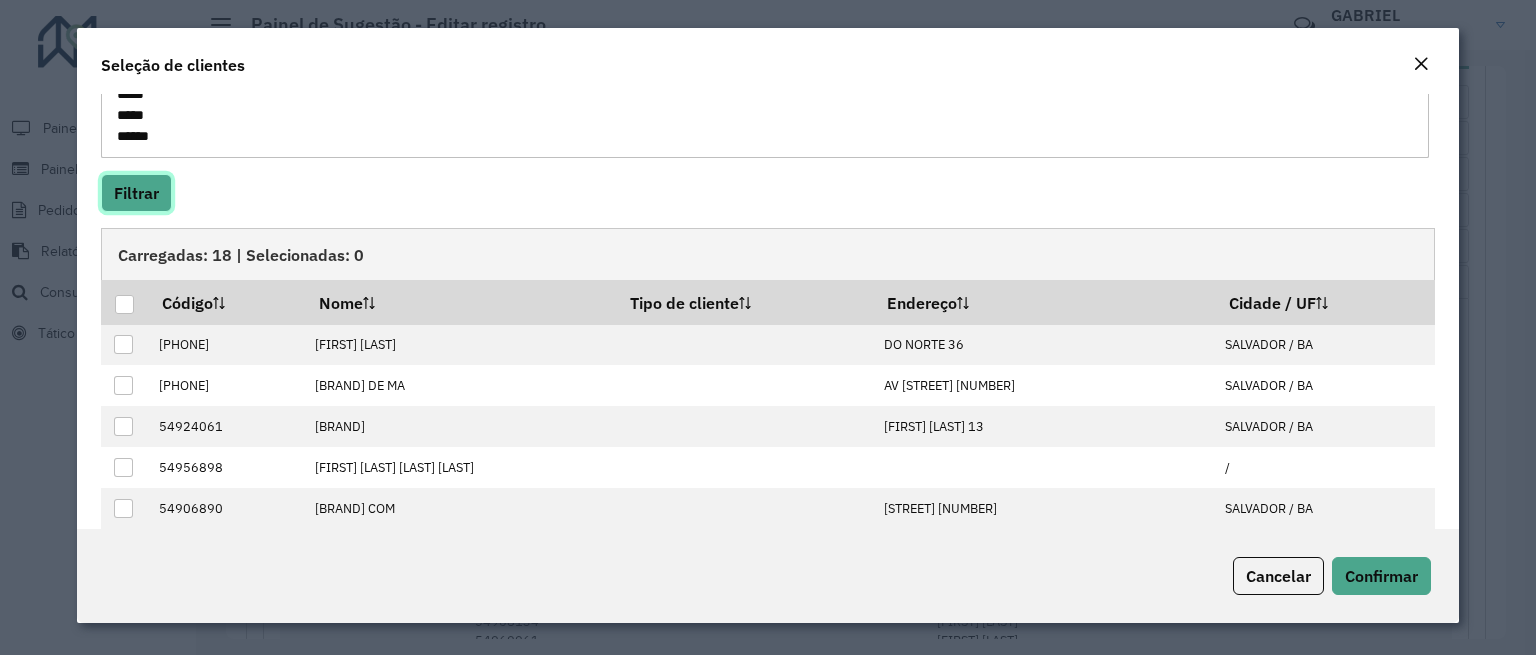 scroll, scrollTop: 297, scrollLeft: 0, axis: vertical 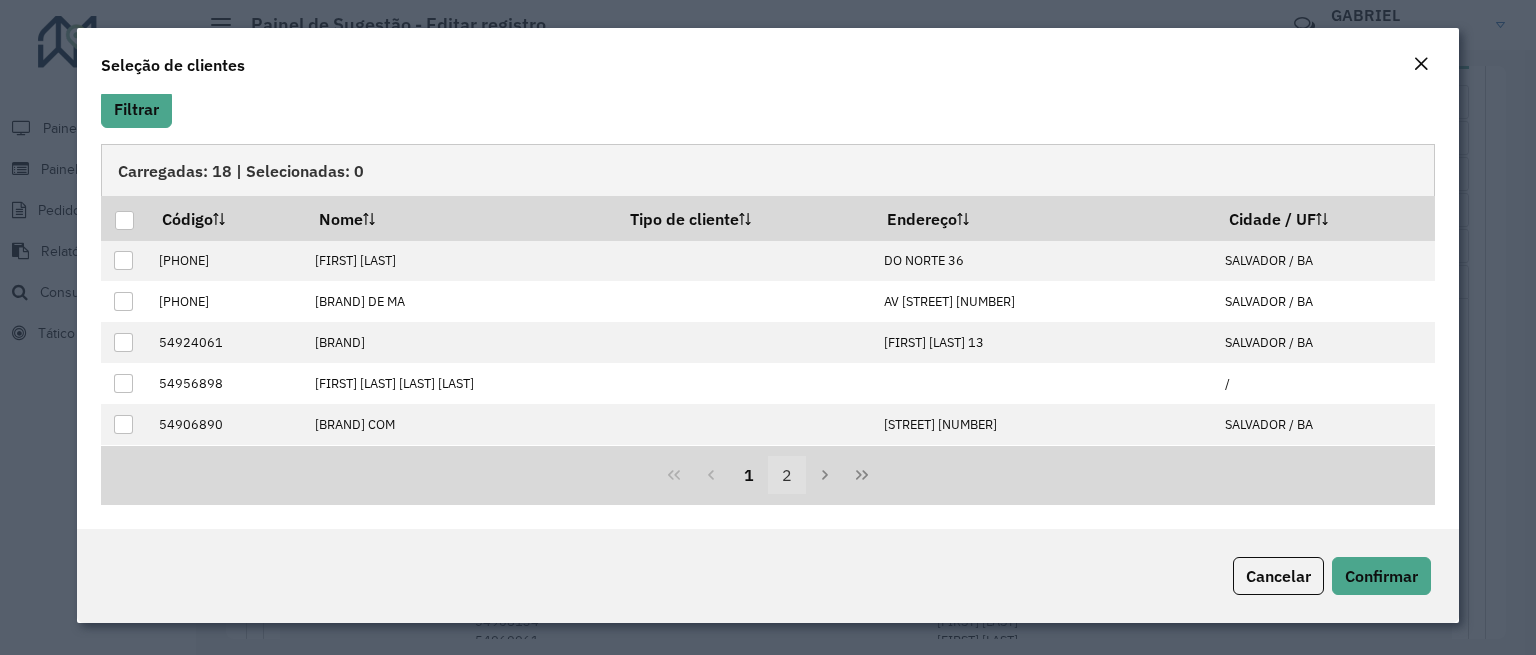 click on "2" at bounding box center (787, 475) 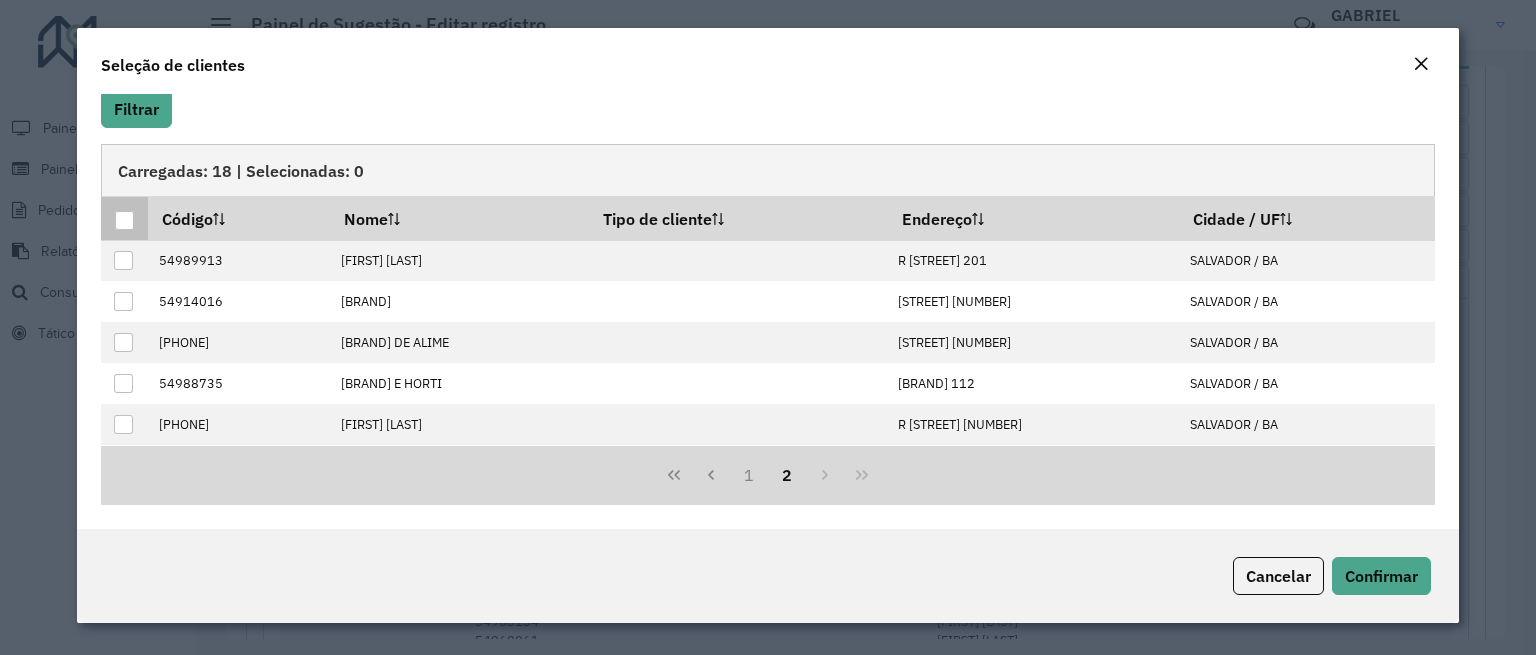 click at bounding box center [124, 220] 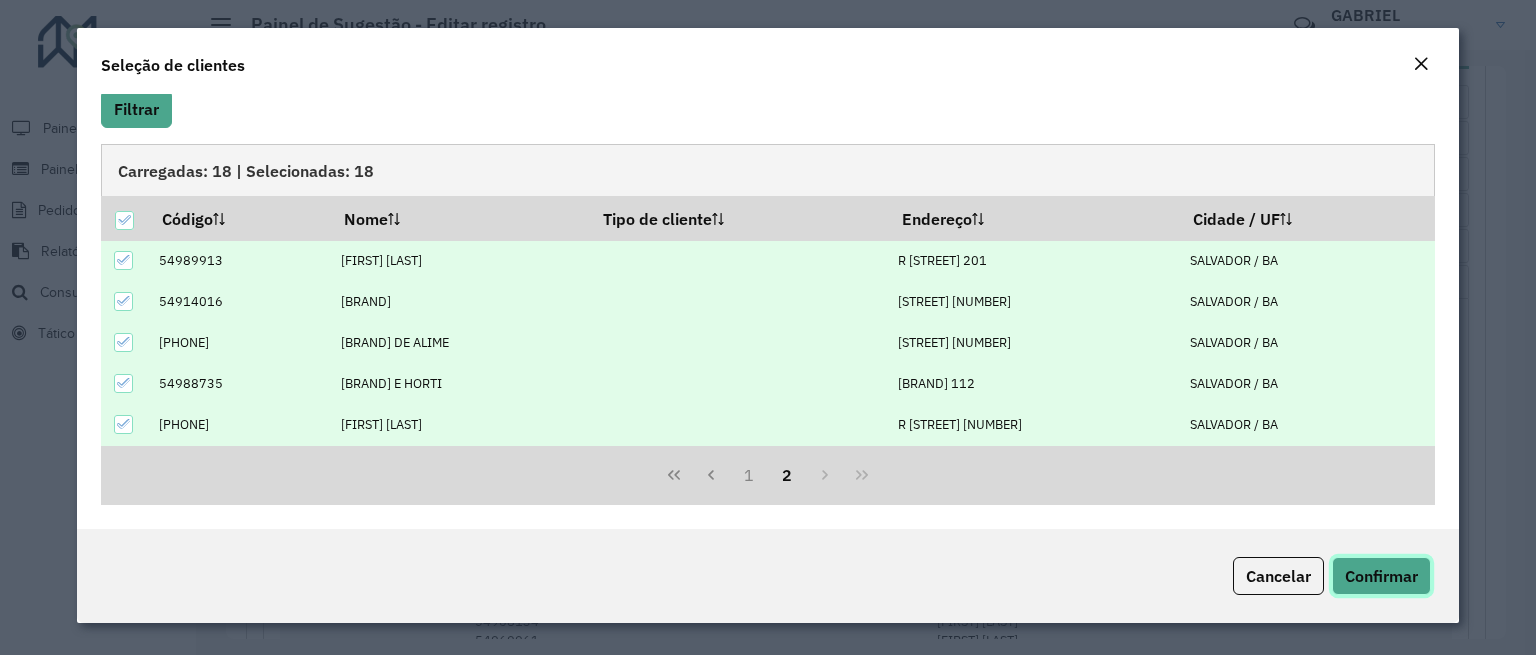 click on "Confirmar" 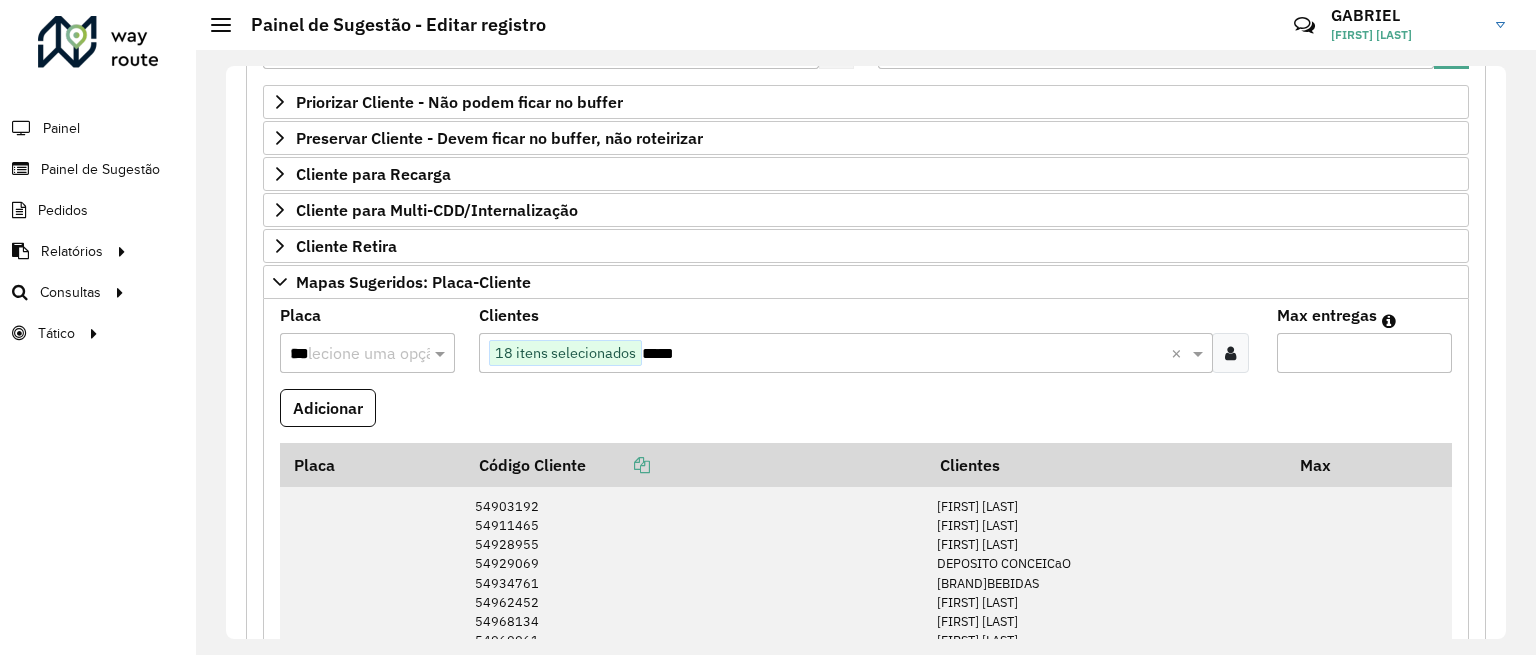 click on "***" at bounding box center (347, 354) 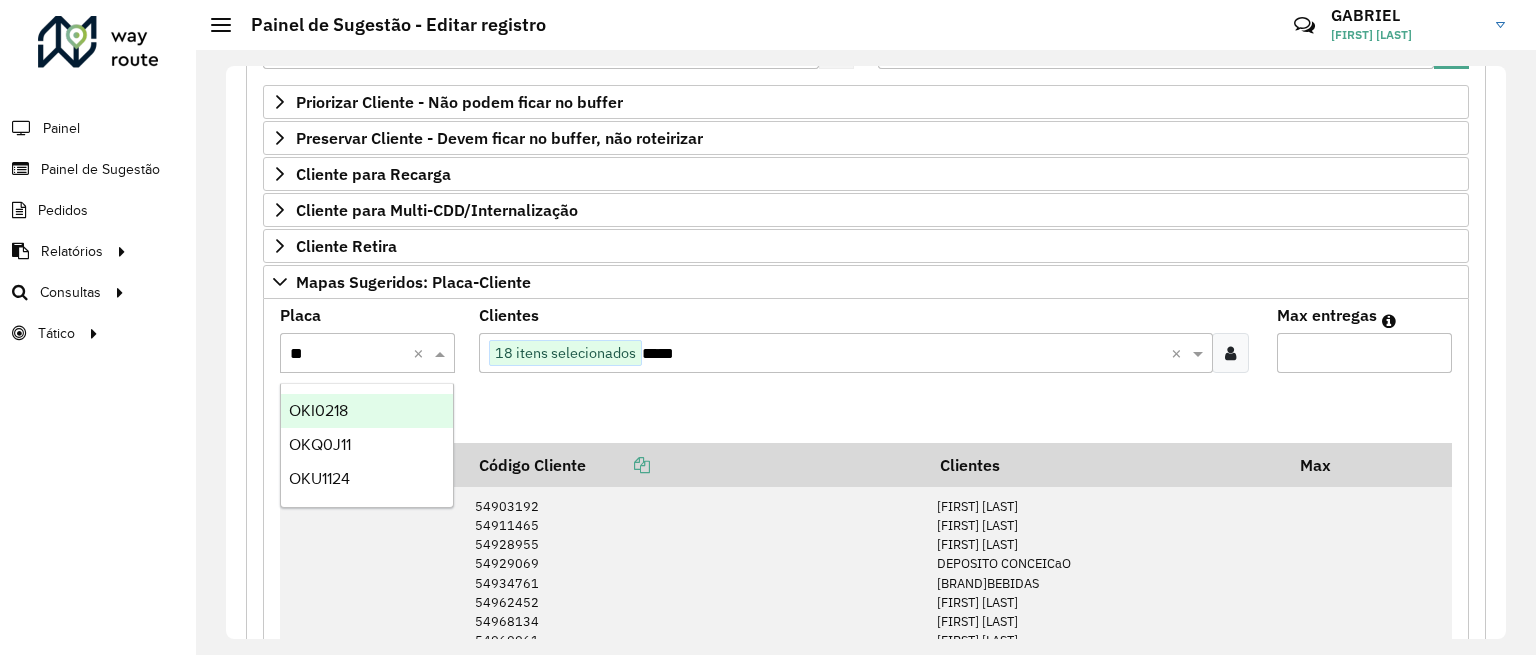 type on "***" 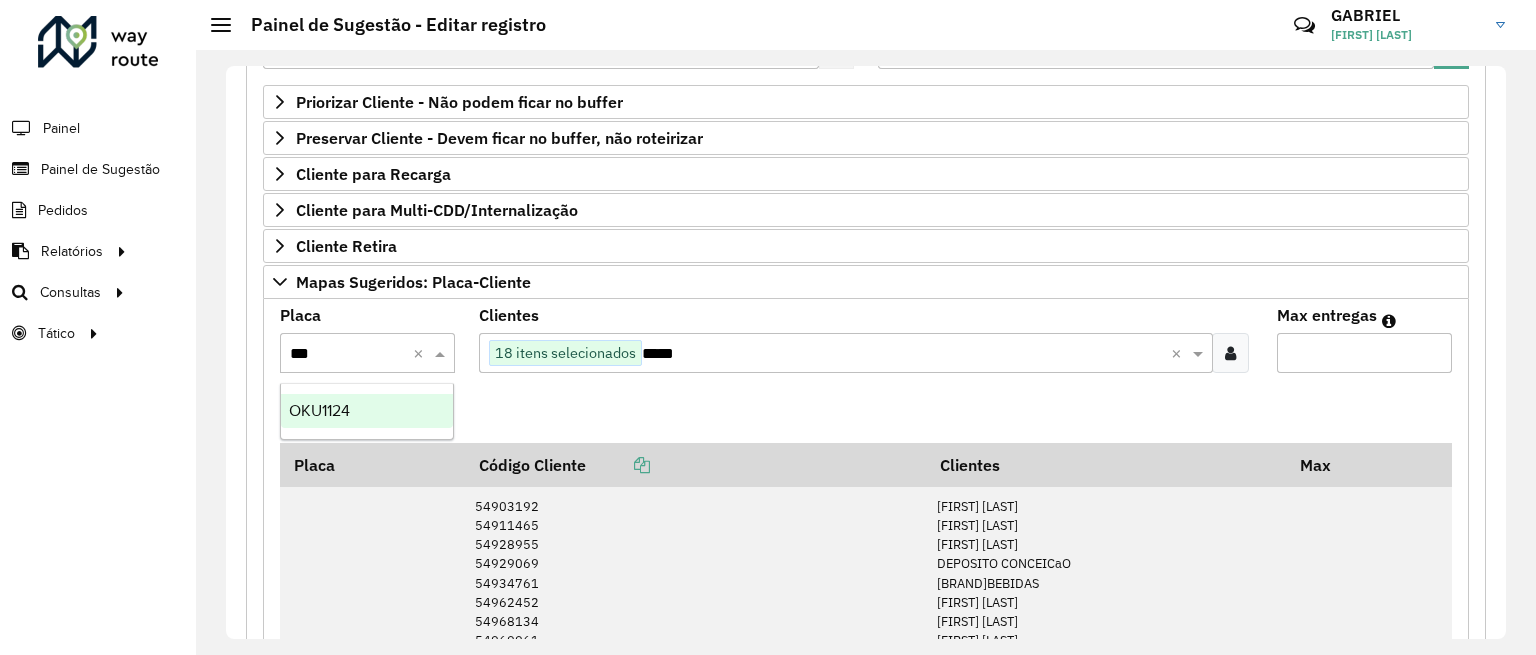 click on "OKU1124" at bounding box center (319, 410) 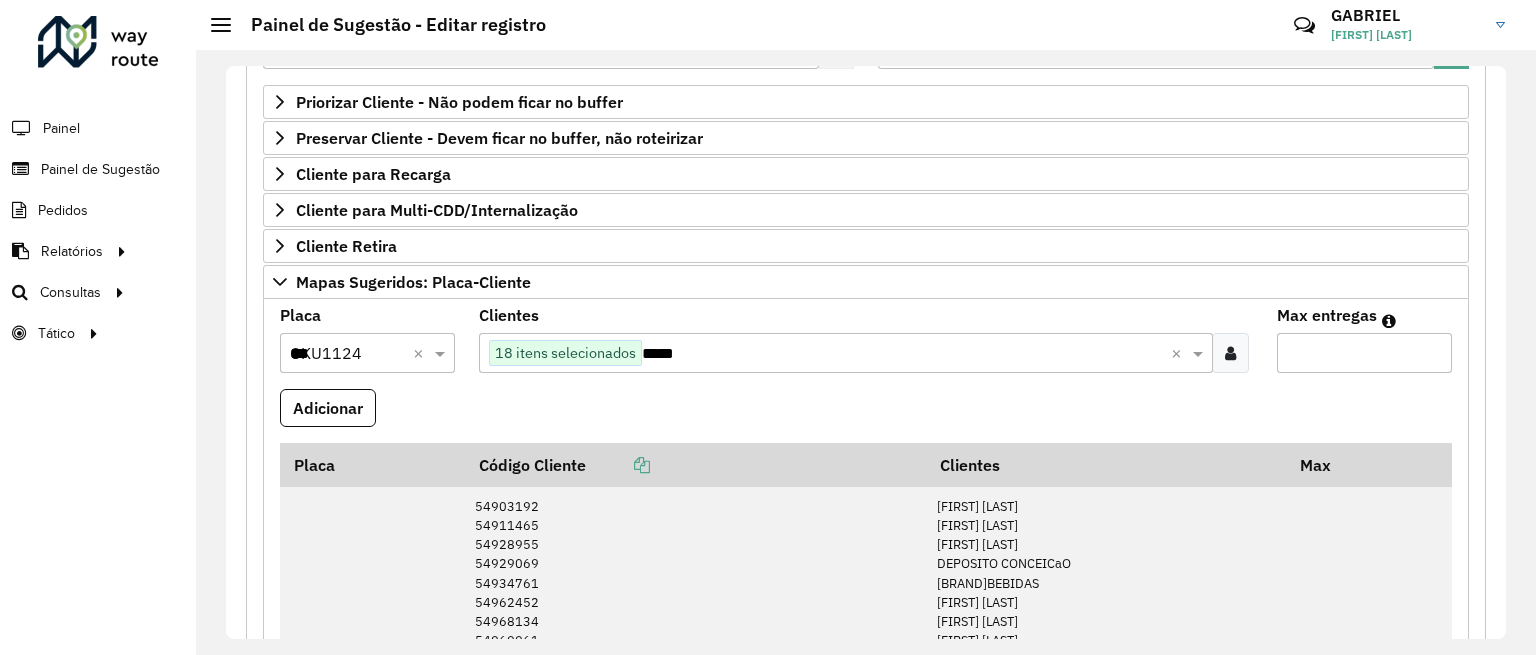click on "**" at bounding box center (1364, 353) 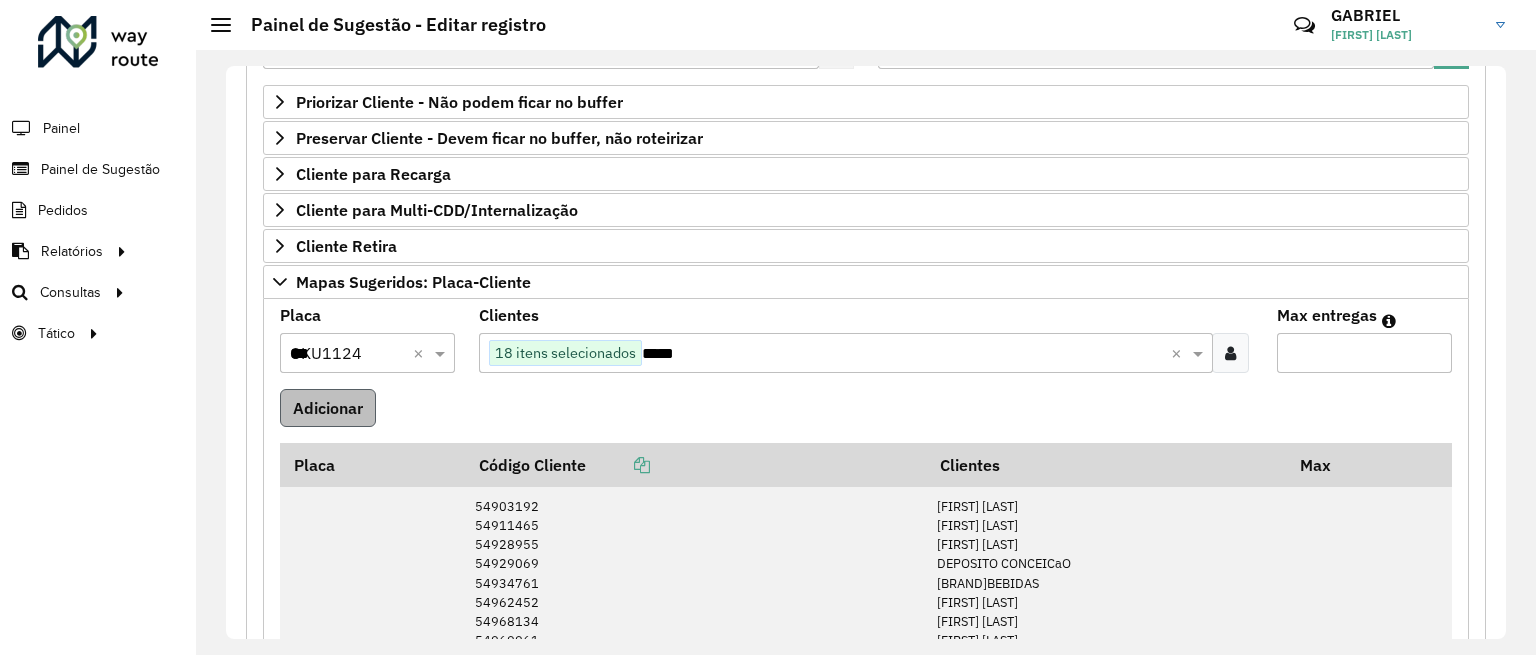 type on "**" 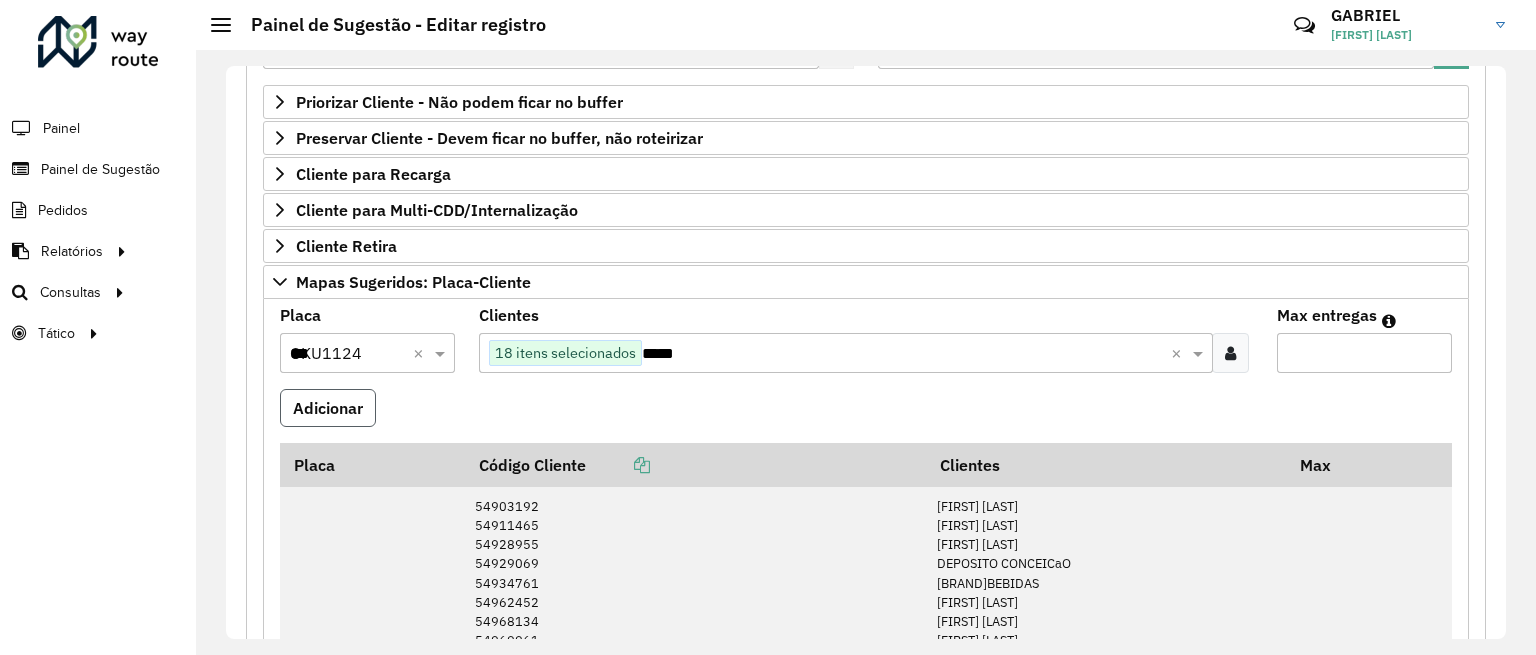 click on "Adicionar" at bounding box center (328, 408) 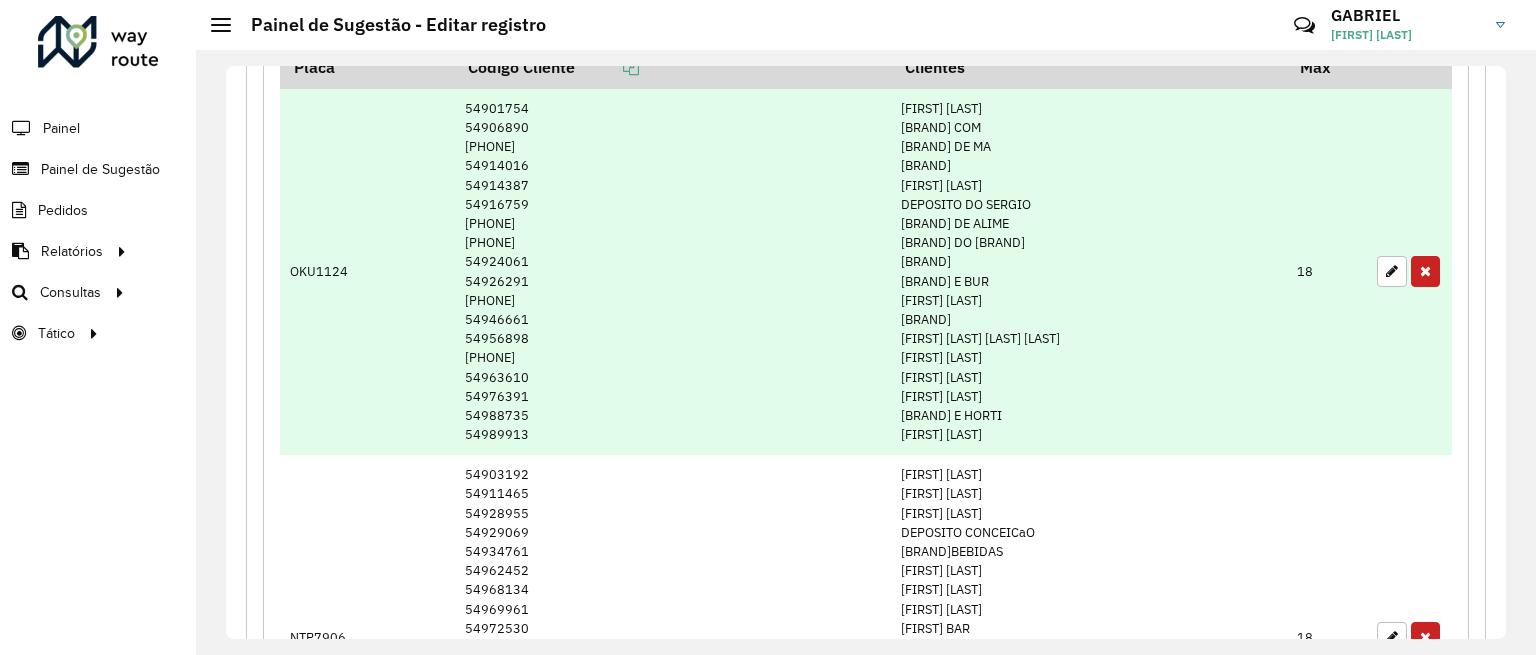 scroll, scrollTop: 743, scrollLeft: 0, axis: vertical 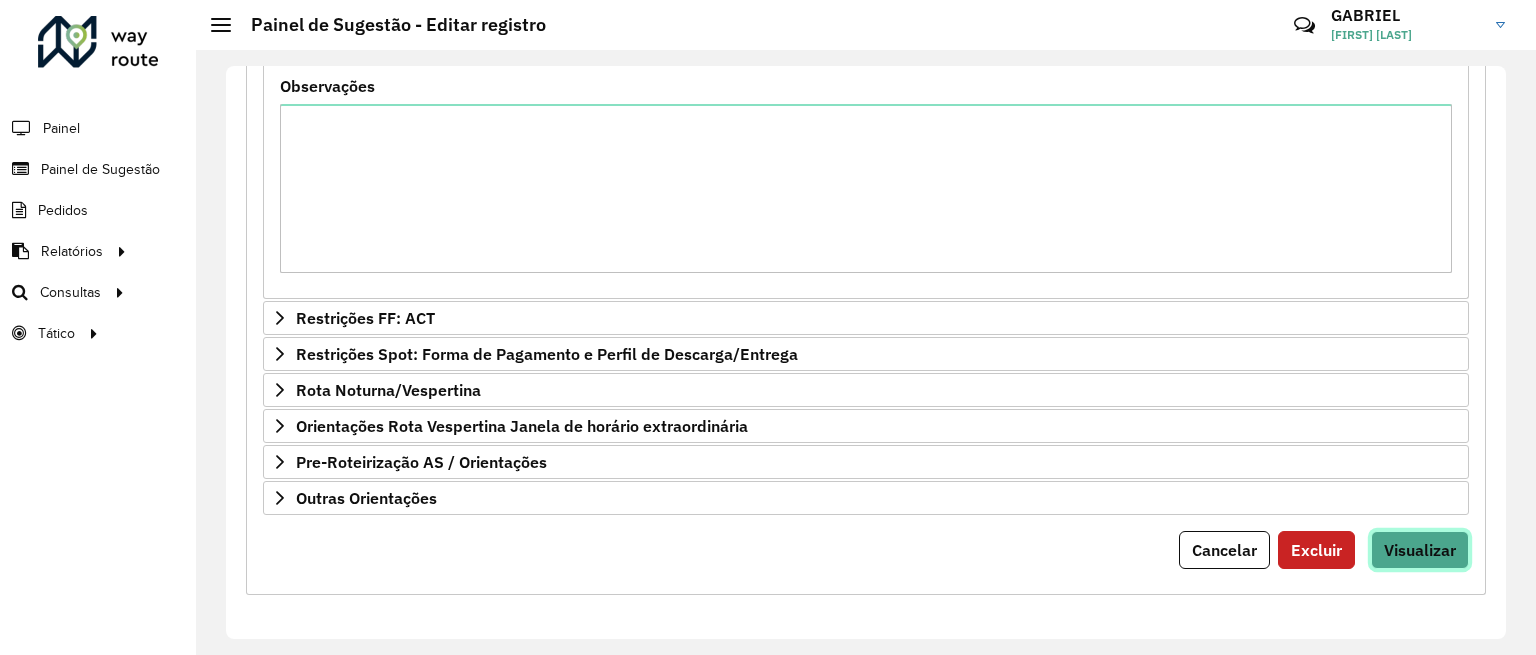 click on "Visualizar" at bounding box center (1420, 550) 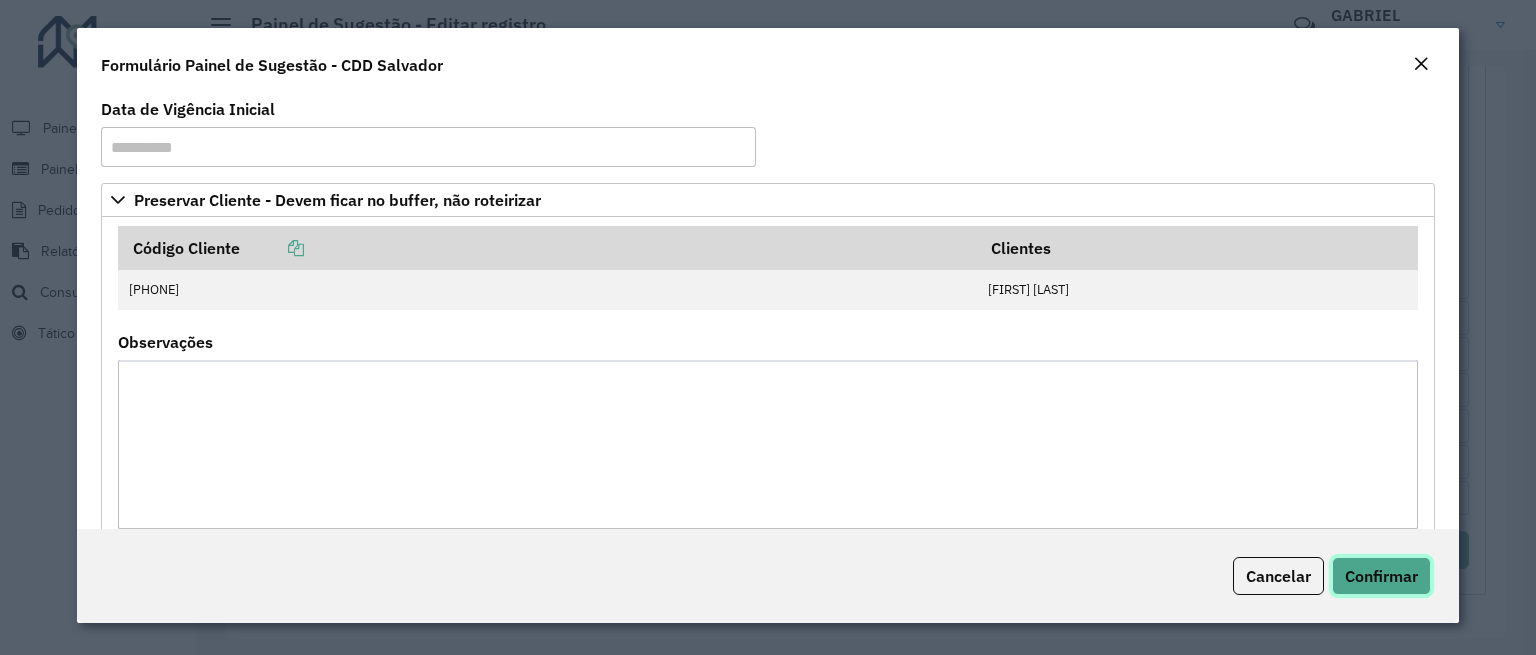 click on "Confirmar" 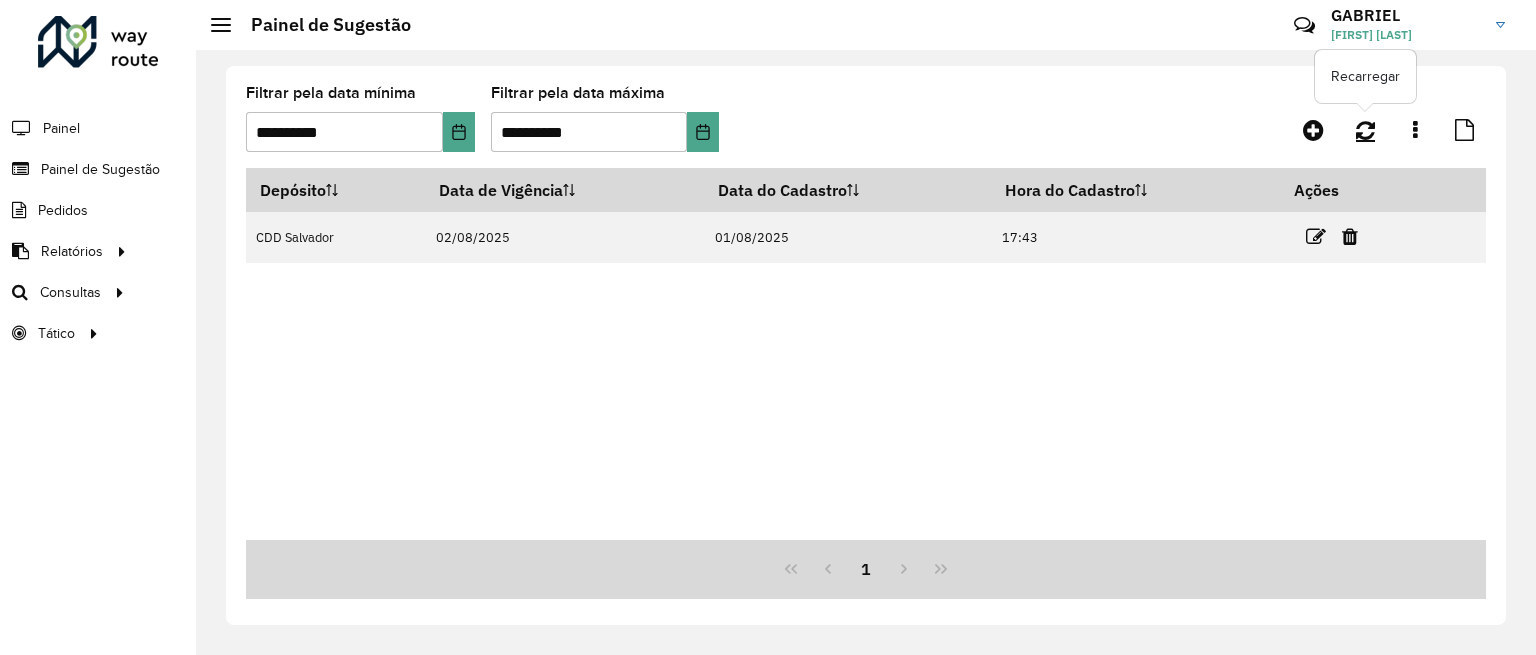 click 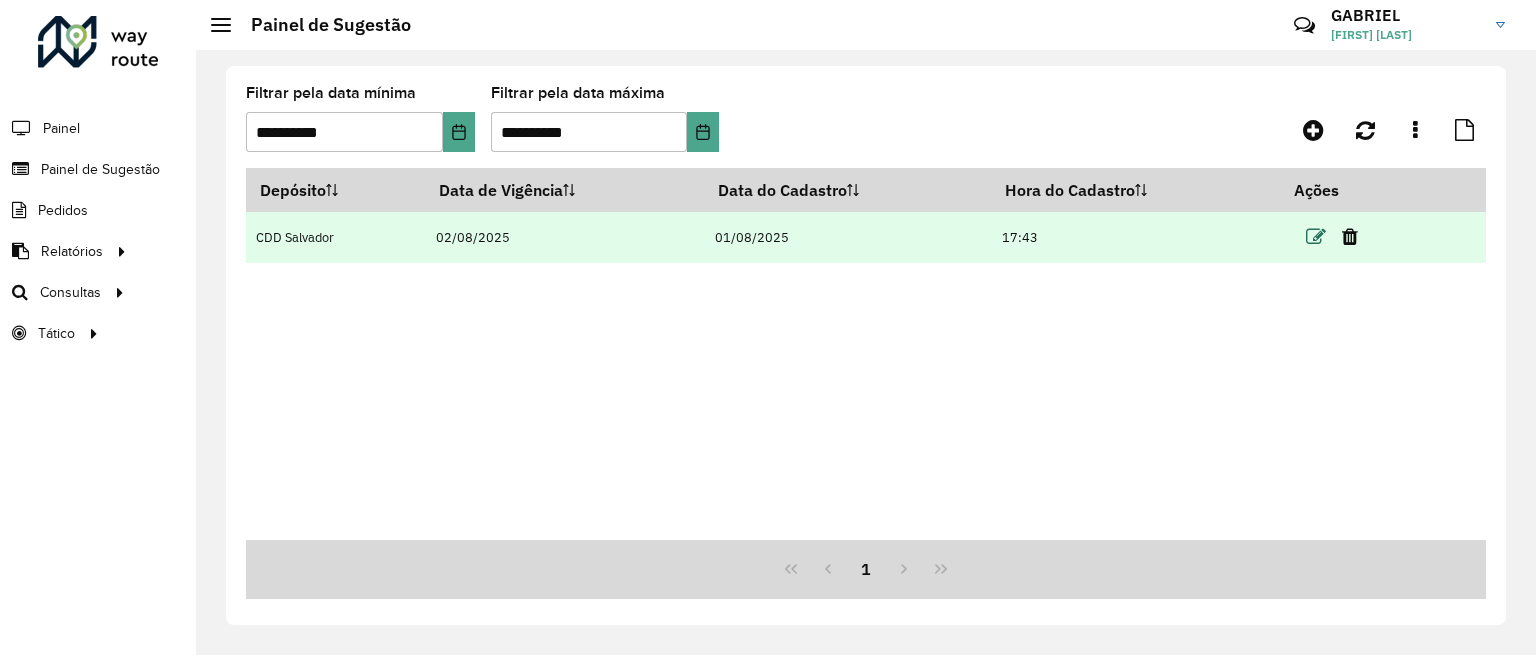 click at bounding box center (1316, 237) 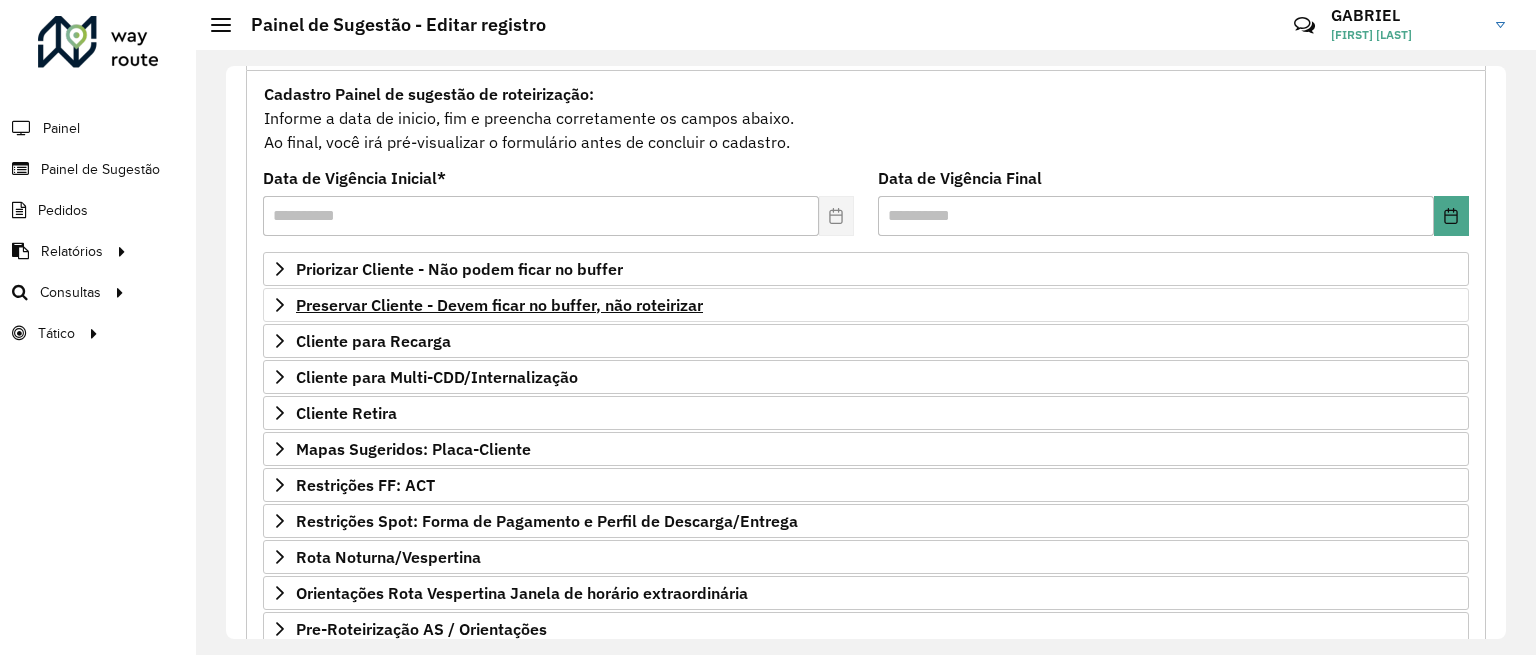 scroll, scrollTop: 193, scrollLeft: 0, axis: vertical 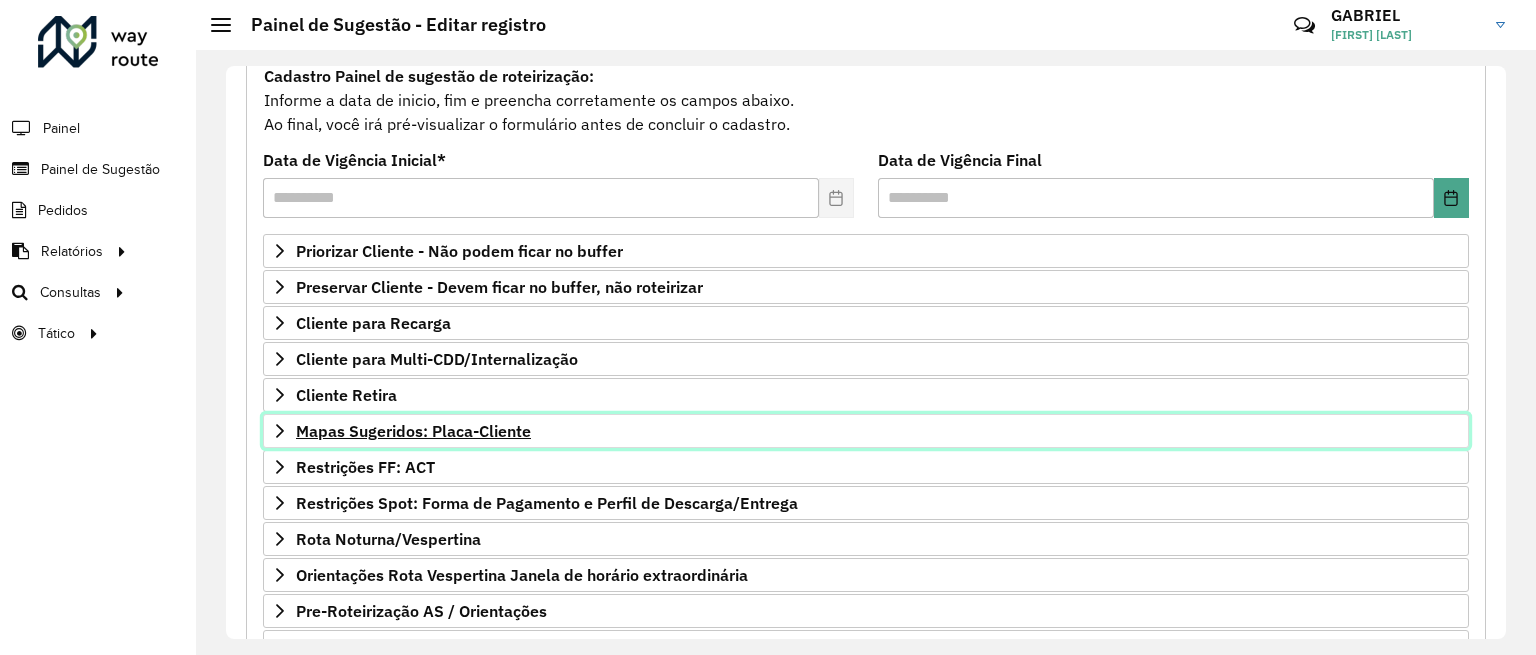 click on "Mapas Sugeridos: Placa-Cliente" at bounding box center (413, 431) 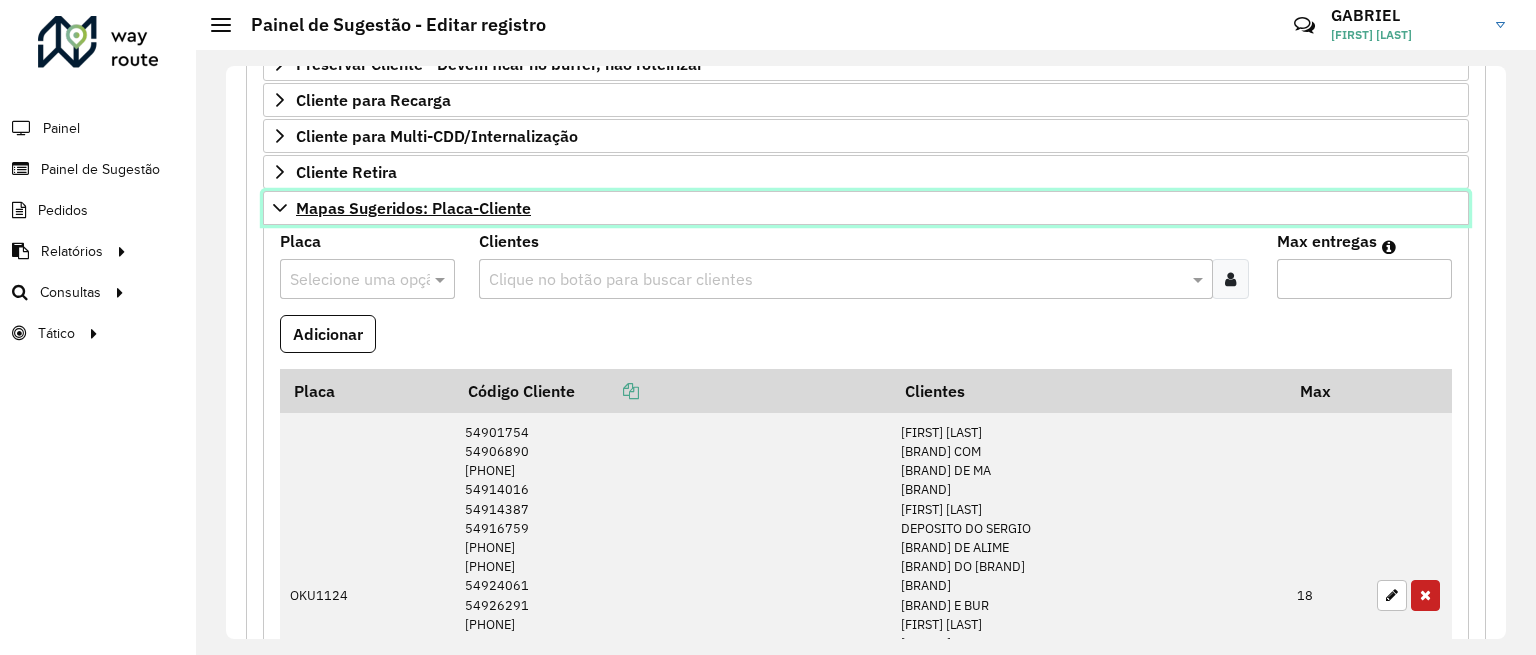 scroll, scrollTop: 417, scrollLeft: 0, axis: vertical 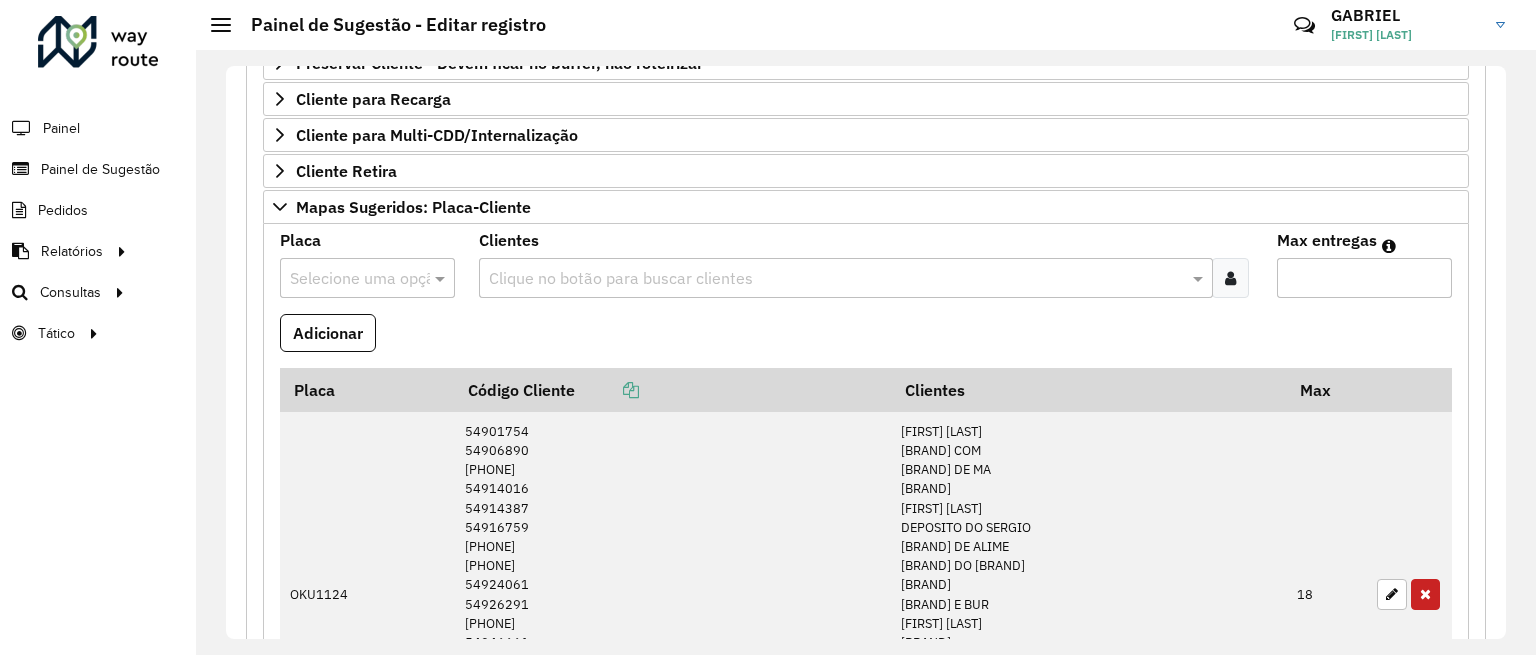click at bounding box center (1230, 278) 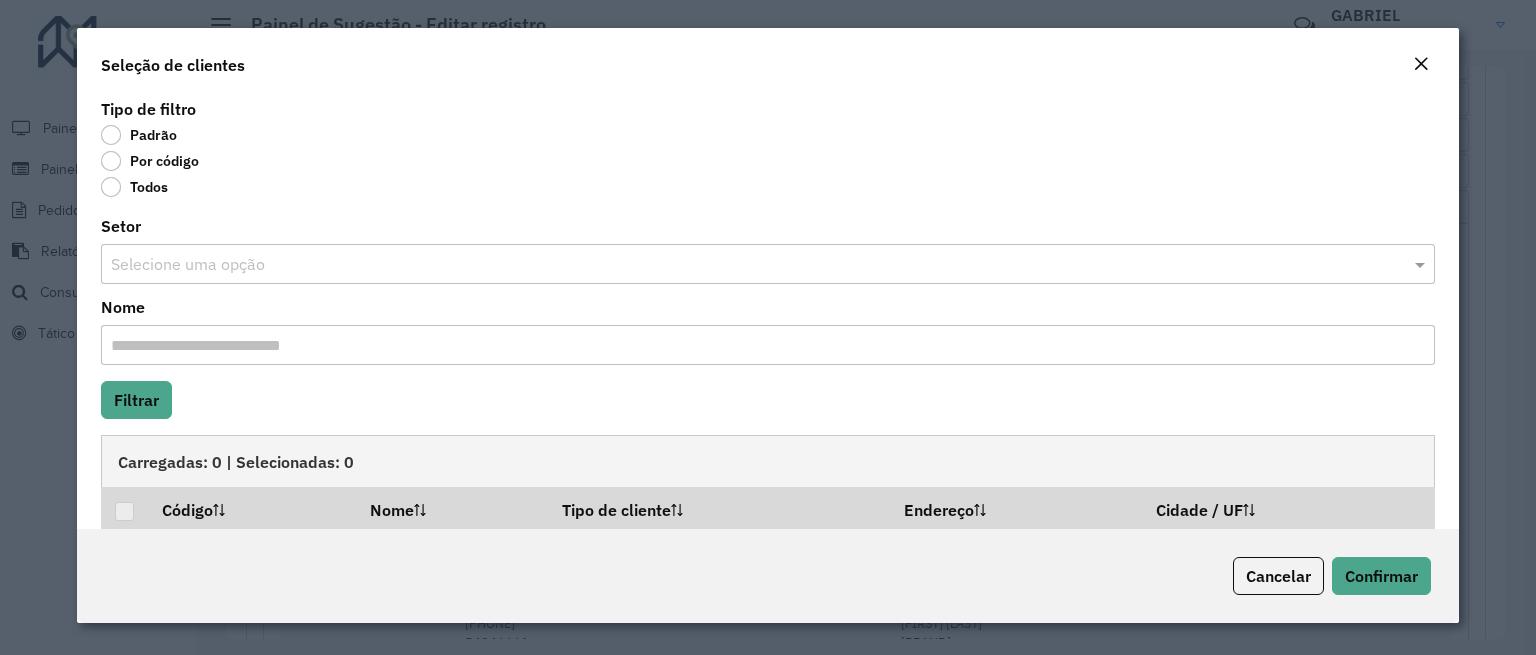 click on "Por código" 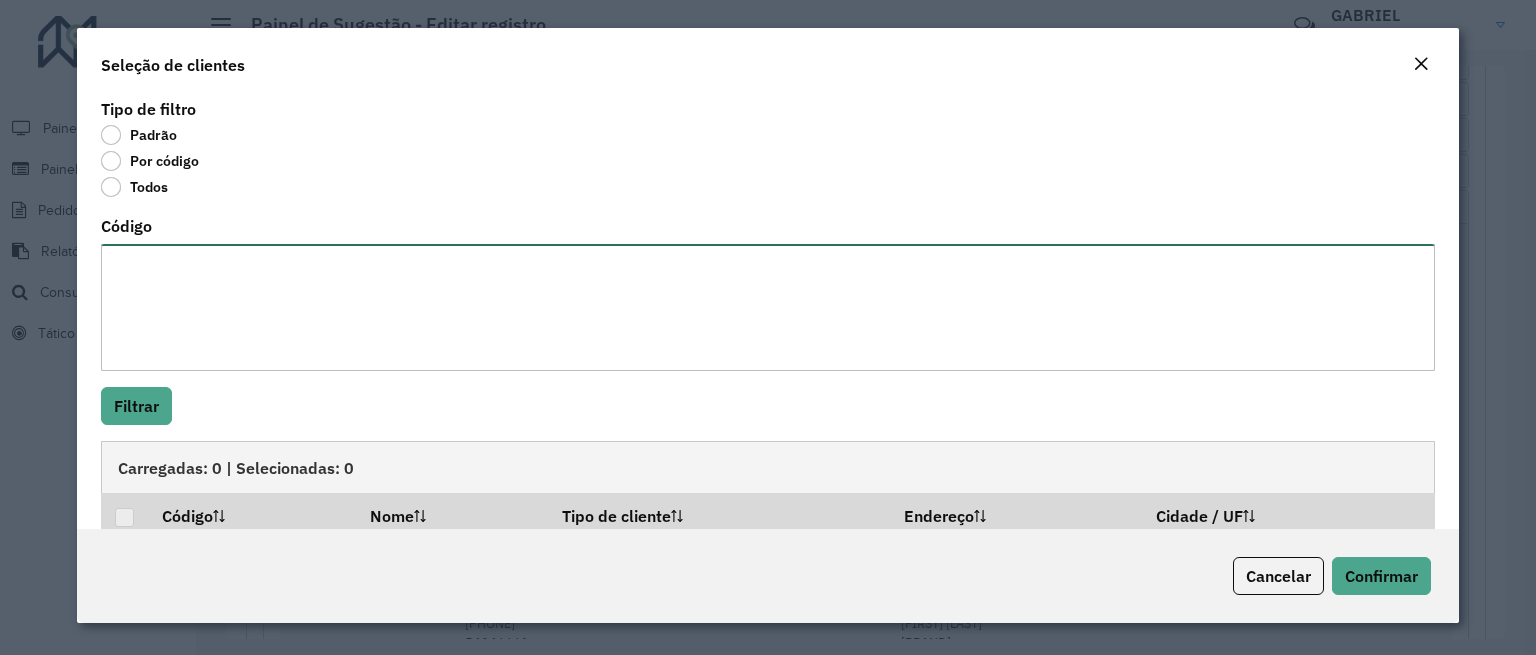 paste on "*****
*****
*****
****
*****
*****
*****
*****
*****
*****
*****
*****
*****
*****
*****
*****
*****
****
*****
*****
*****
*****
*****
*****
*****
*****" 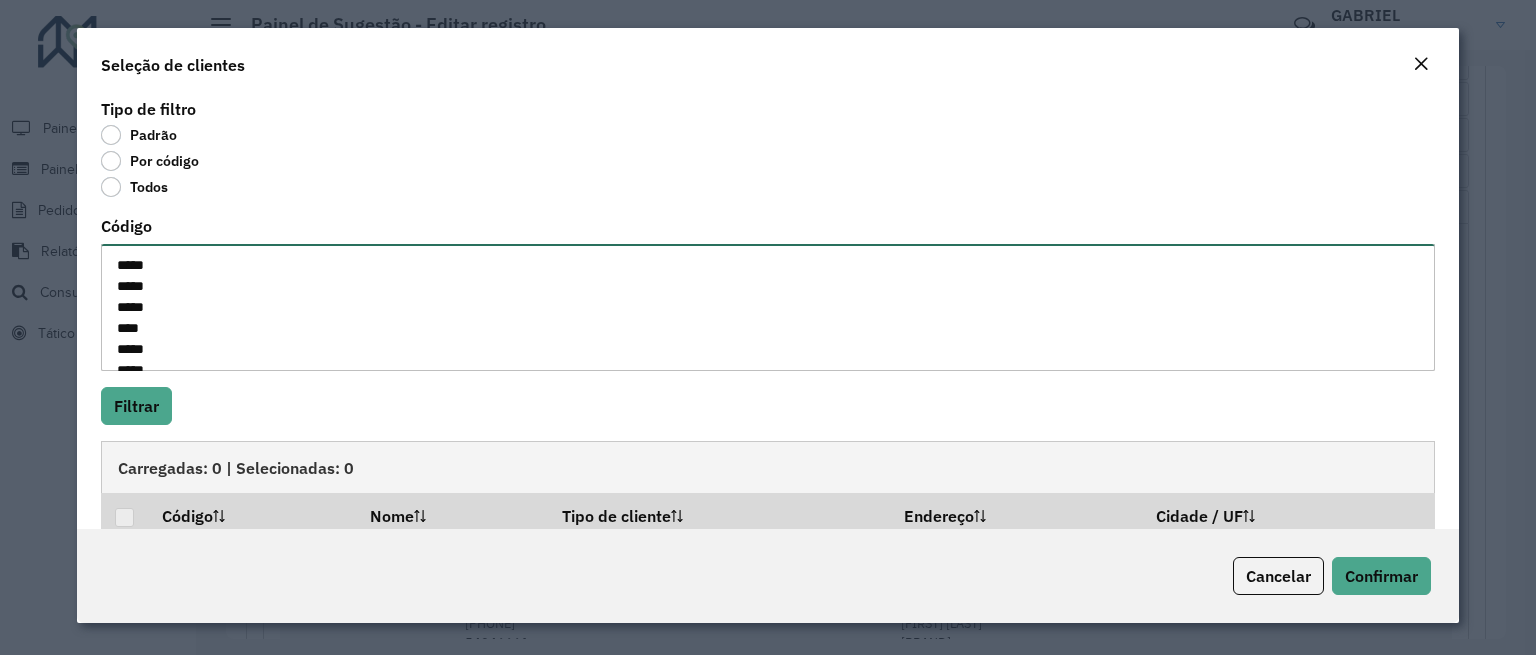click on "*****
*****
*****
****
*****
*****
*****
*****
*****
*****
*****
*****
*****
*****
*****
*****
*****
****
*****
*****
*****
*****
*****
*****
*****
*****" at bounding box center [768, 307] 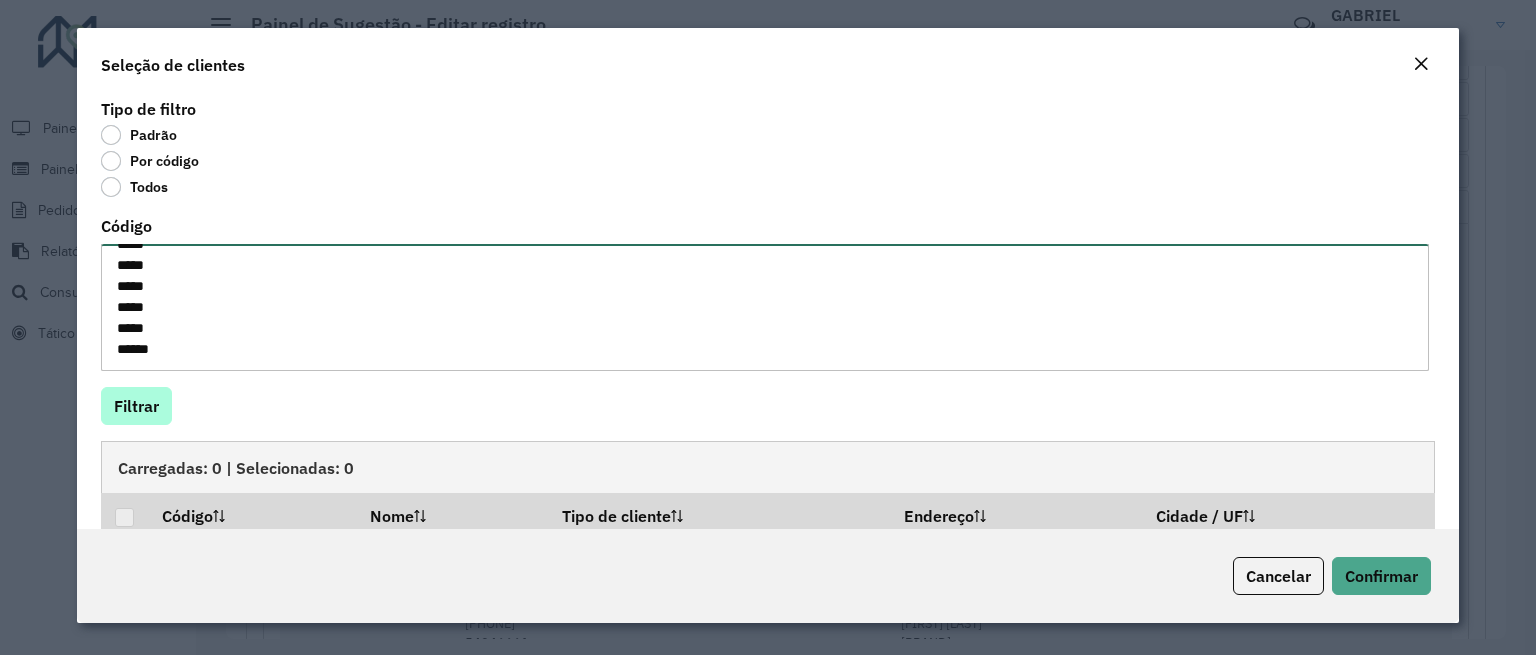 type on "*****
*****
*****
****
*****
*****
*****
*****
*****
*****
*****
*****
*****
*****
*****
*****
*****
****
*****
*****
*****
*****
*****
*****
*****
*****" 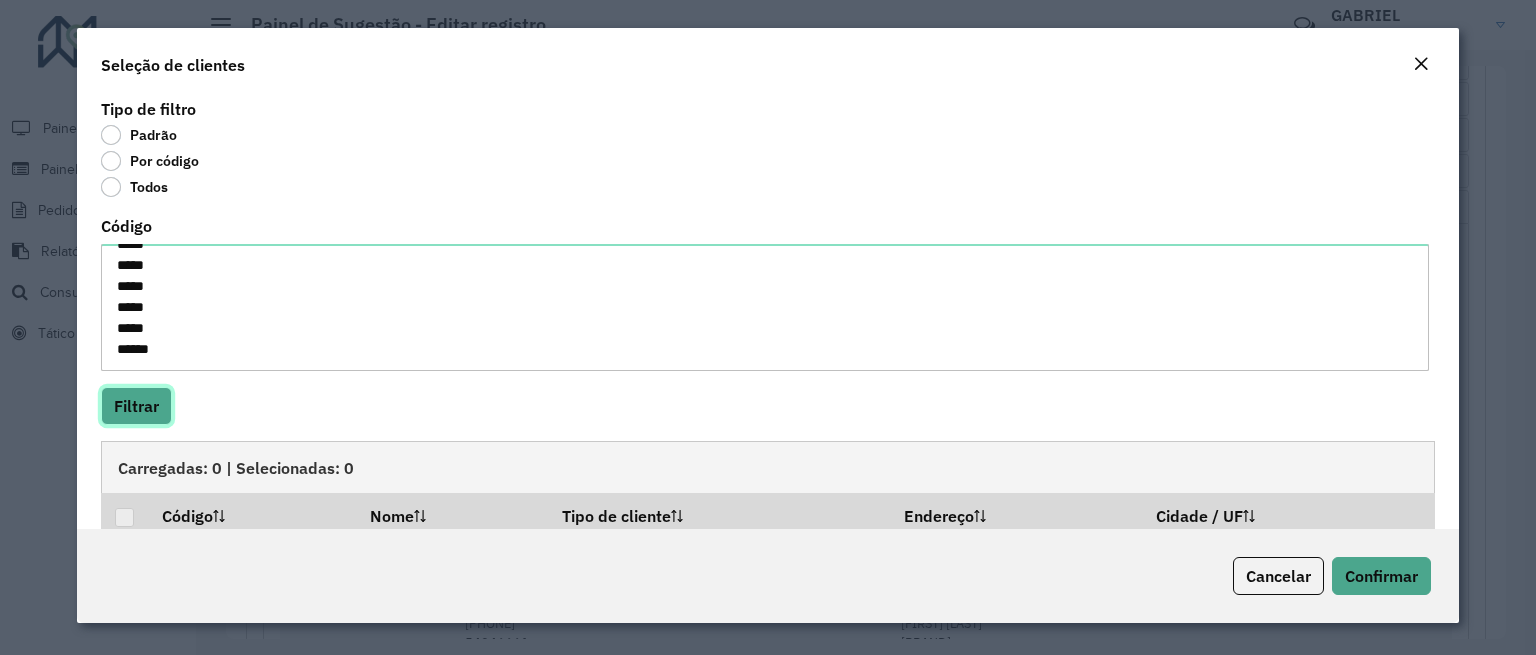 click on "Filtrar" 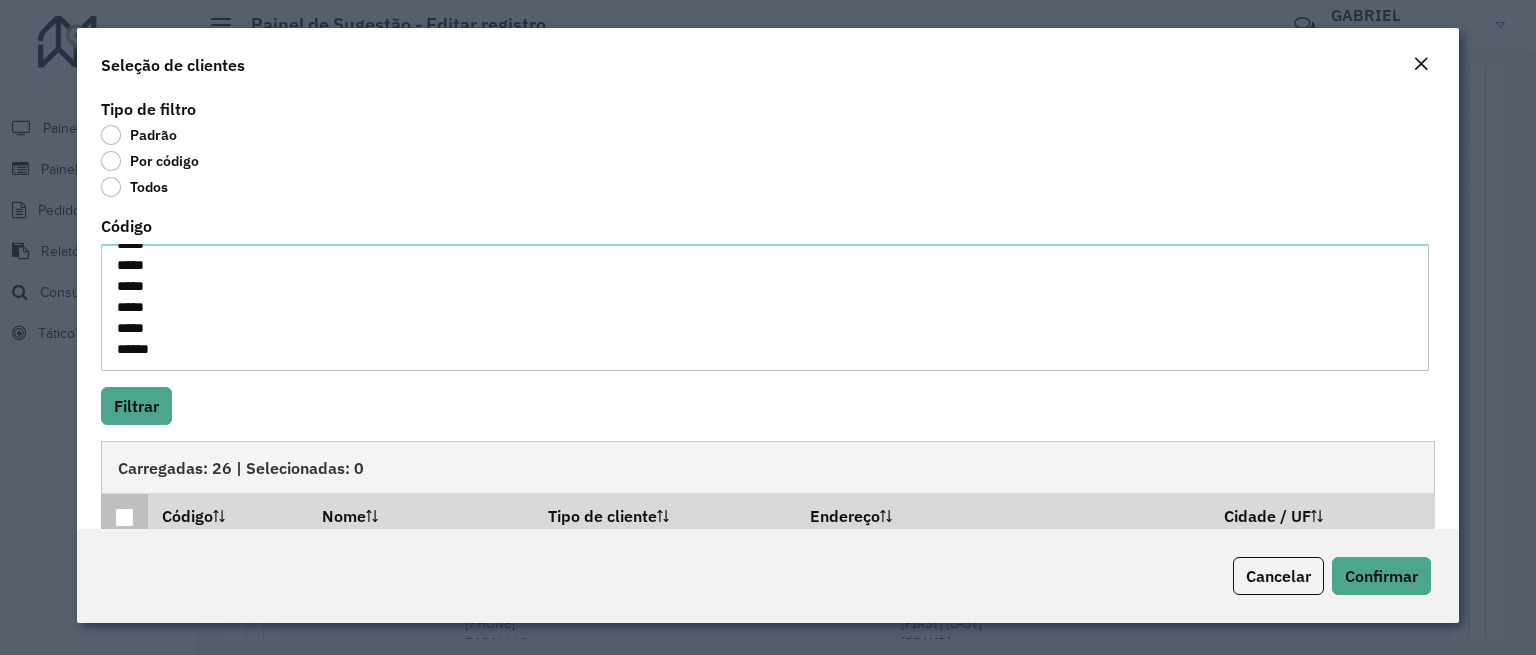 click at bounding box center [124, 517] 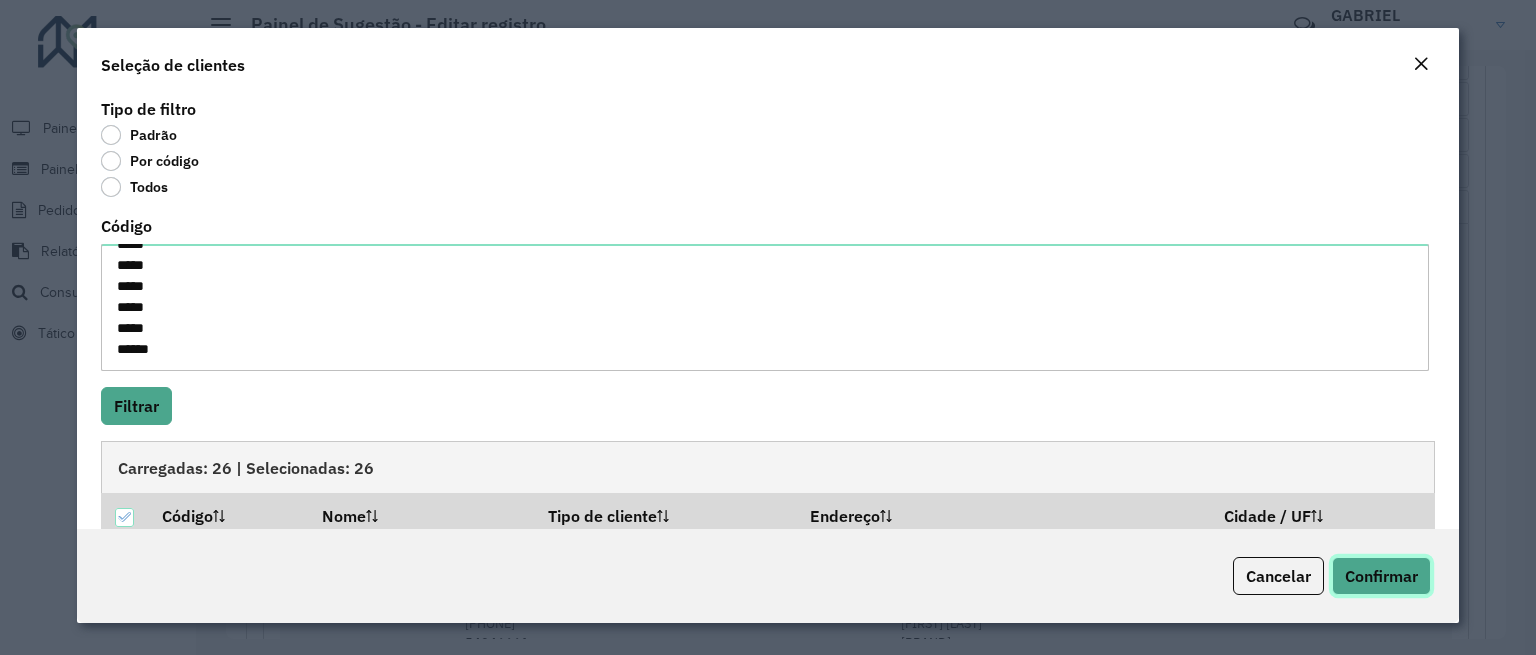 click on "Confirmar" 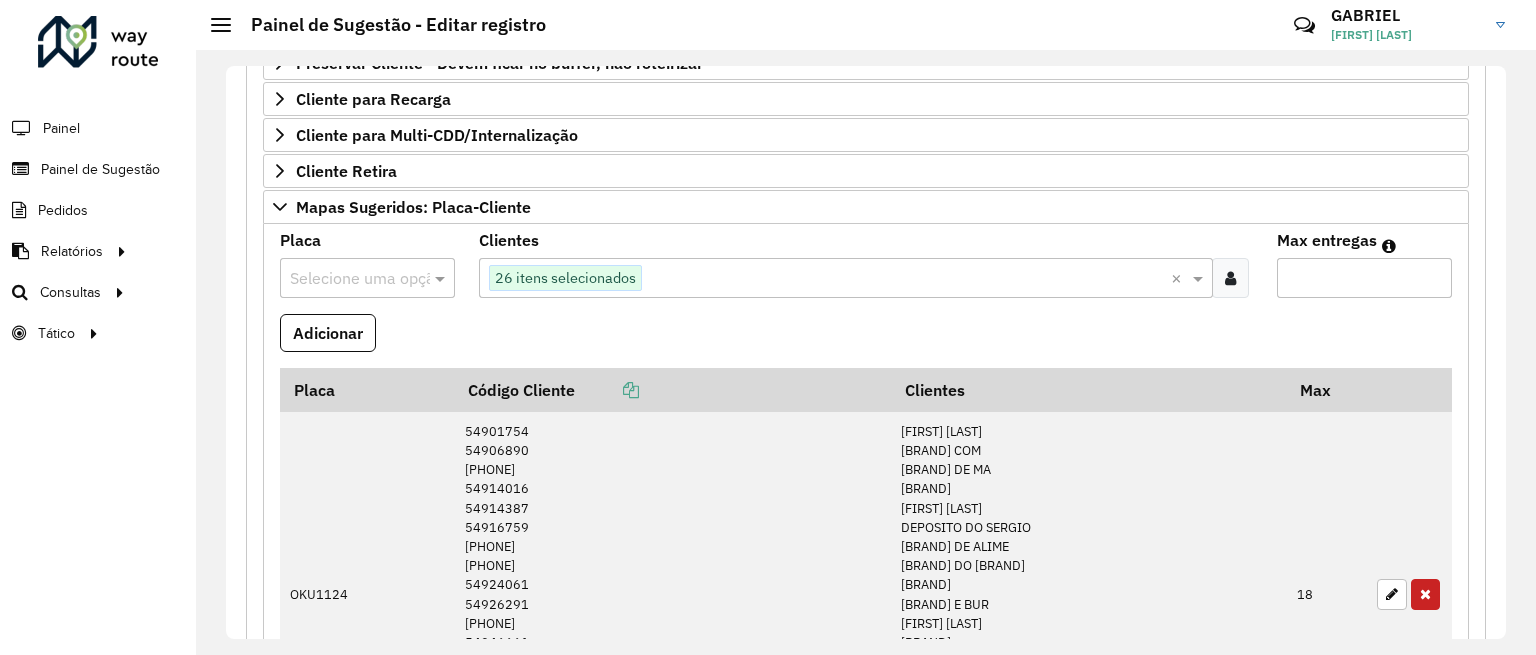 click at bounding box center [347, 279] 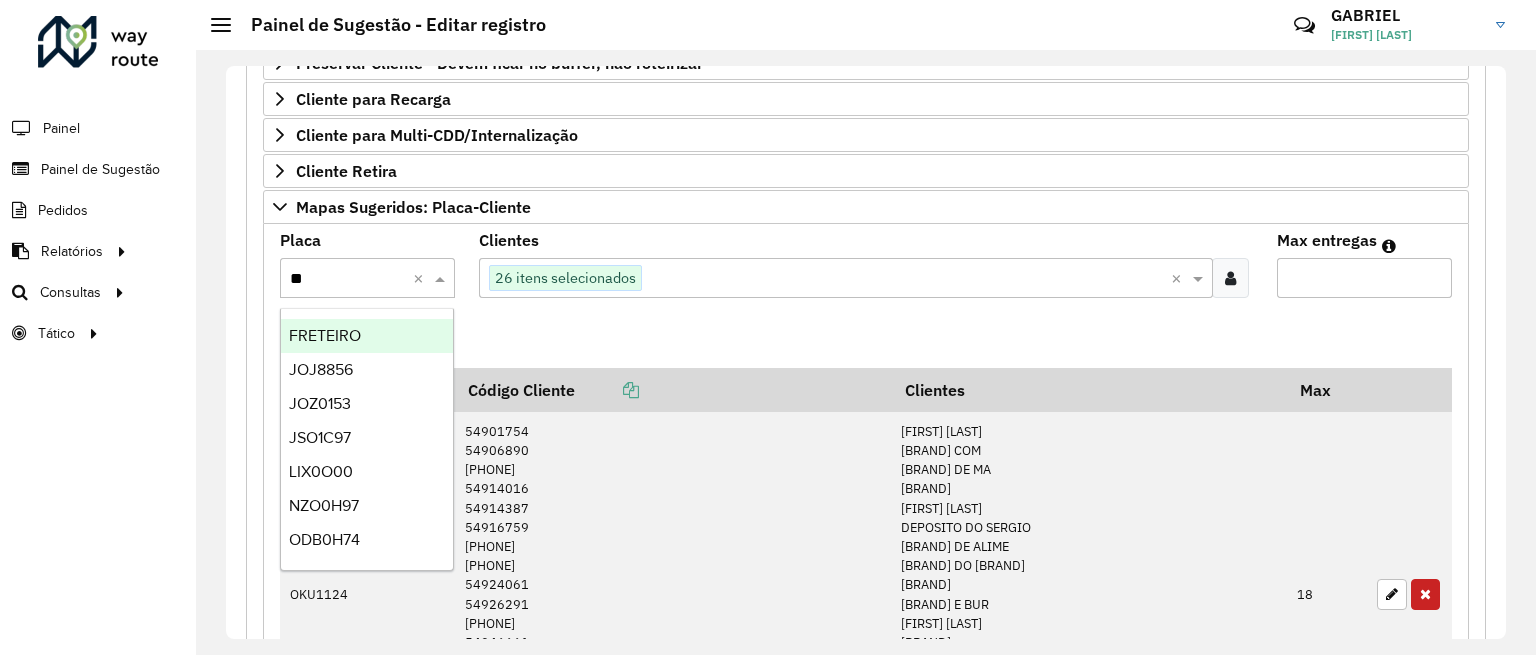 type on "***" 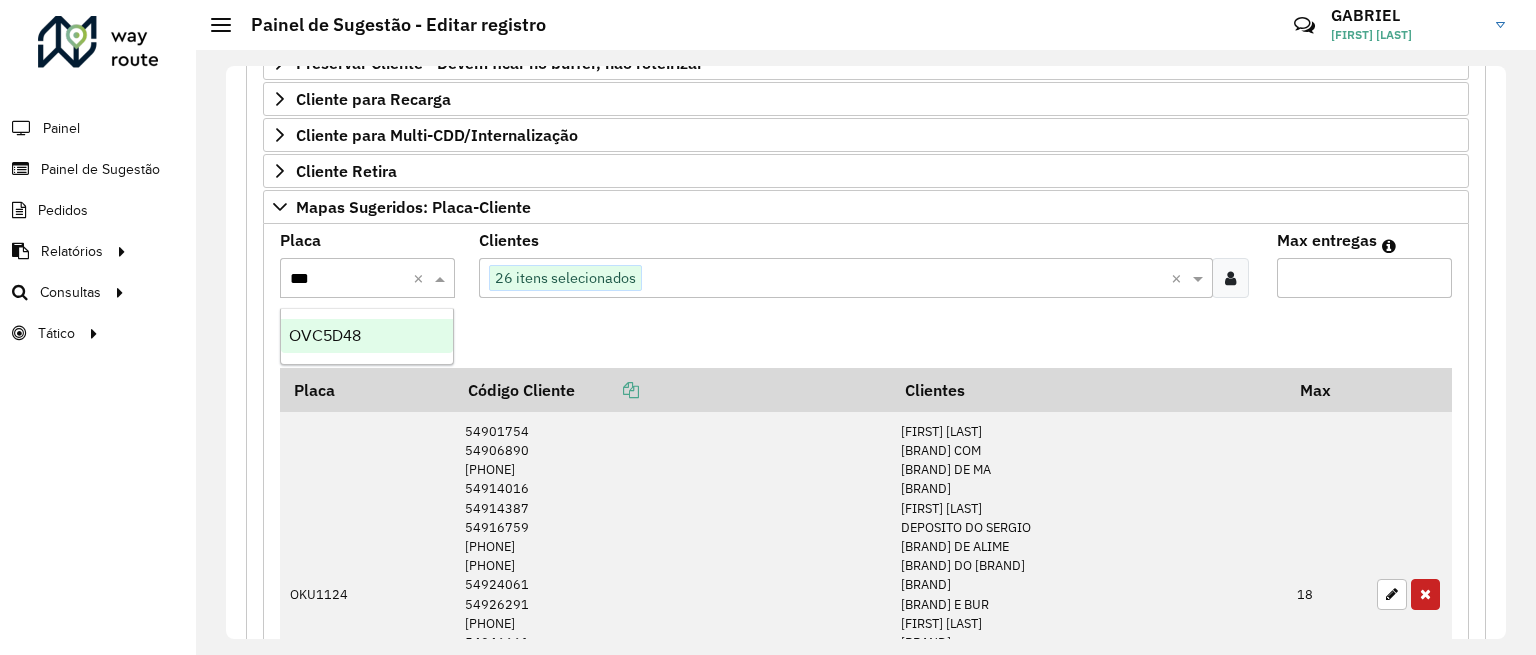 click on "OVC5D48" at bounding box center [325, 335] 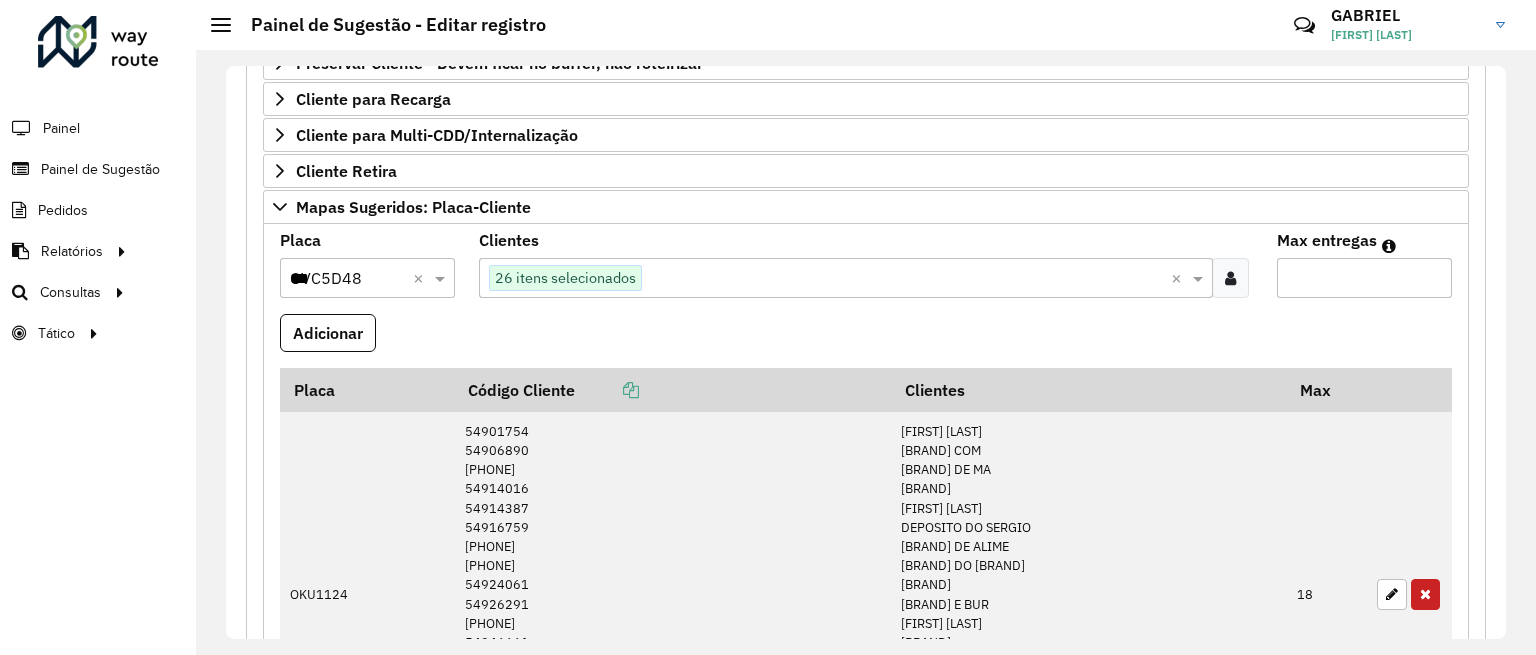 click on "Max entregas" at bounding box center (1364, 278) 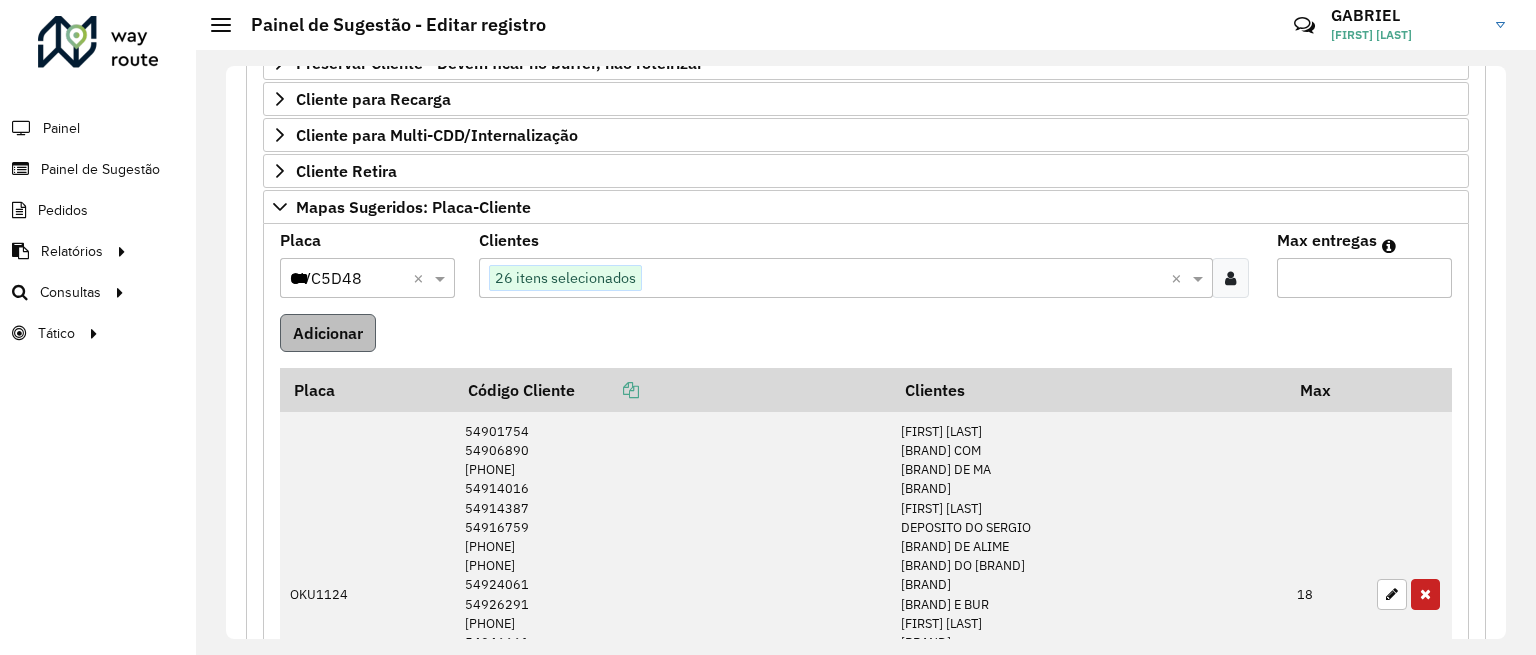 type on "**" 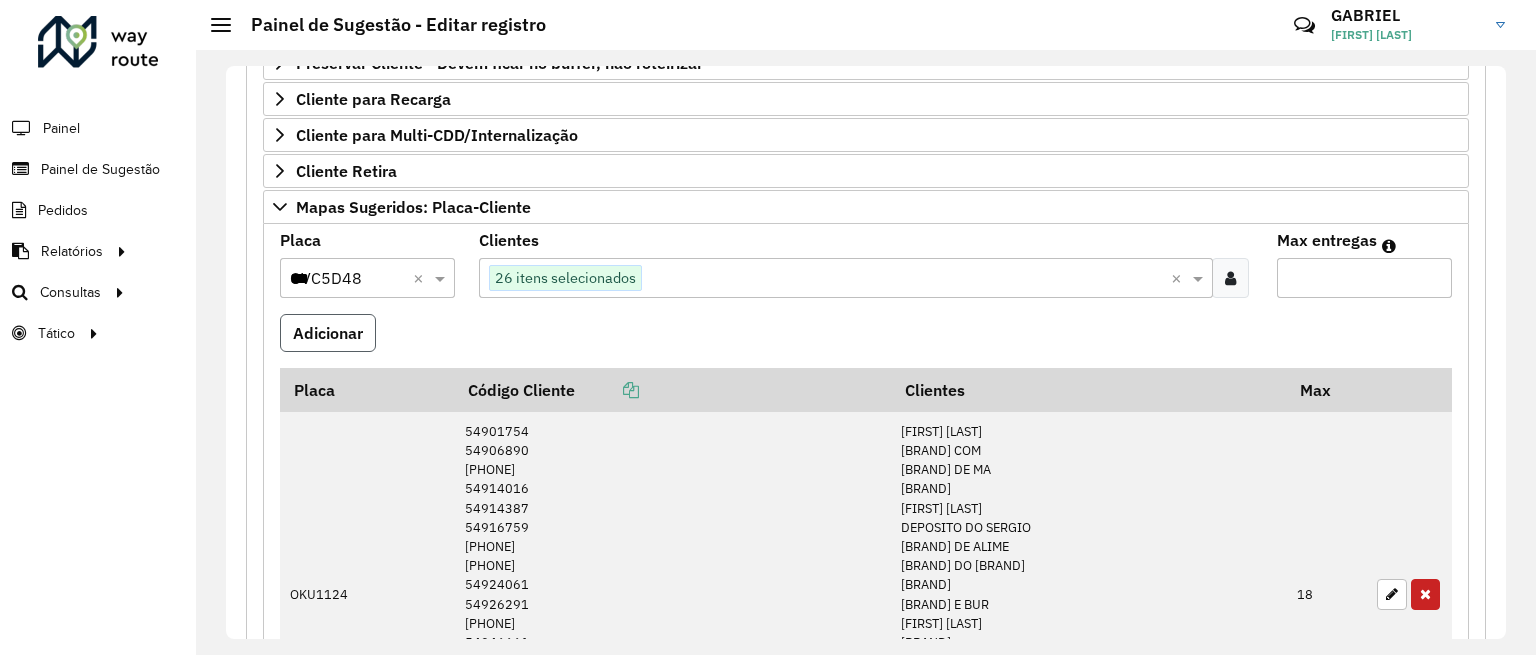 click on "Adicionar" at bounding box center [328, 333] 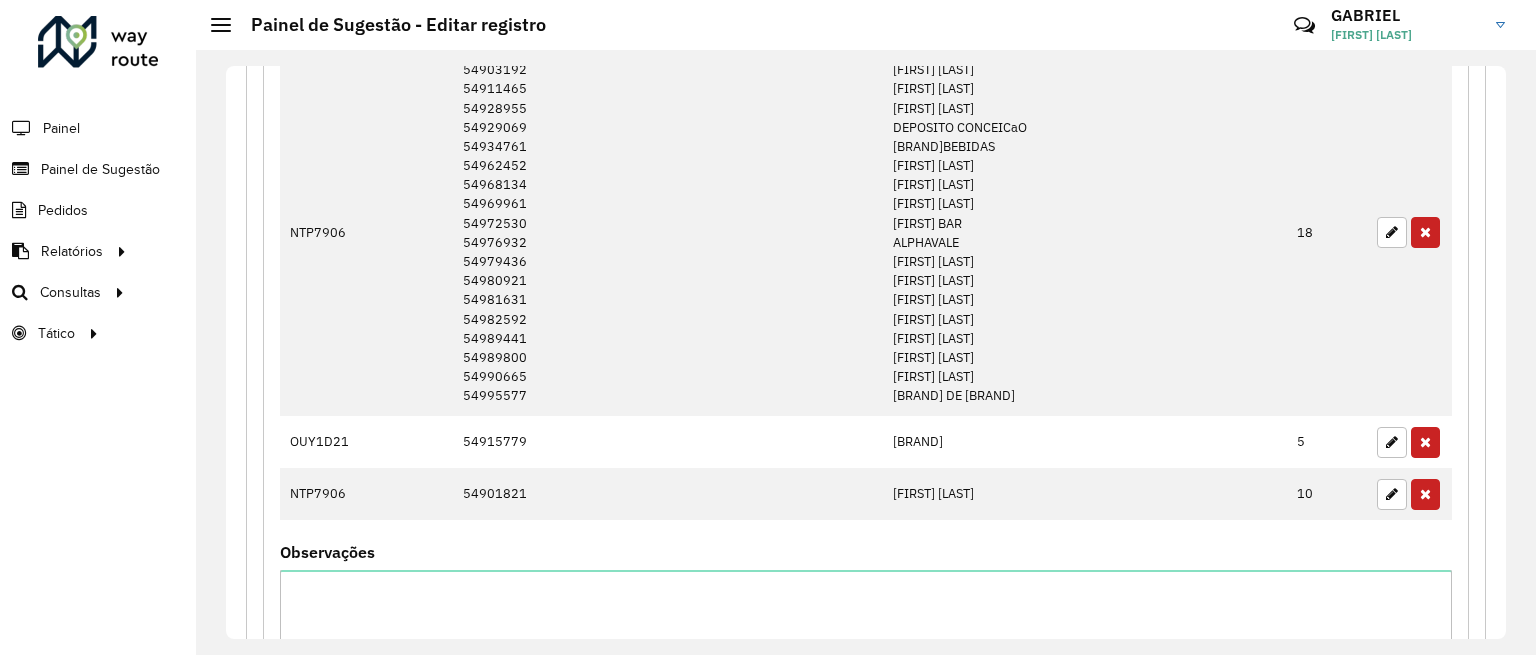 scroll, scrollTop: 1657, scrollLeft: 0, axis: vertical 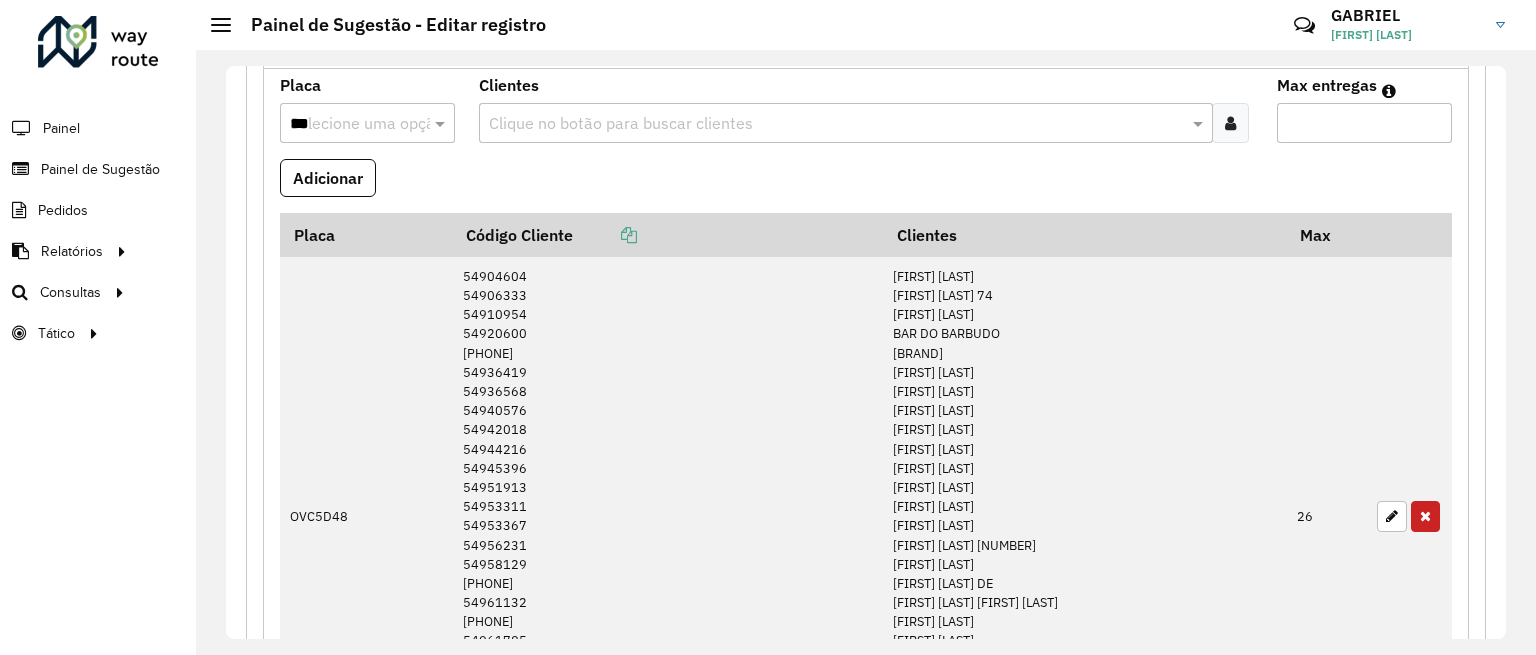 click at bounding box center (835, 124) 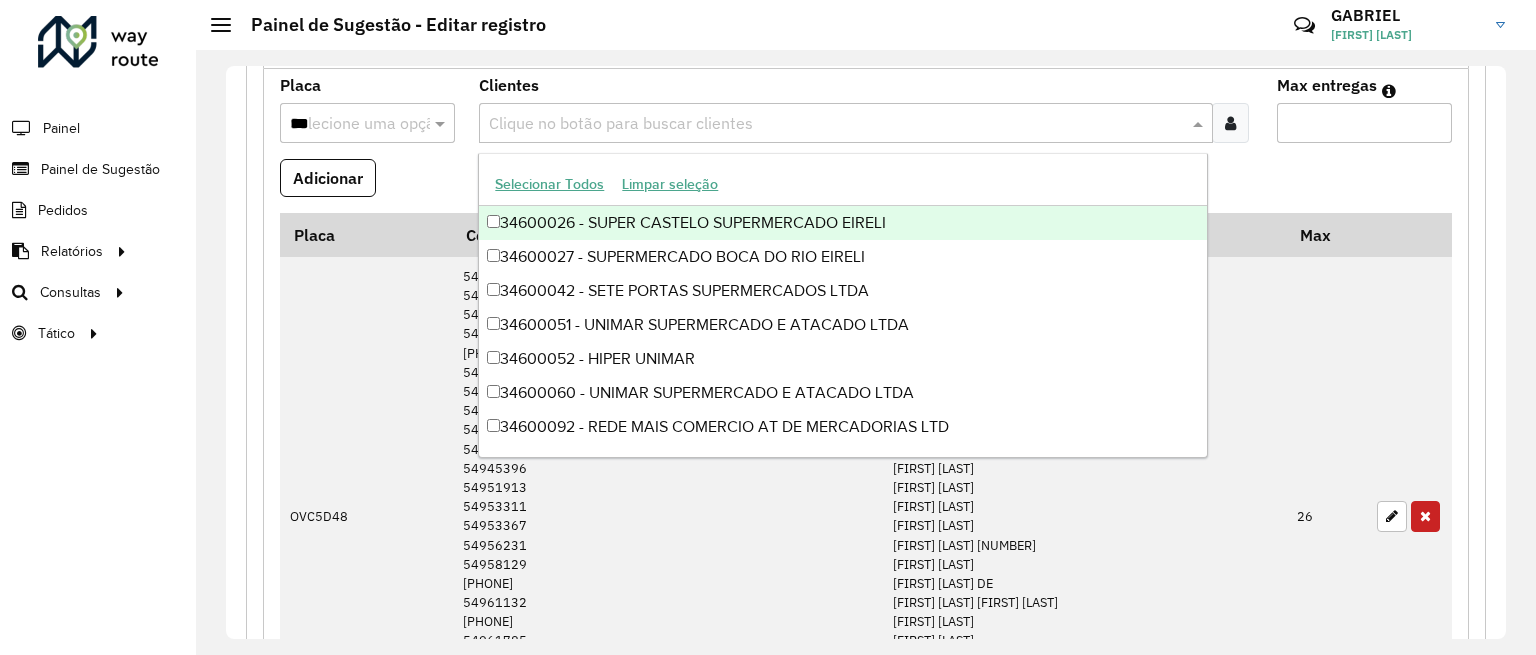 paste on "*****" 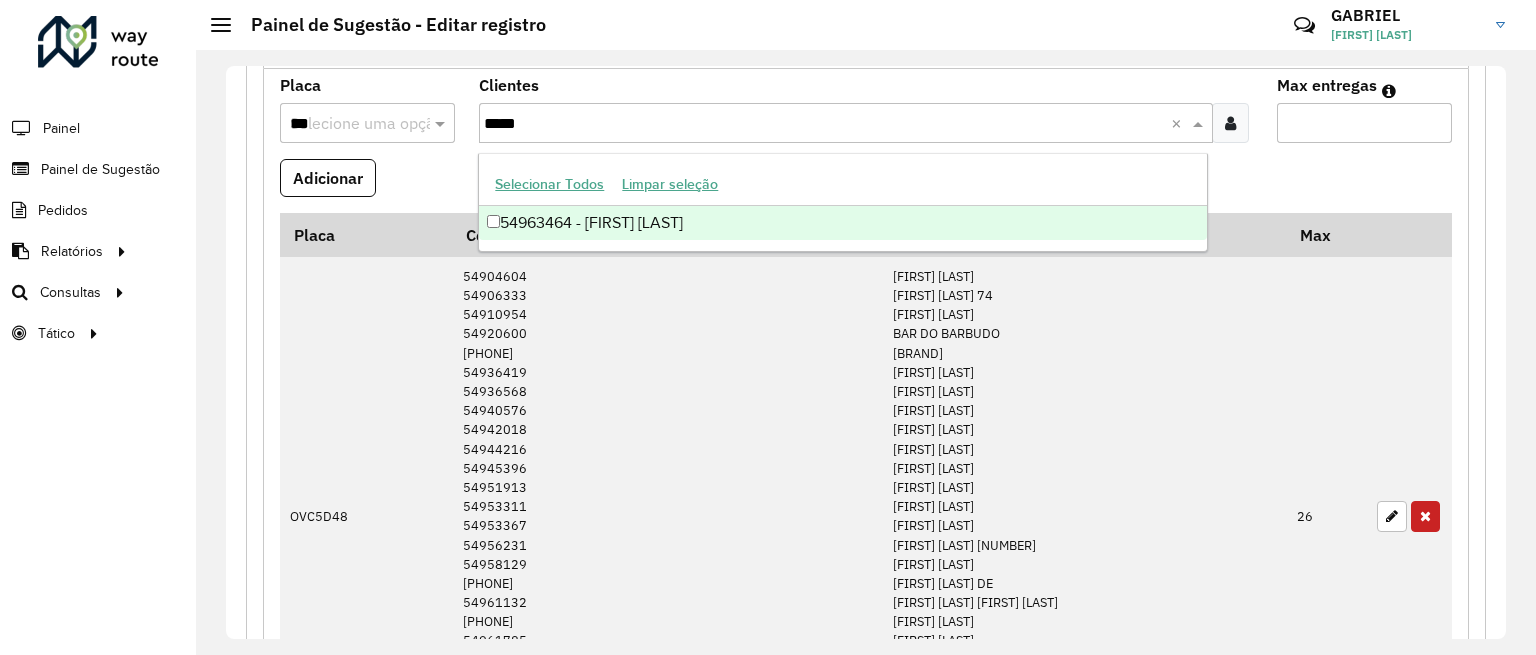 click on "54963464 - [FIRST] [LAST]" at bounding box center (842, 223) 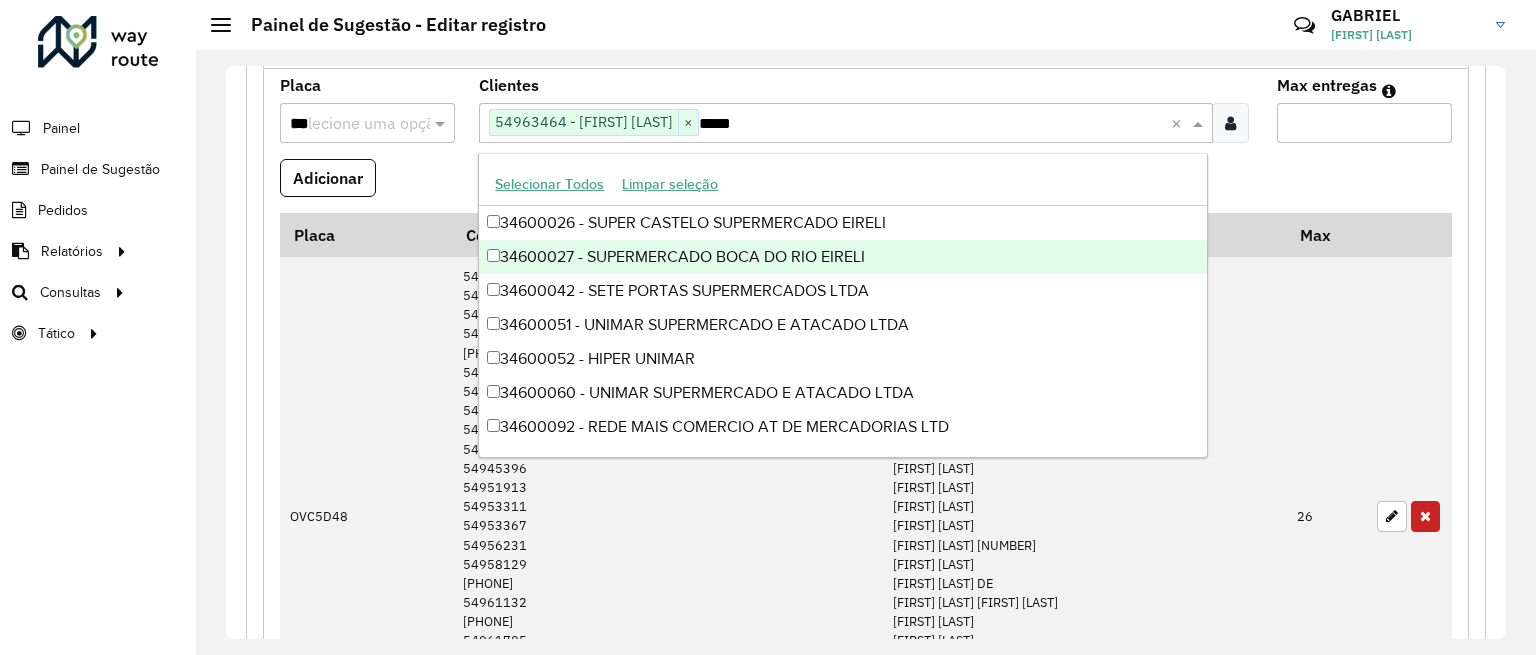 click on "**" at bounding box center (1364, 123) 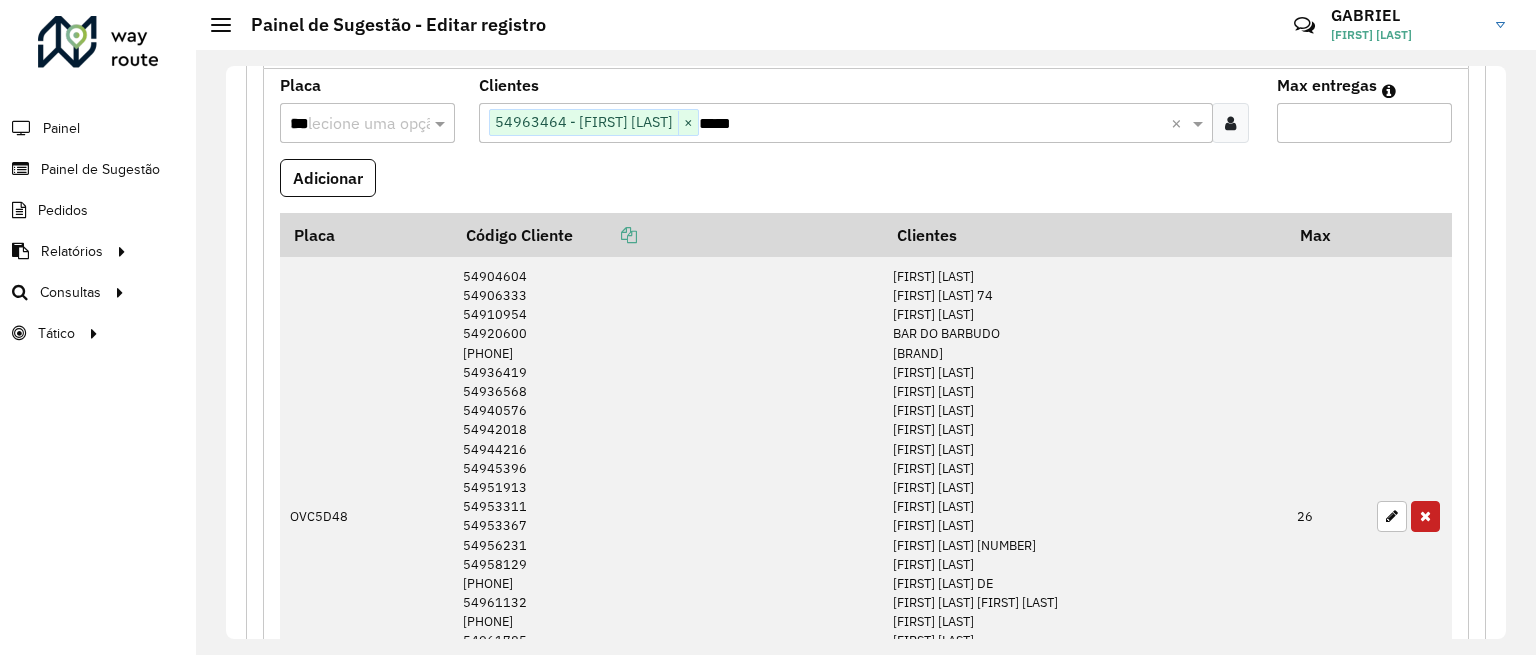 type on "**" 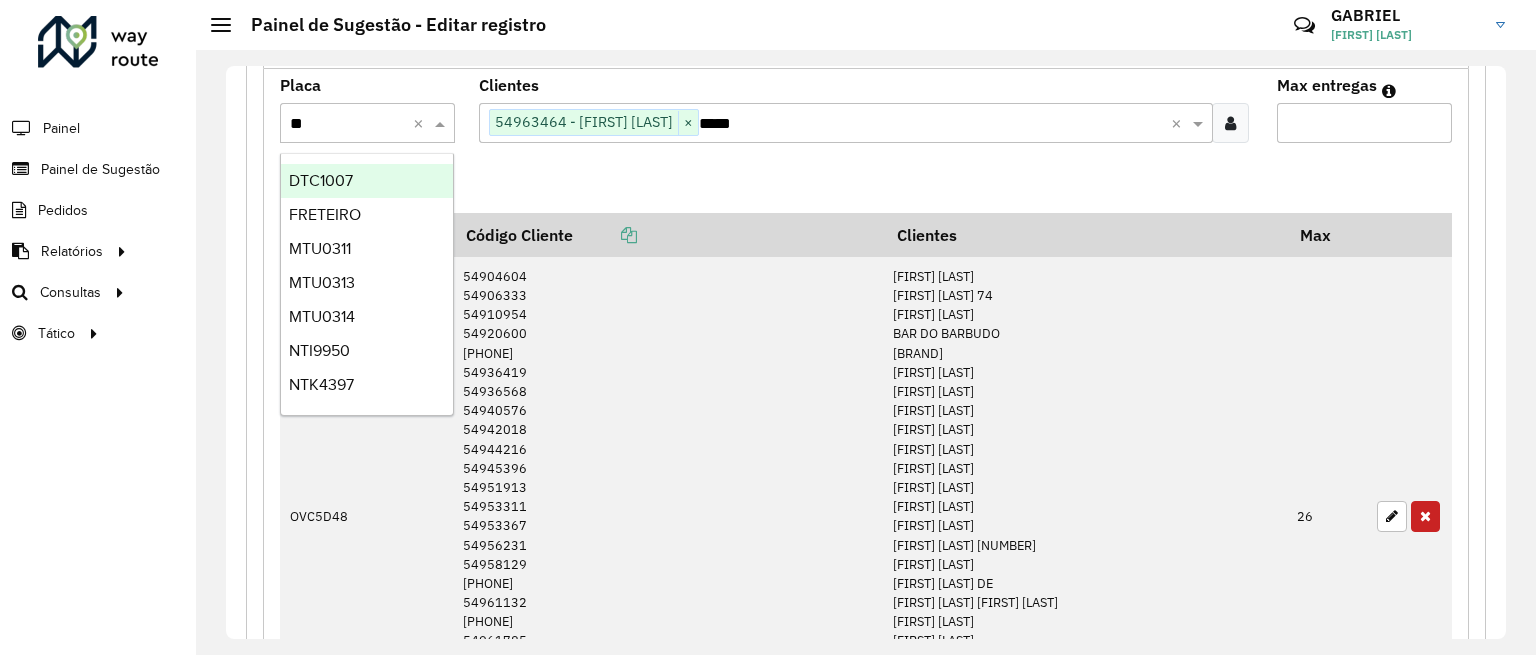 type on "***" 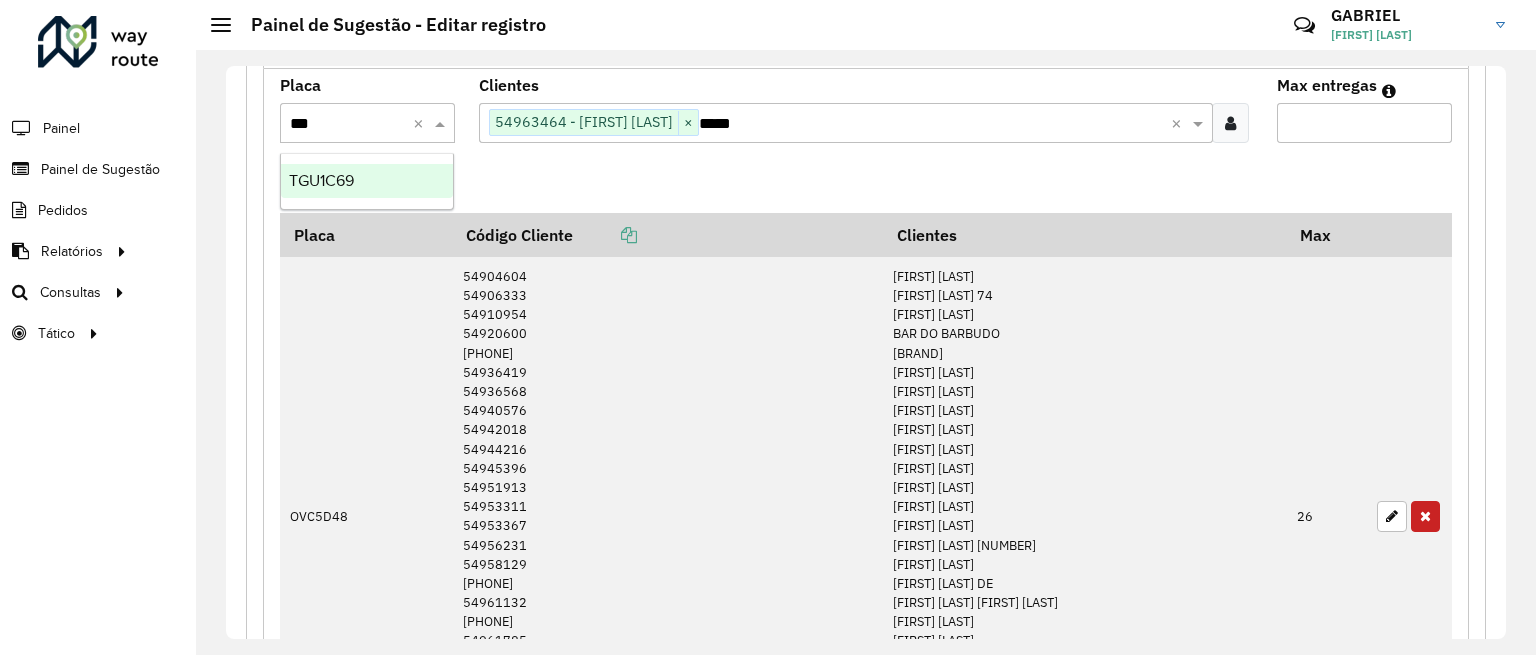click on "TGU1C69" at bounding box center [321, 180] 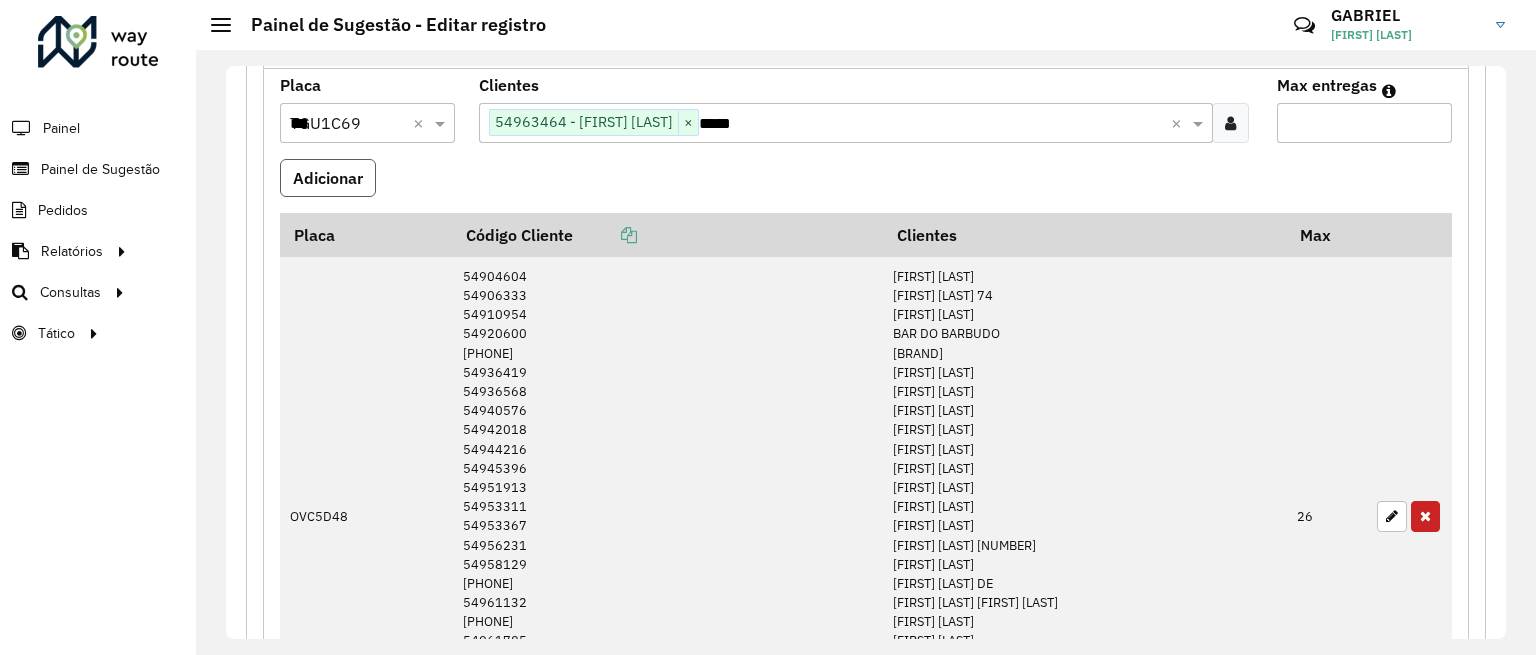 click on "Adicionar" at bounding box center [328, 178] 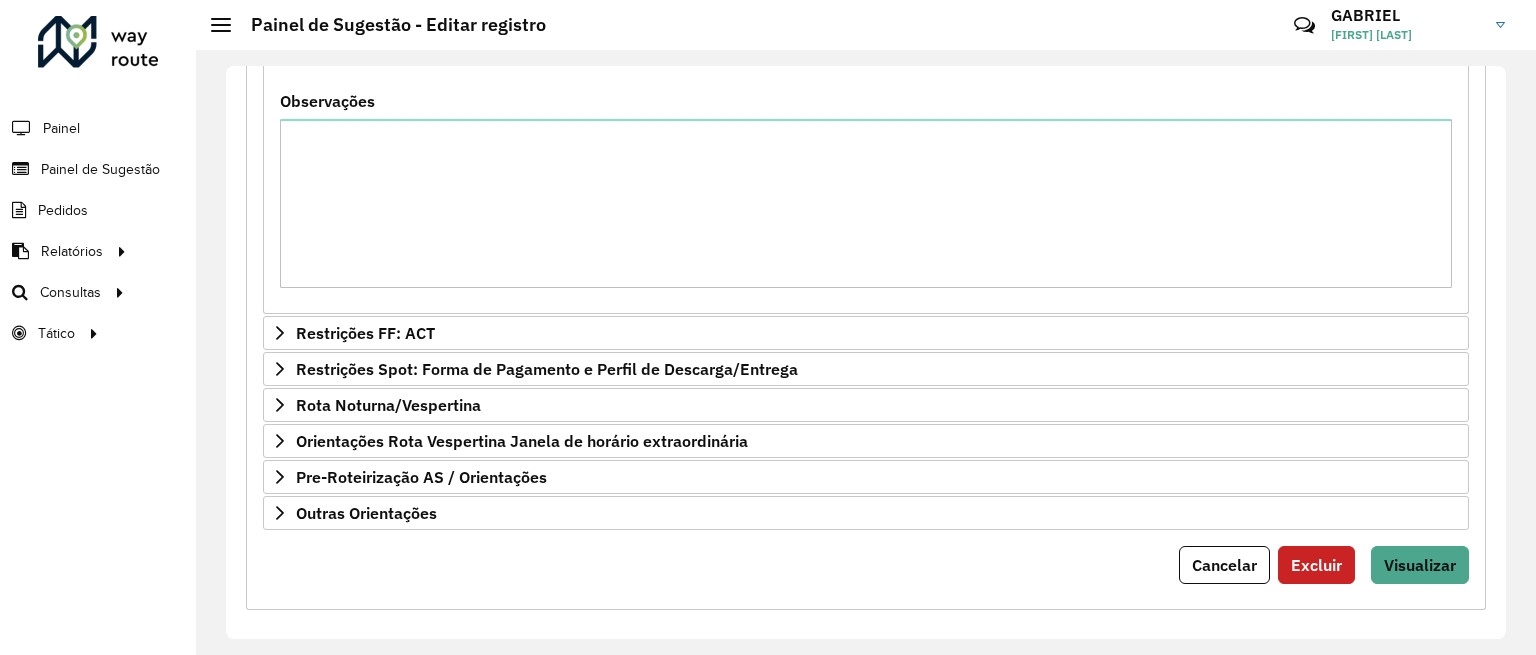 scroll, scrollTop: 2169, scrollLeft: 0, axis: vertical 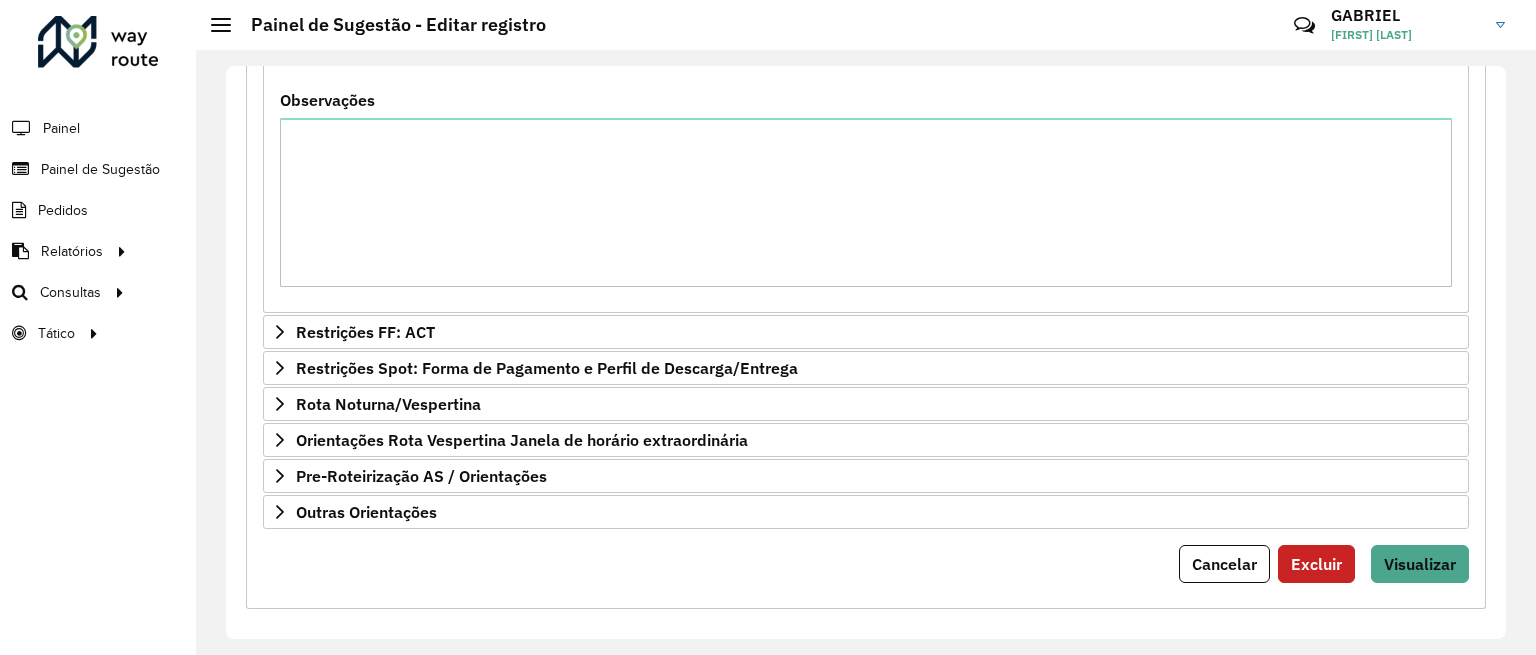 type 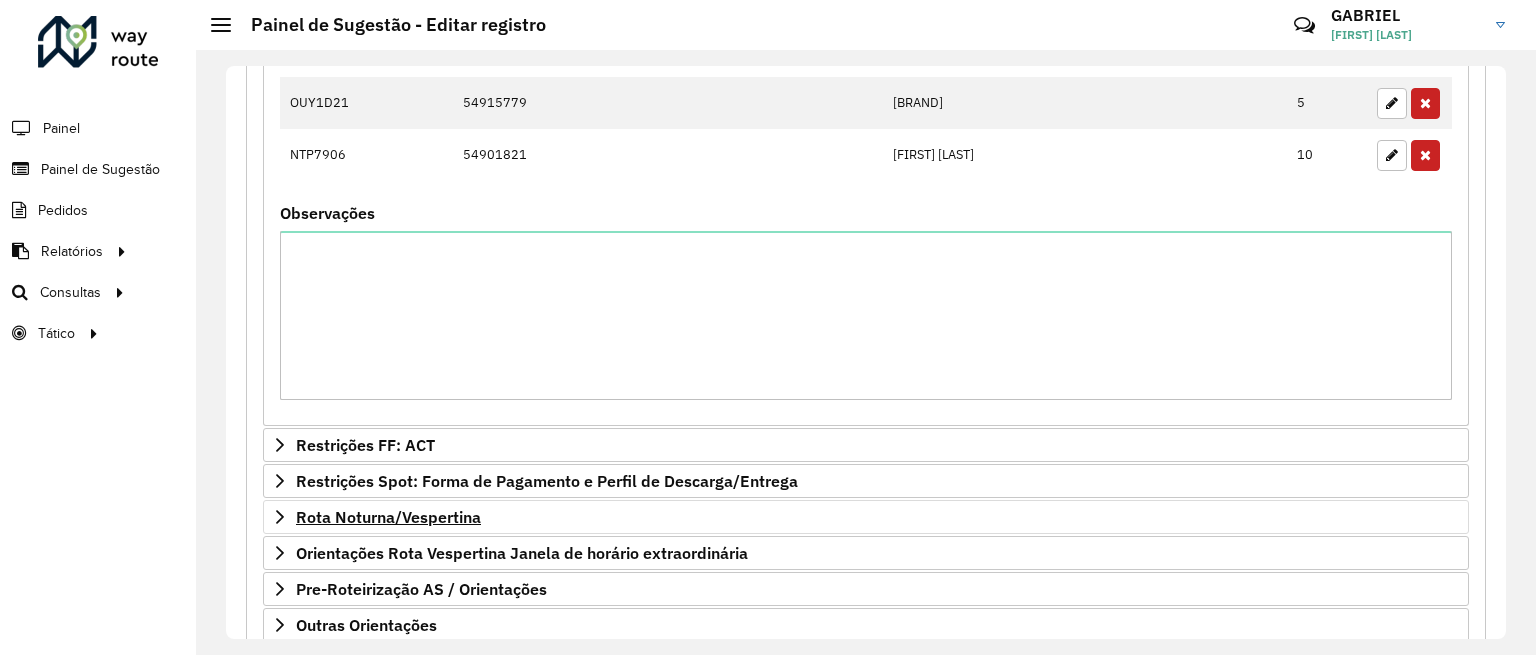 scroll, scrollTop: 2175, scrollLeft: 0, axis: vertical 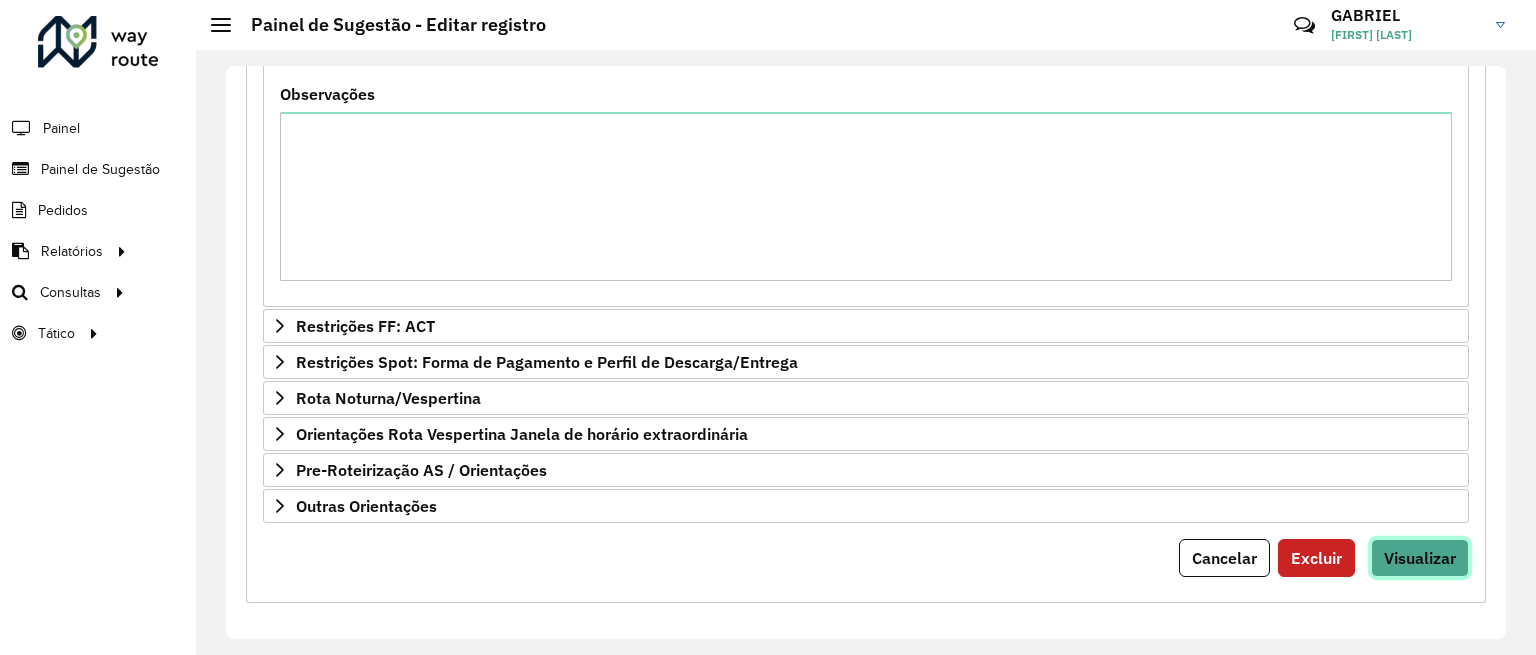 click on "Visualizar" at bounding box center (1420, 558) 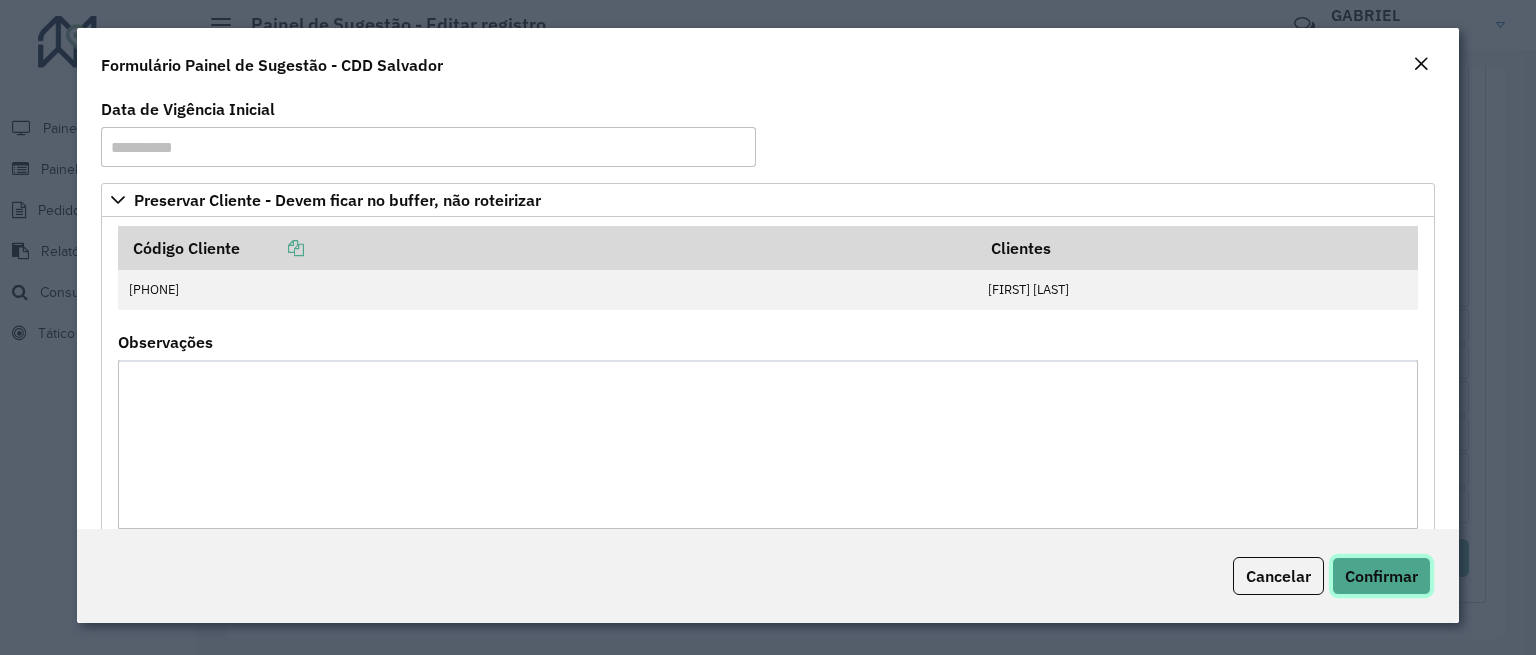 click on "Confirmar" 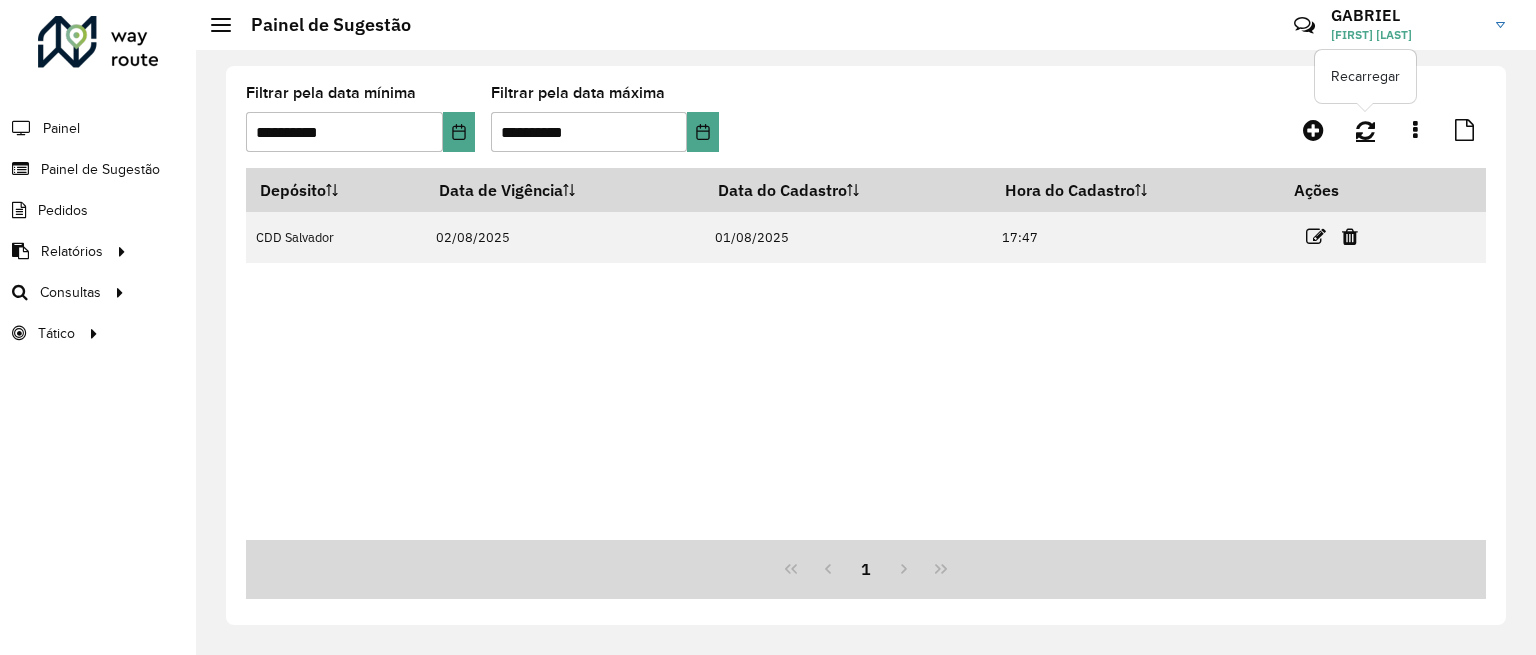 click 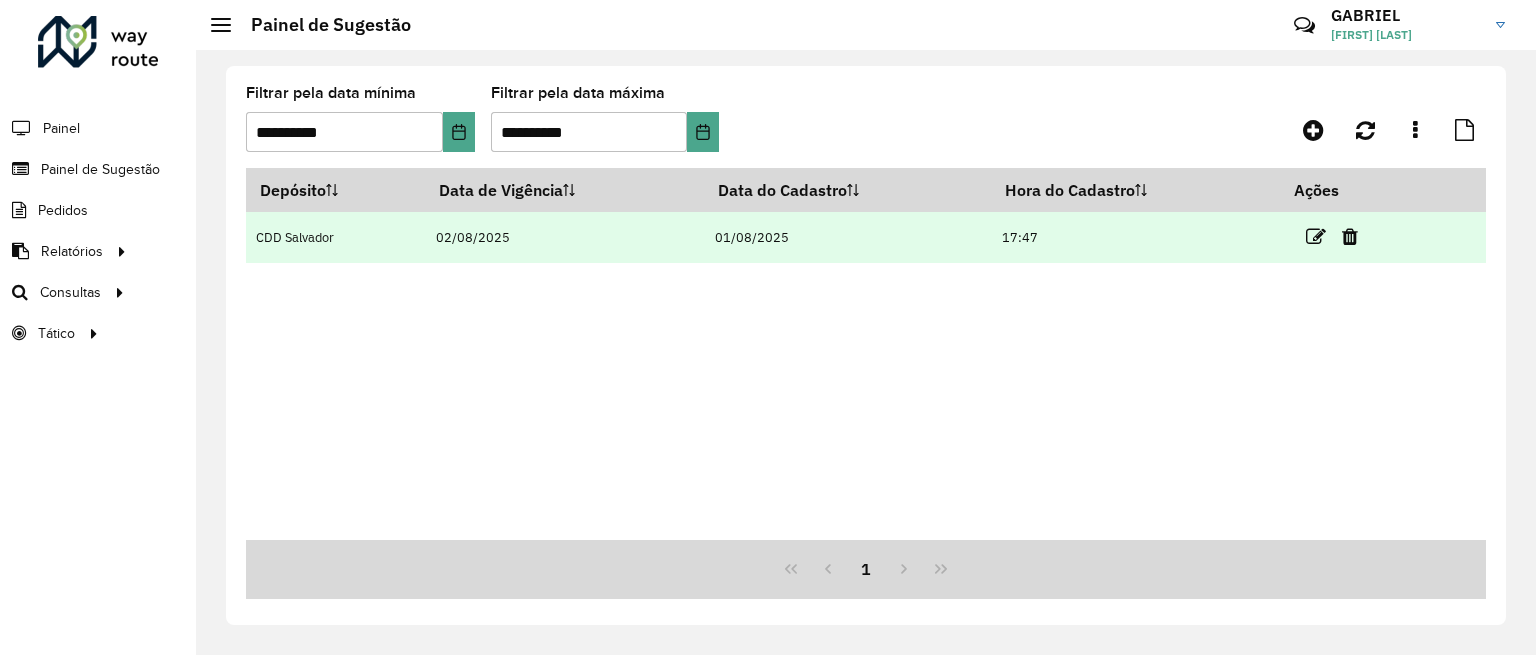 click at bounding box center (1341, 237) 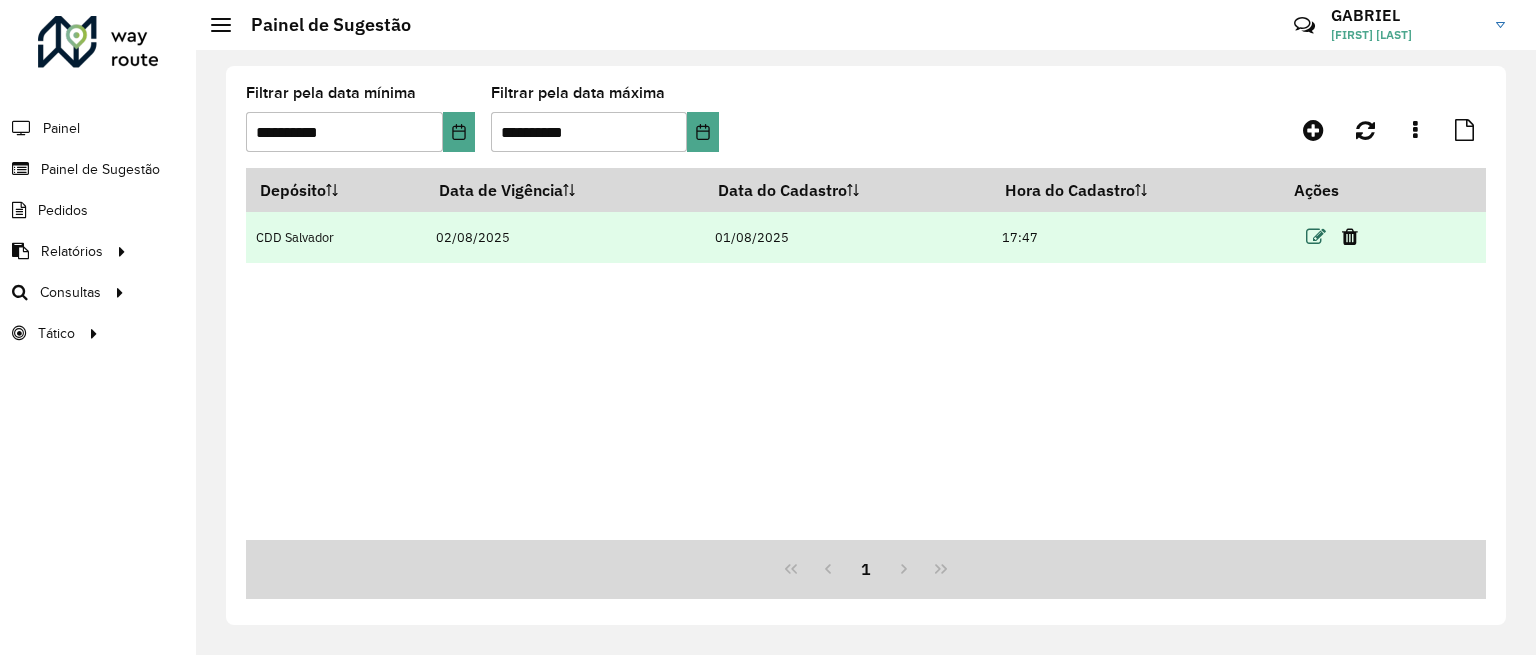 click at bounding box center (1316, 237) 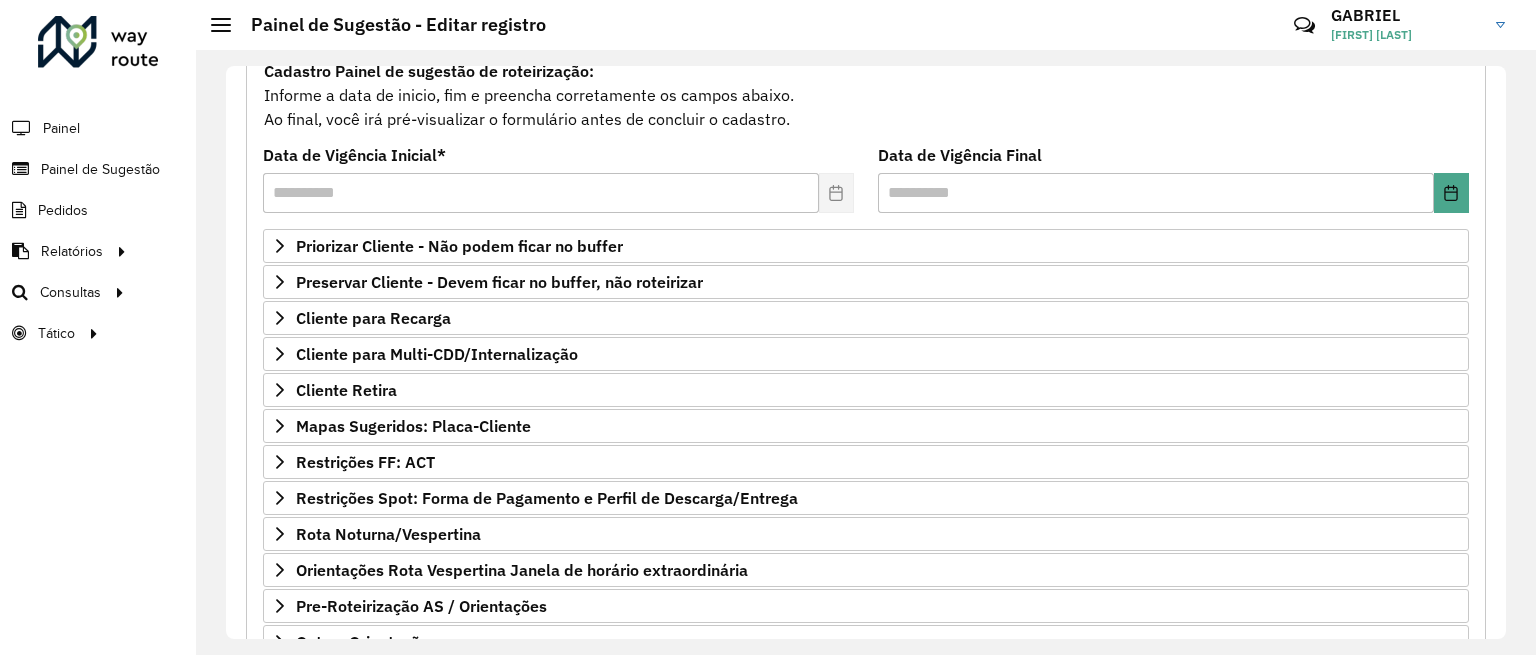 scroll, scrollTop: 224, scrollLeft: 0, axis: vertical 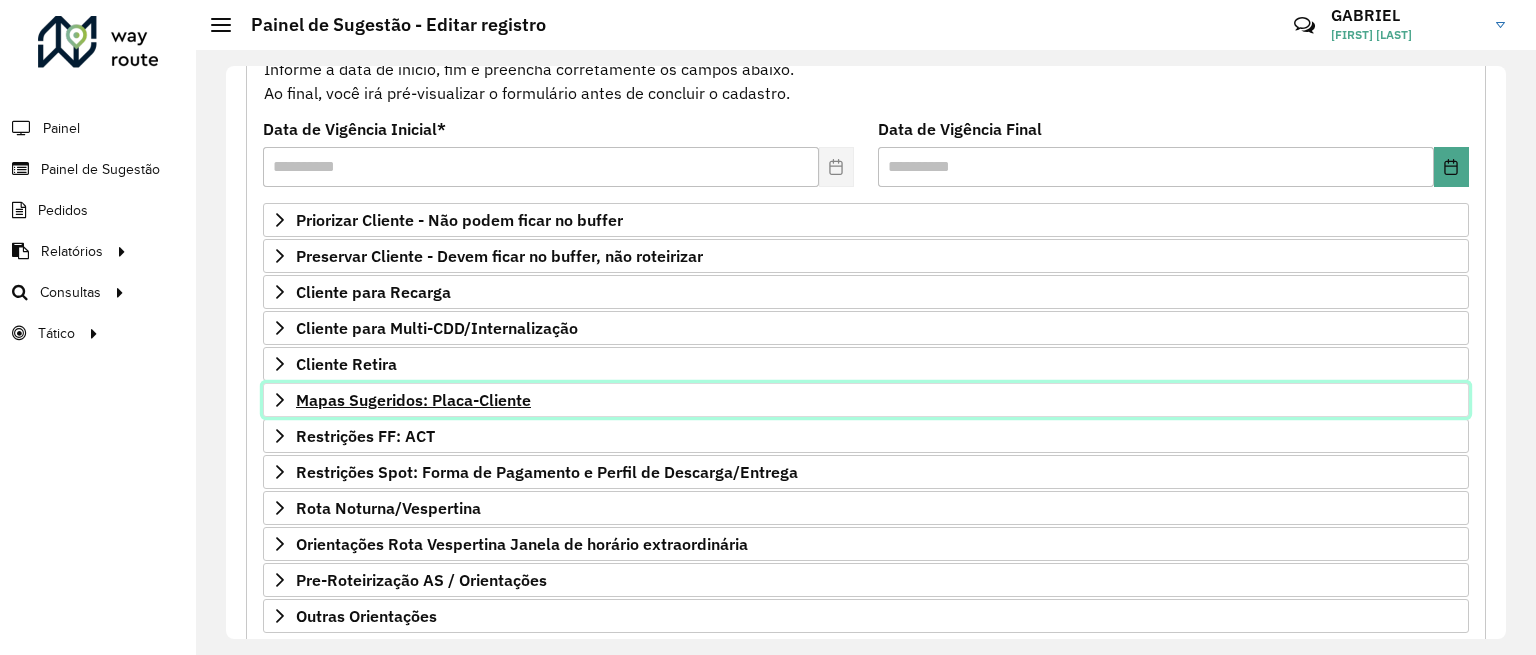 click on "Mapas Sugeridos: Placa-Cliente" at bounding box center [413, 400] 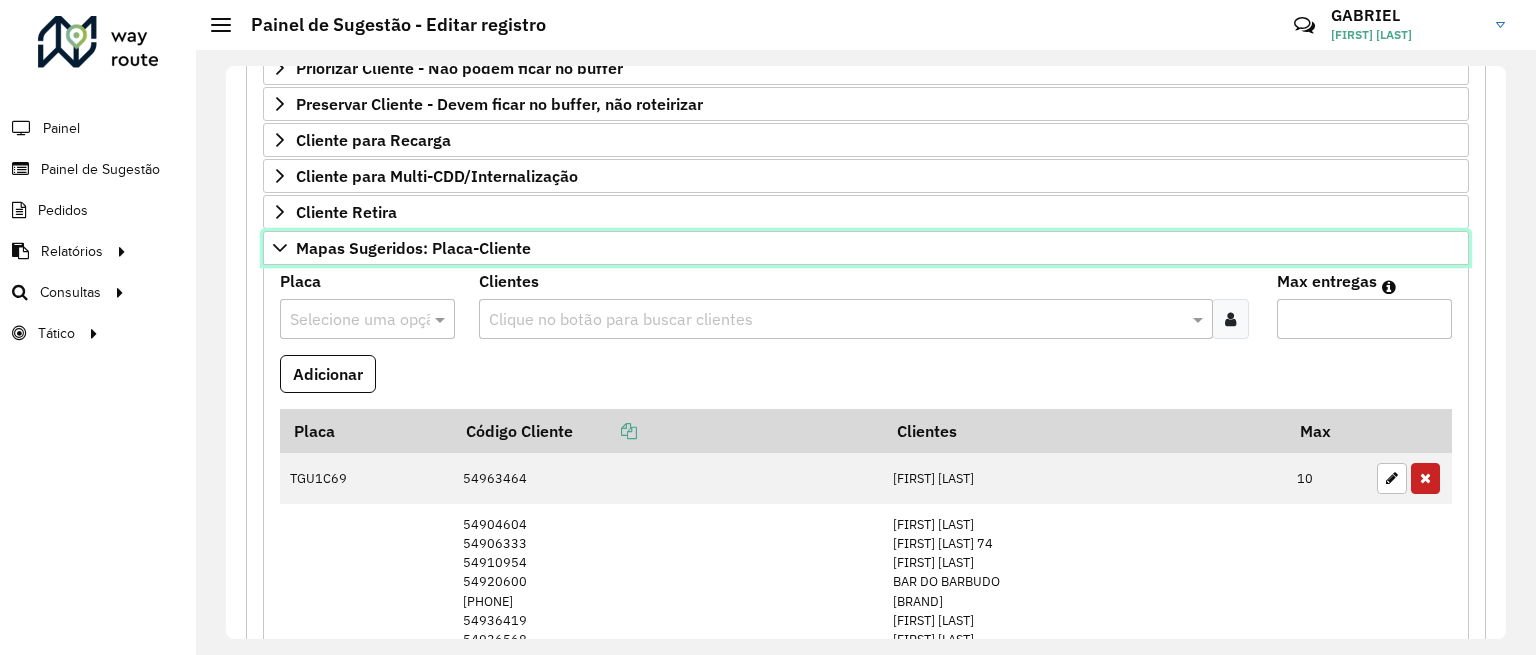 scroll, scrollTop: 377, scrollLeft: 0, axis: vertical 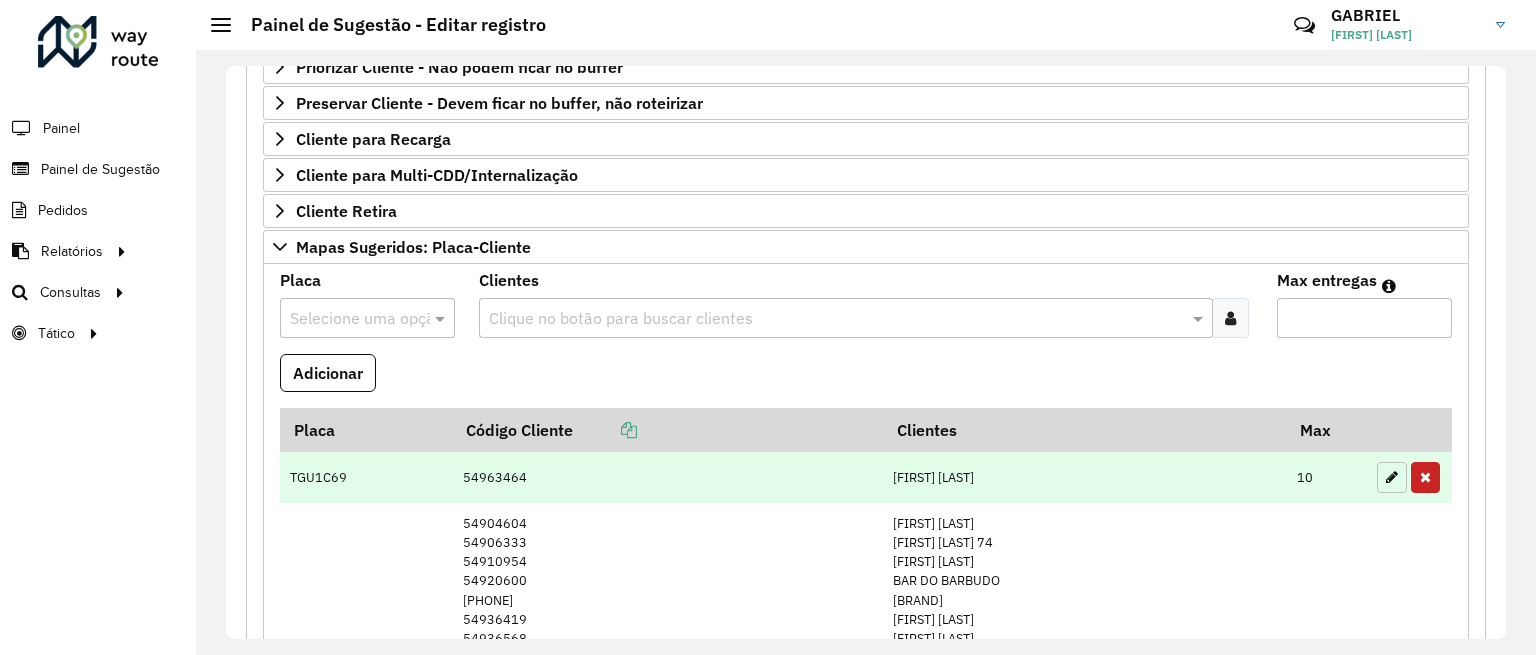 click at bounding box center (1392, 477) 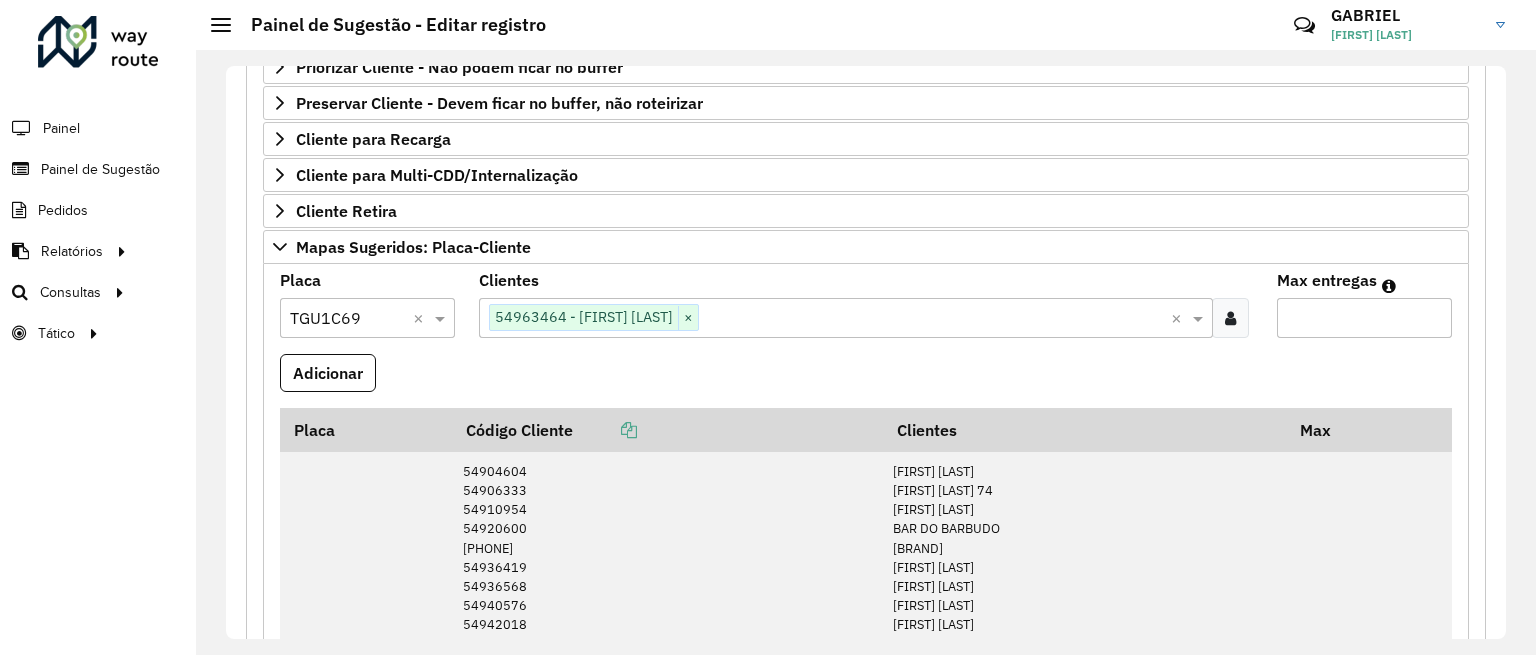drag, startPoint x: 1334, startPoint y: 325, endPoint x: 1208, endPoint y: 356, distance: 129.75746 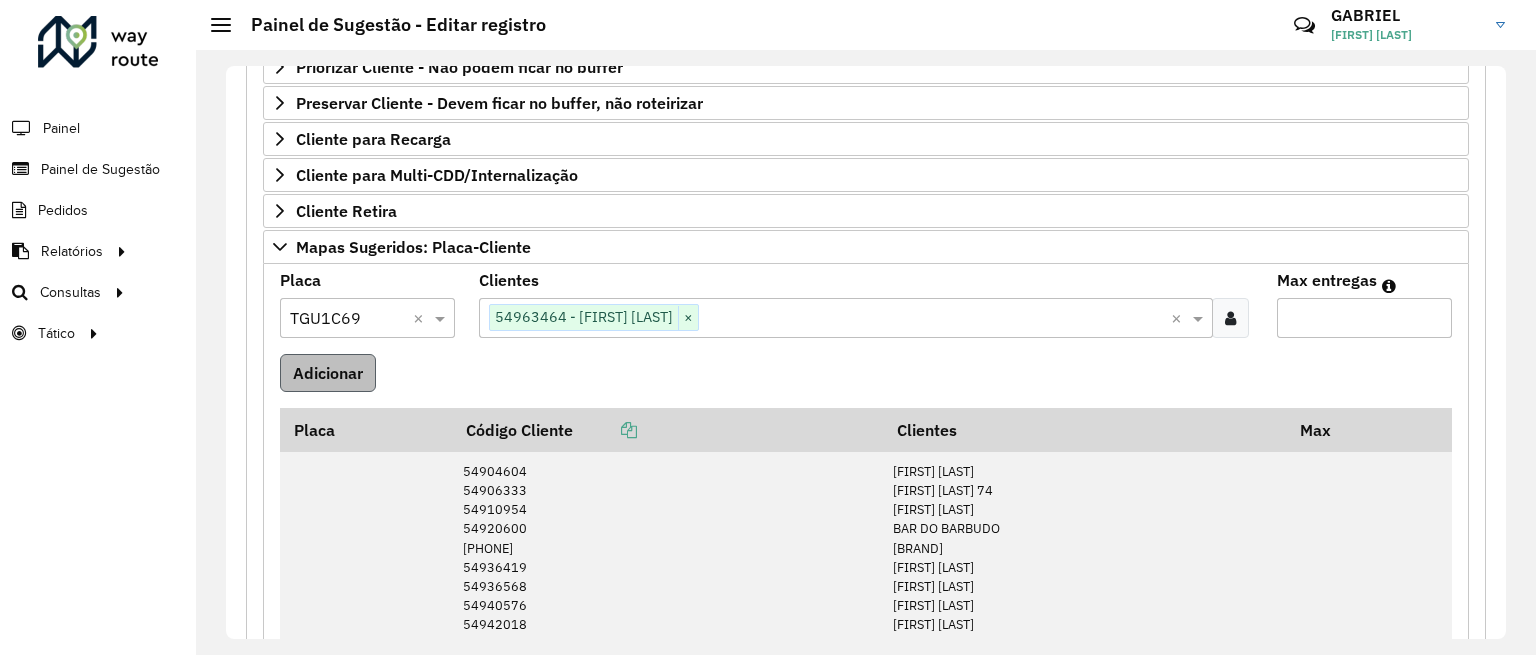 type on "*" 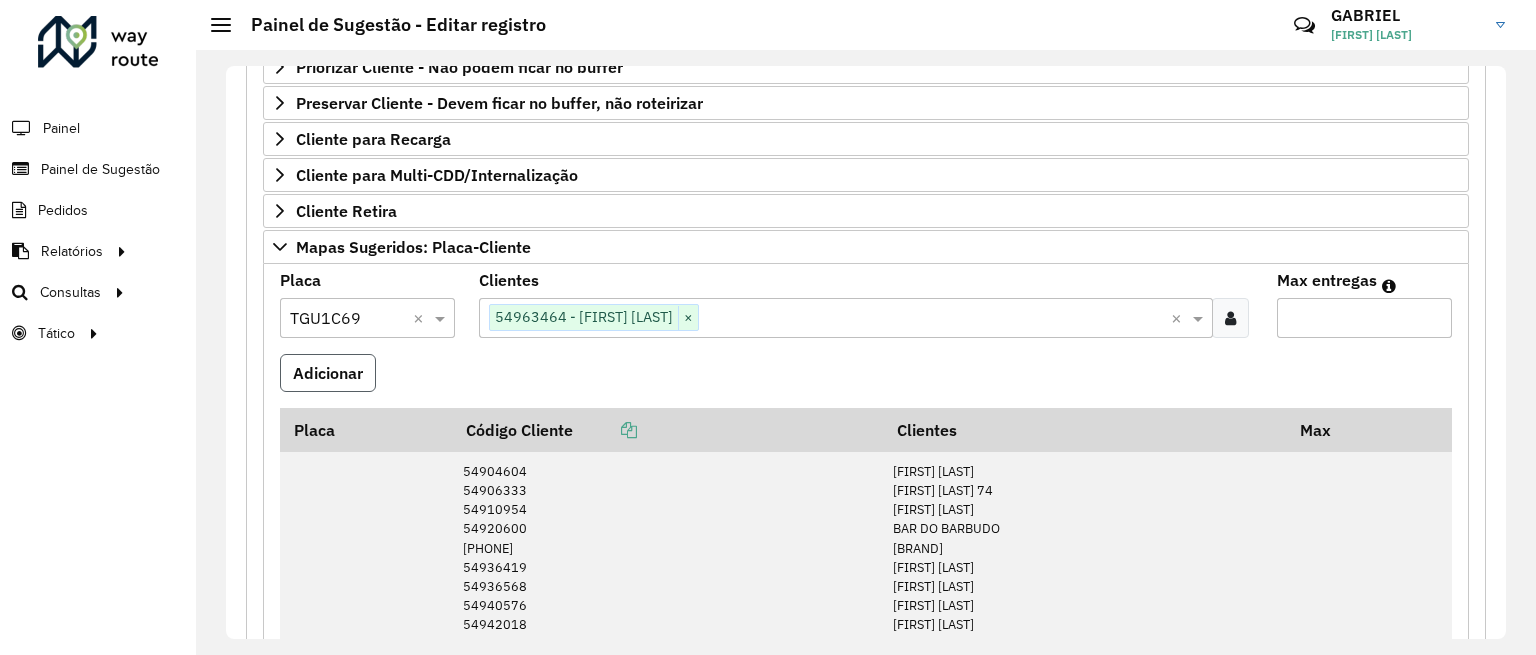 click on "Adicionar" at bounding box center [328, 373] 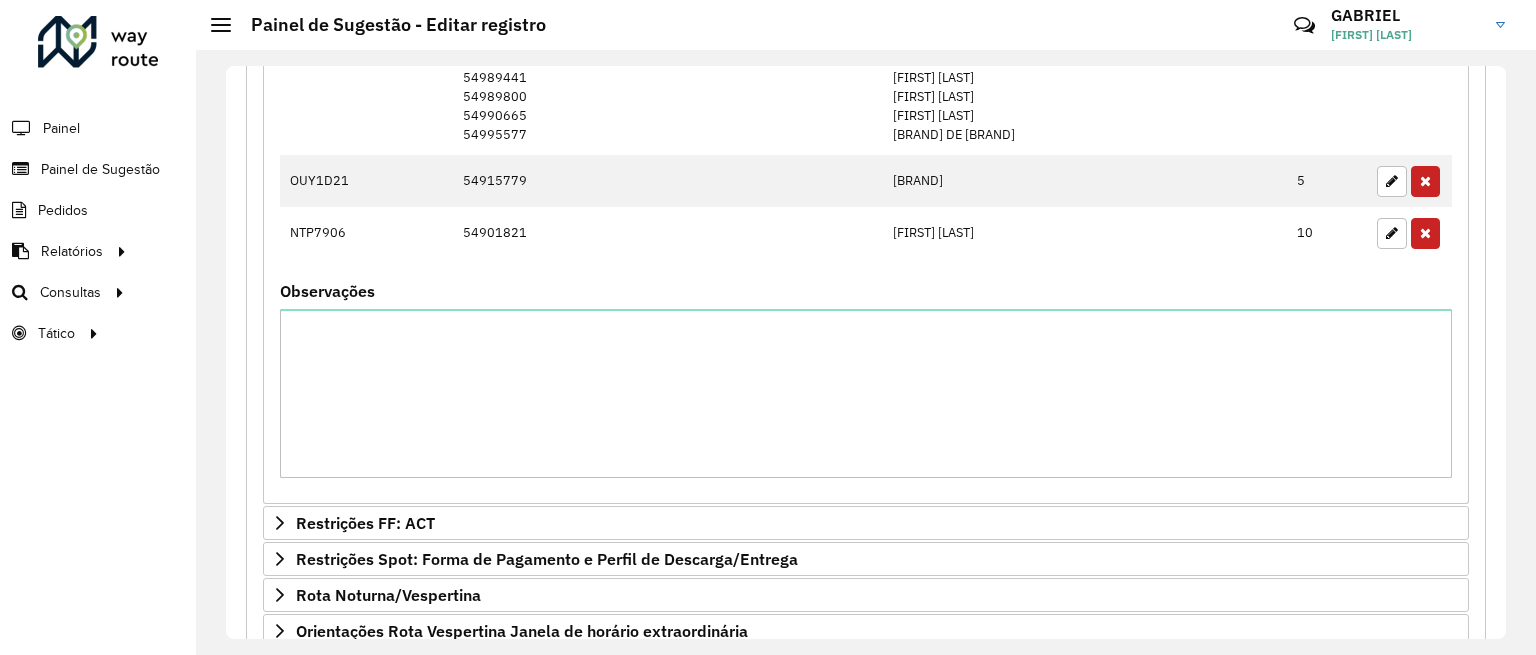 scroll, scrollTop: 2183, scrollLeft: 0, axis: vertical 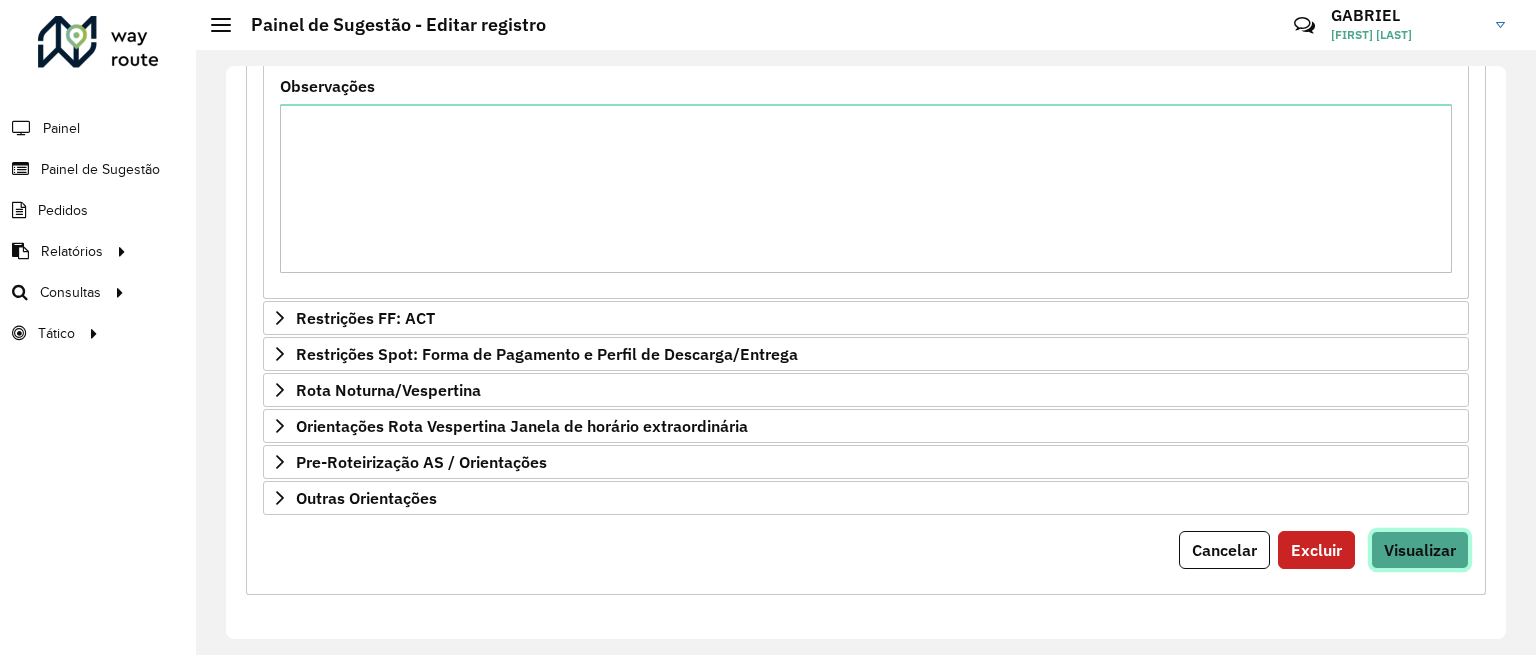 click on "Visualizar" at bounding box center (1420, 550) 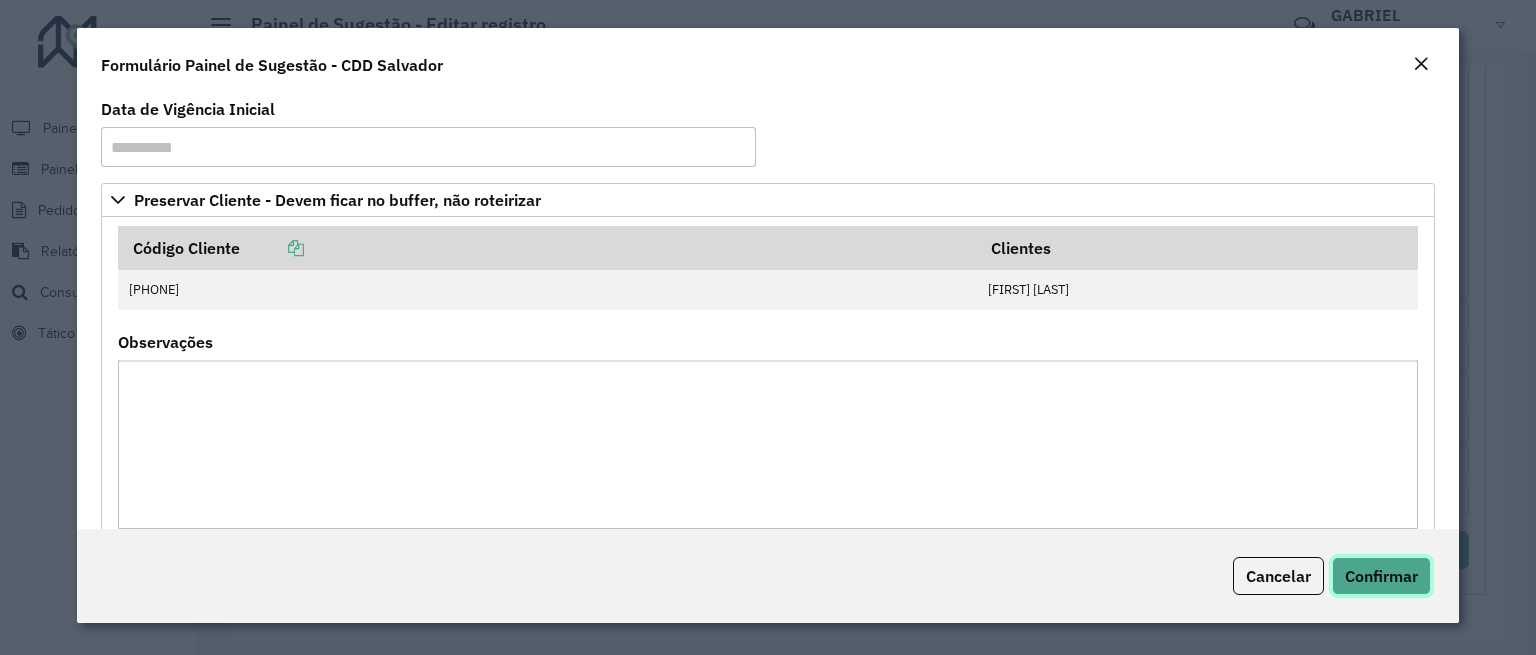 click on "Confirmar" 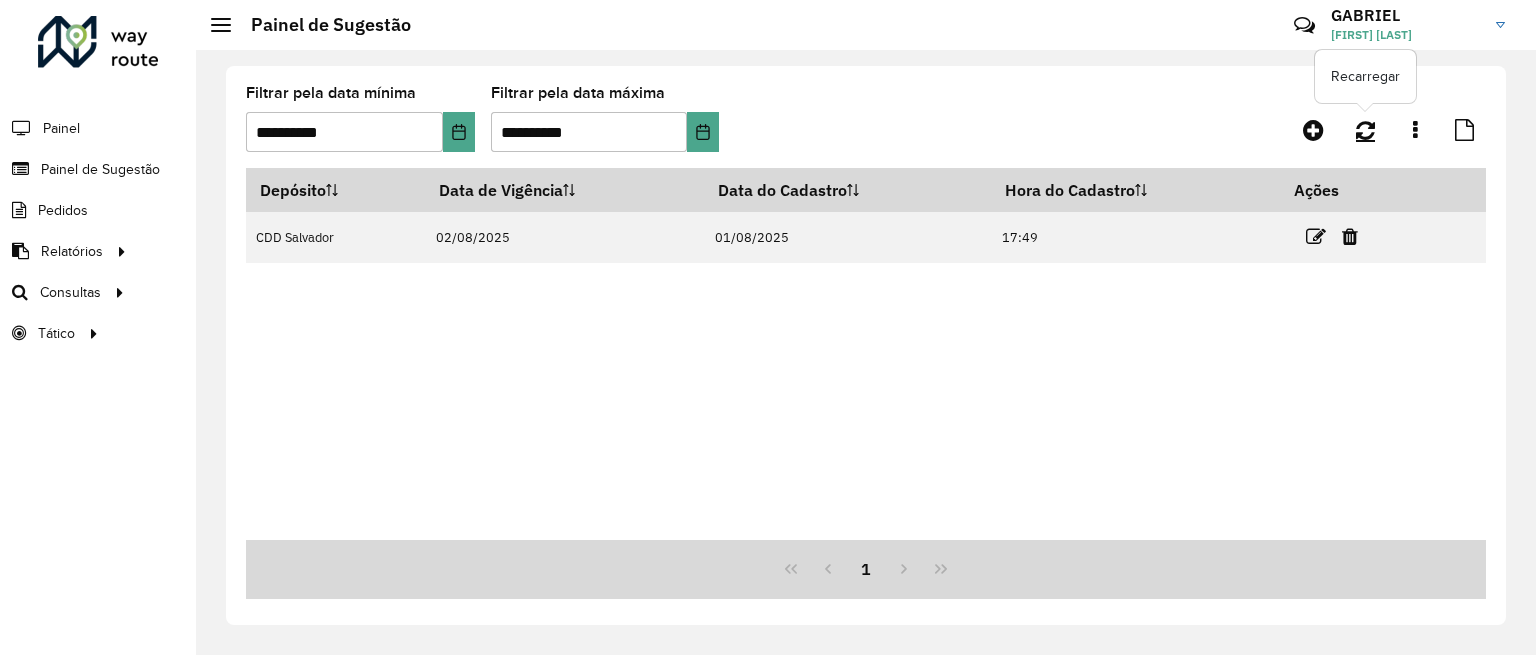 click 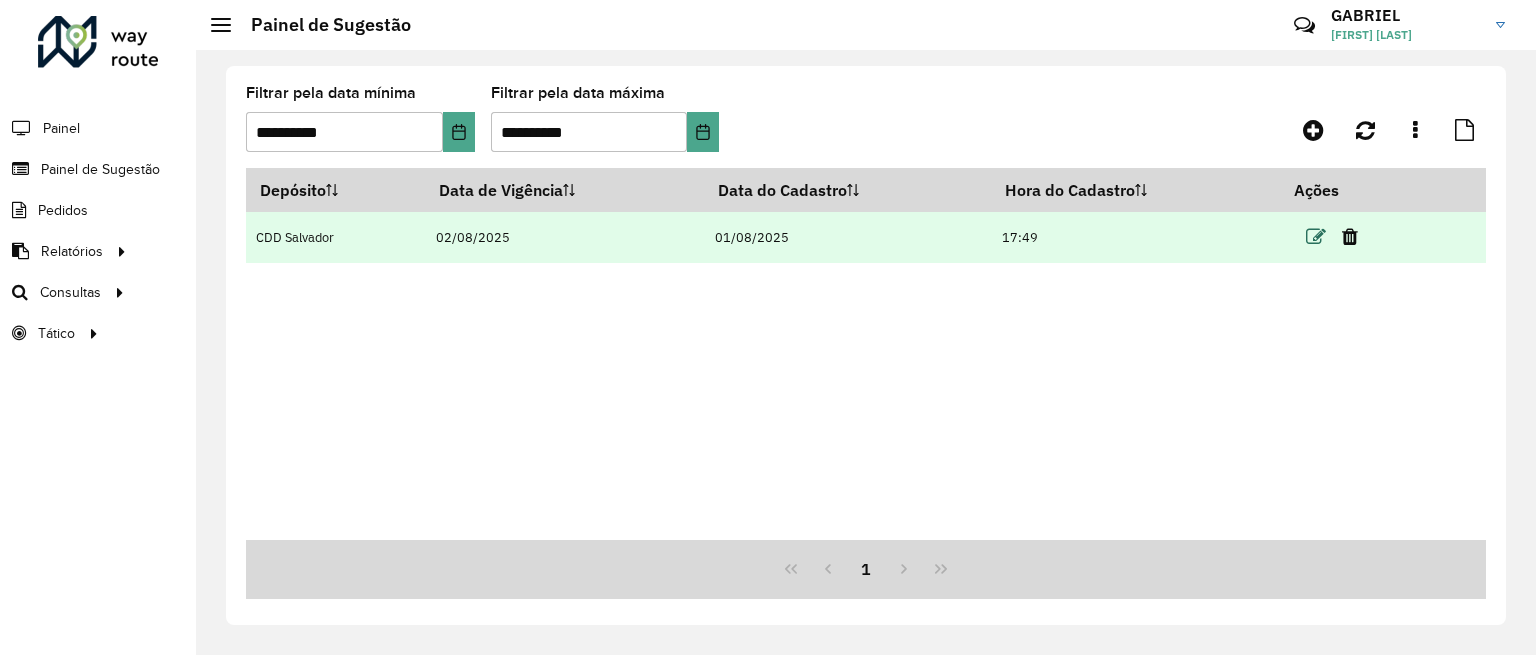 click at bounding box center [1316, 237] 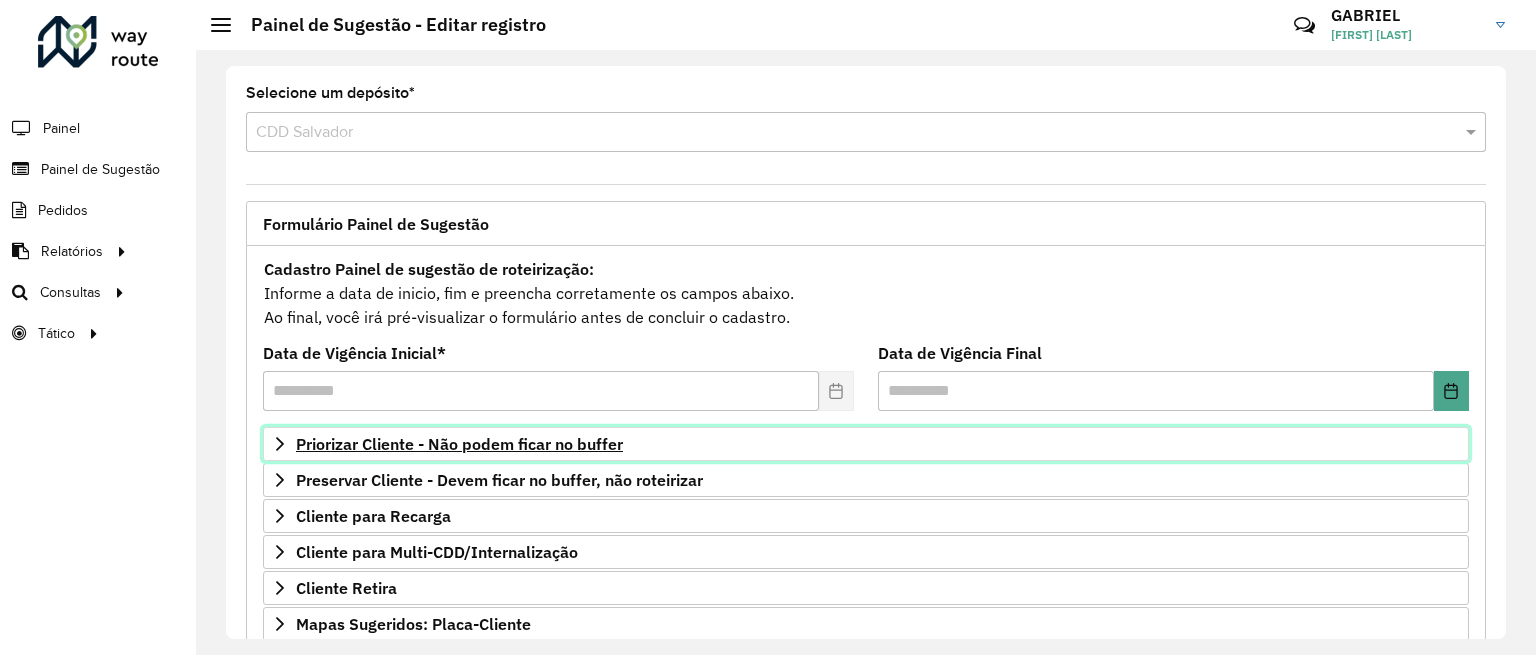 click on "Priorizar Cliente - Não podem ficar no buffer" at bounding box center [459, 444] 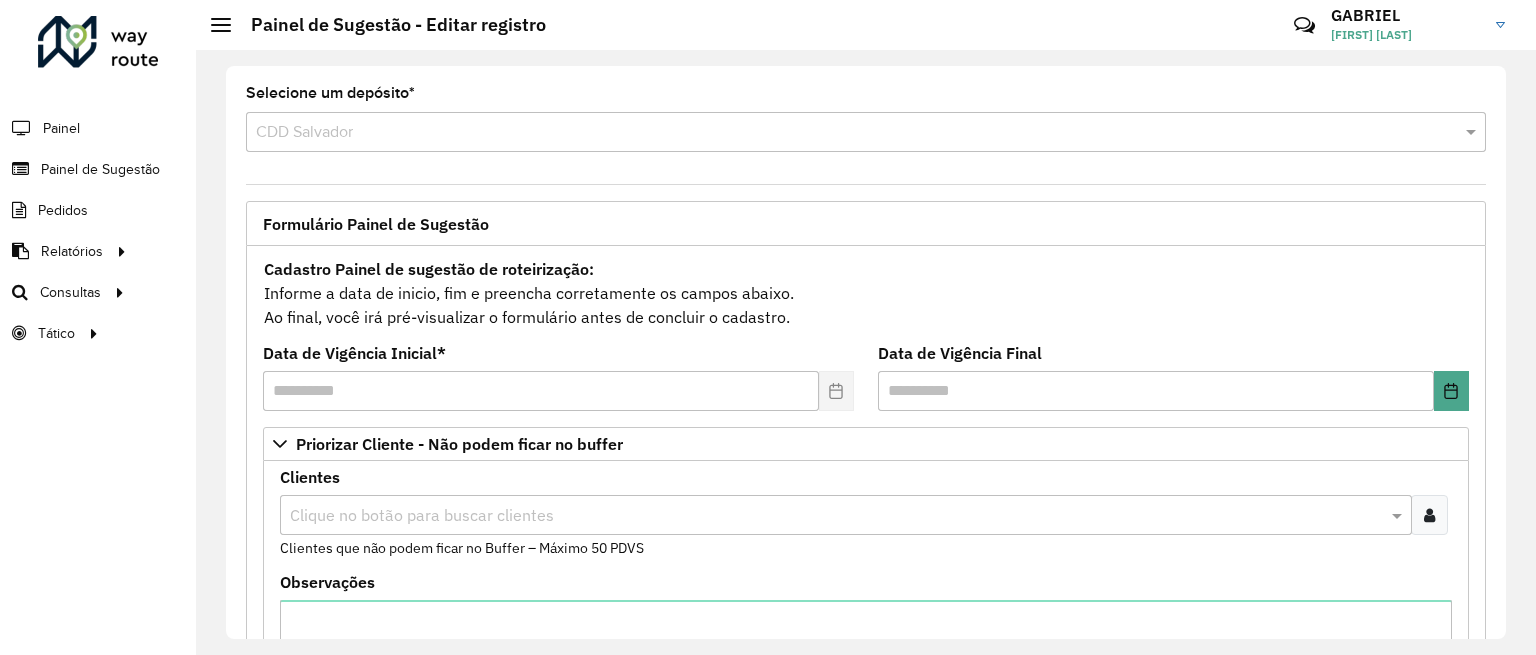 click at bounding box center [836, 516] 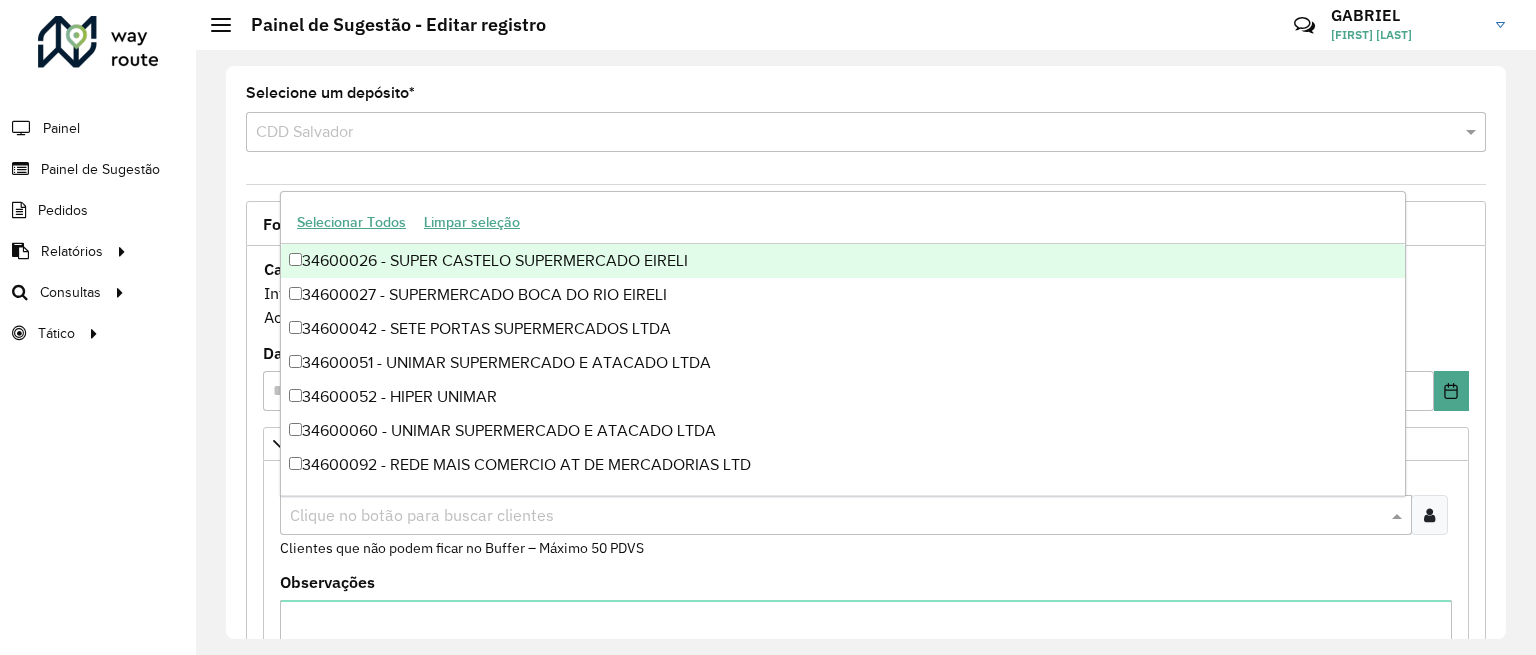 paste on "*****" 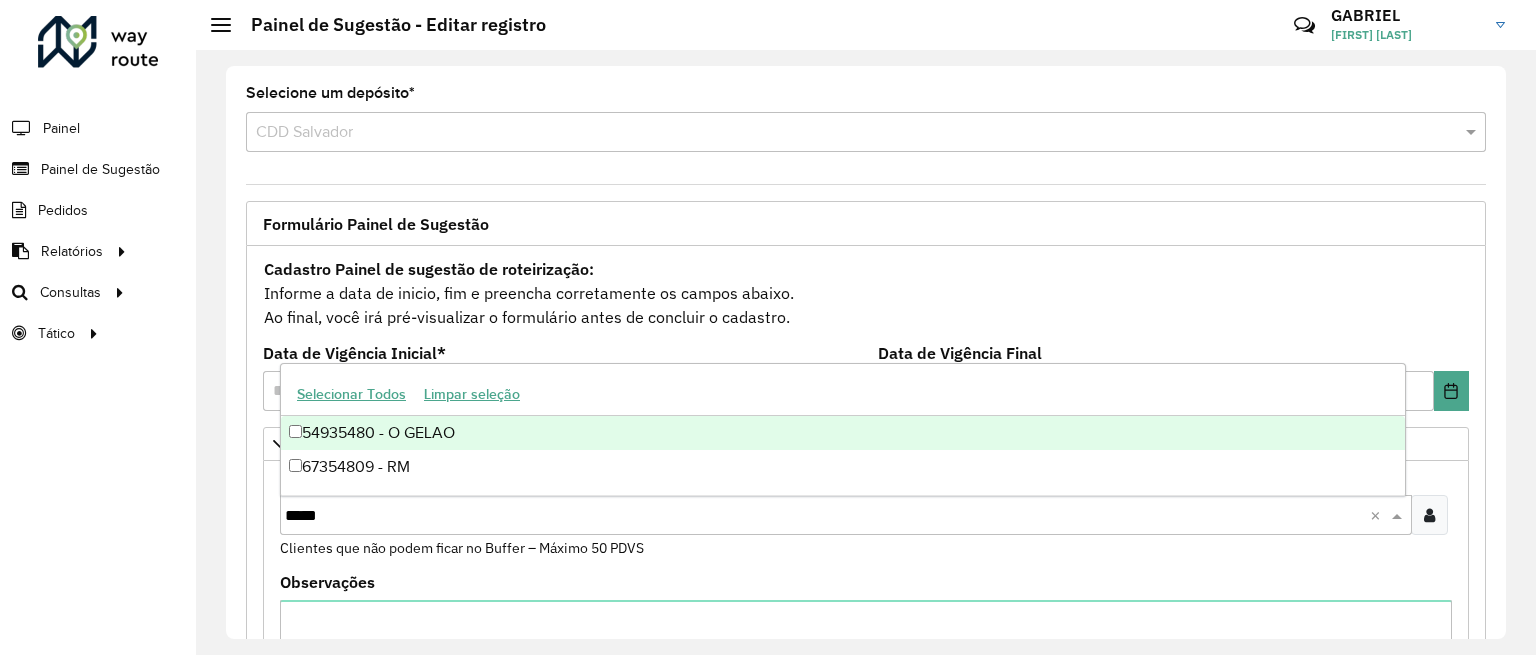 click on "54935480 - O GELAO" at bounding box center [843, 433] 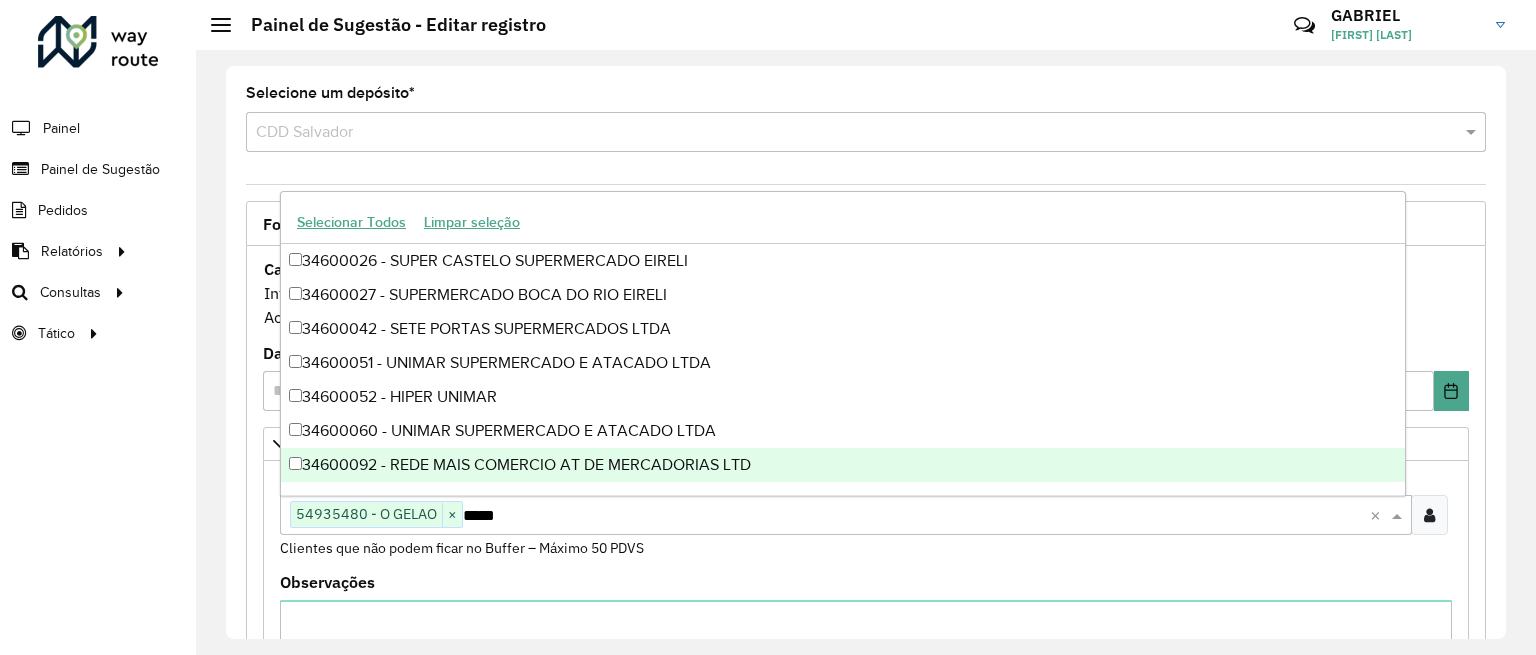 click on "**********" at bounding box center (866, 758) 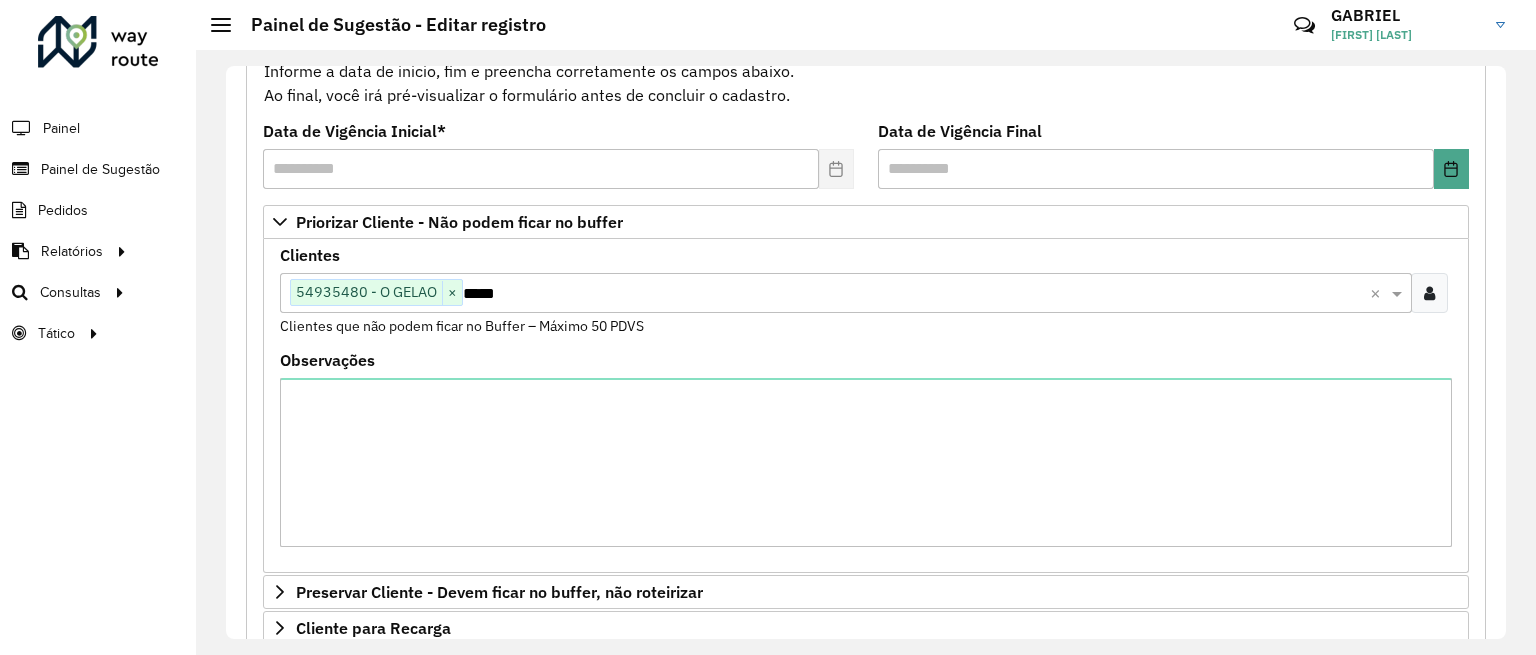 scroll, scrollTop: 676, scrollLeft: 0, axis: vertical 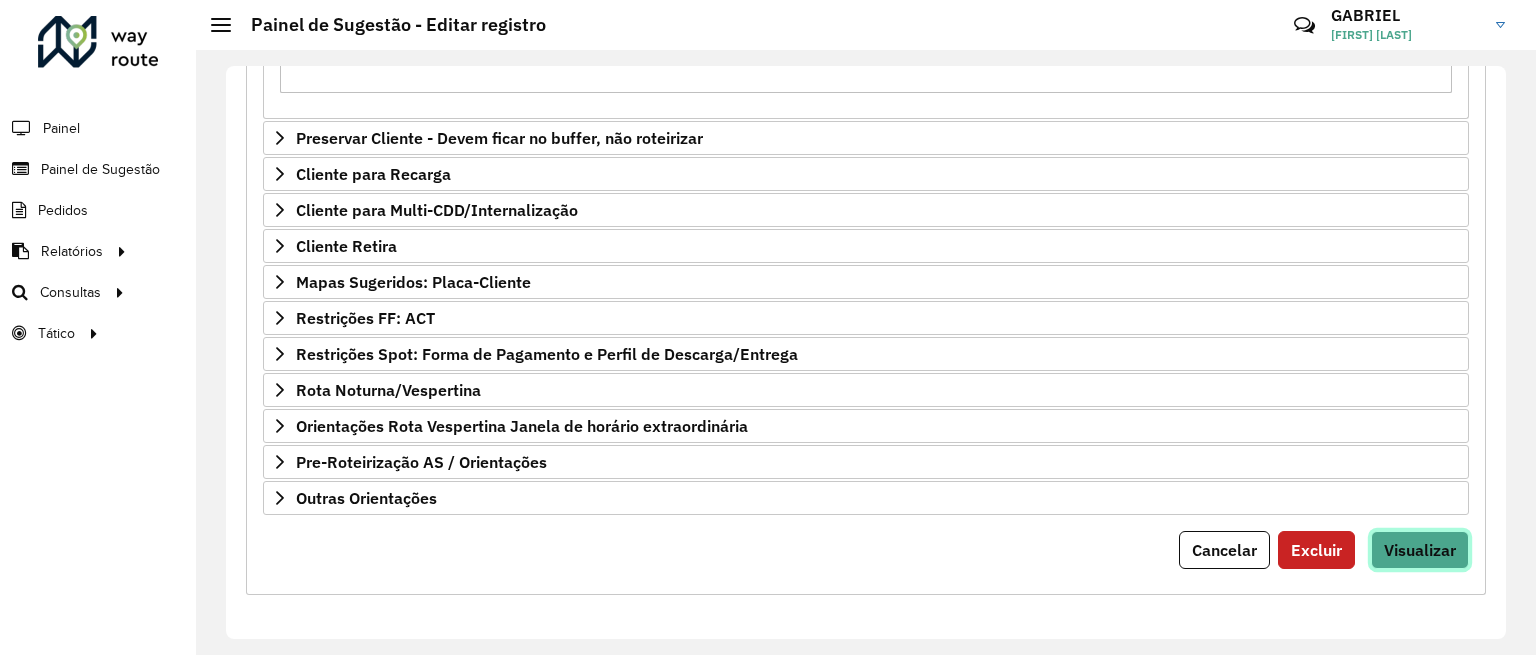 click on "Visualizar" at bounding box center [1420, 550] 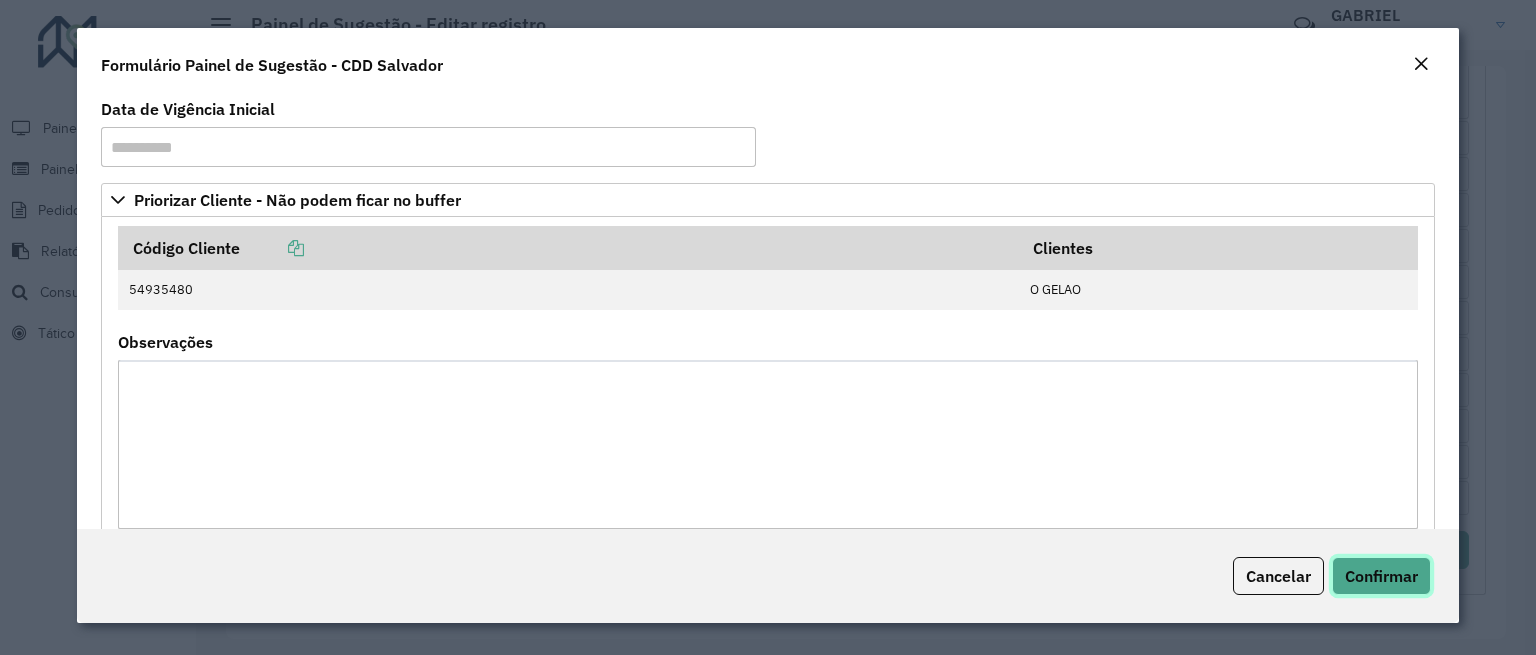 click on "Confirmar" 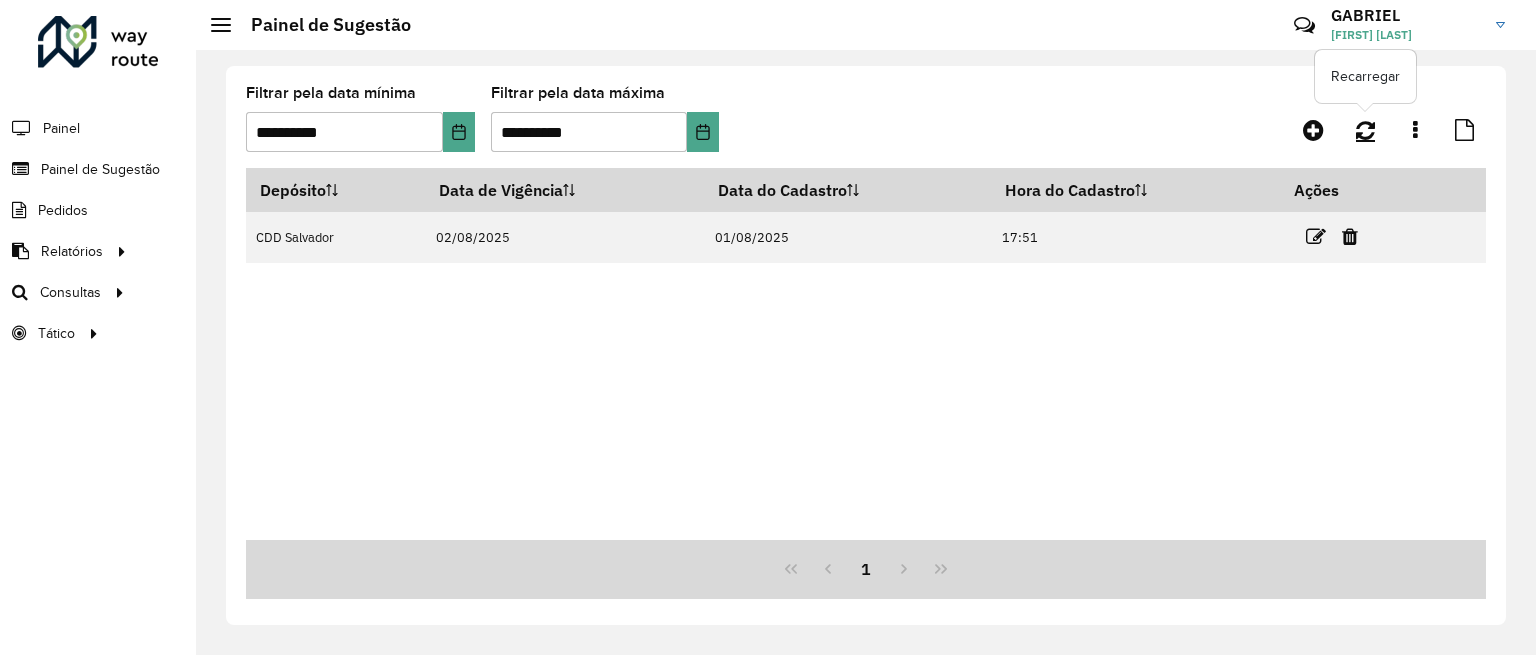 click 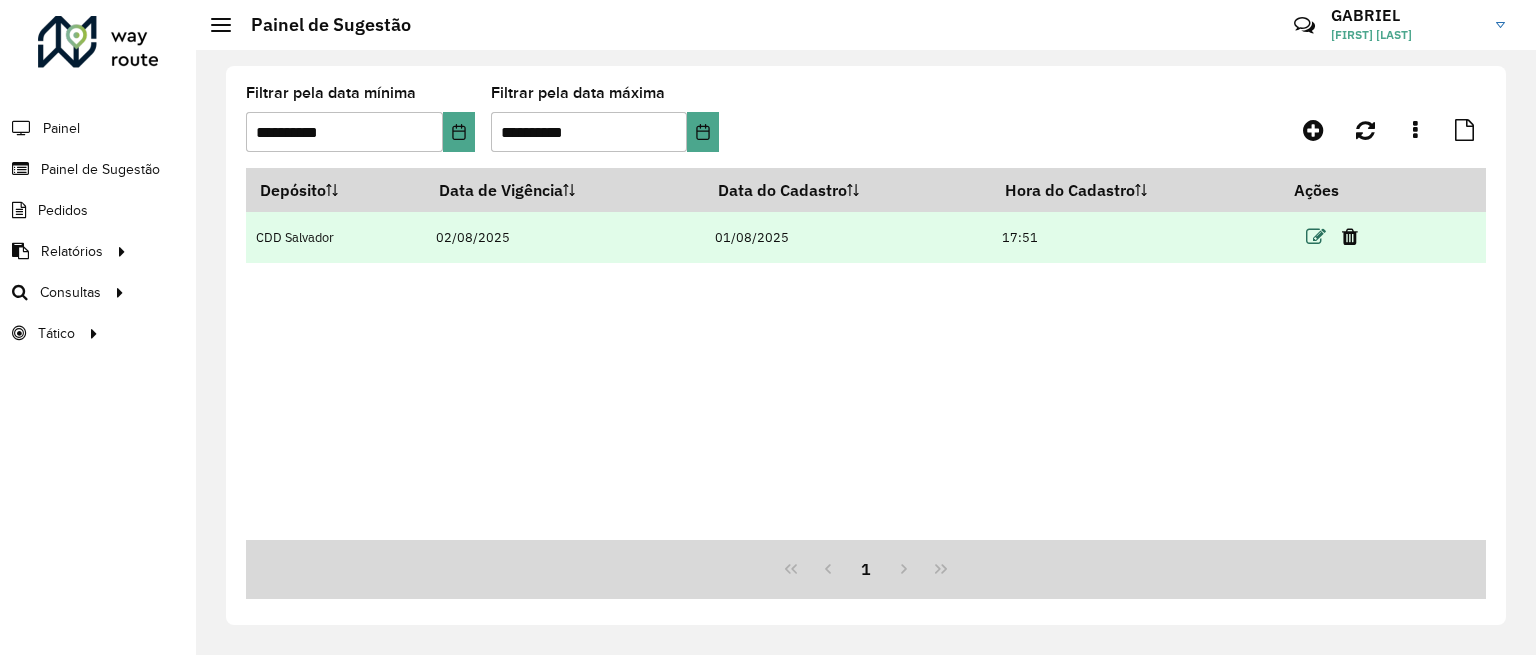click at bounding box center [1316, 237] 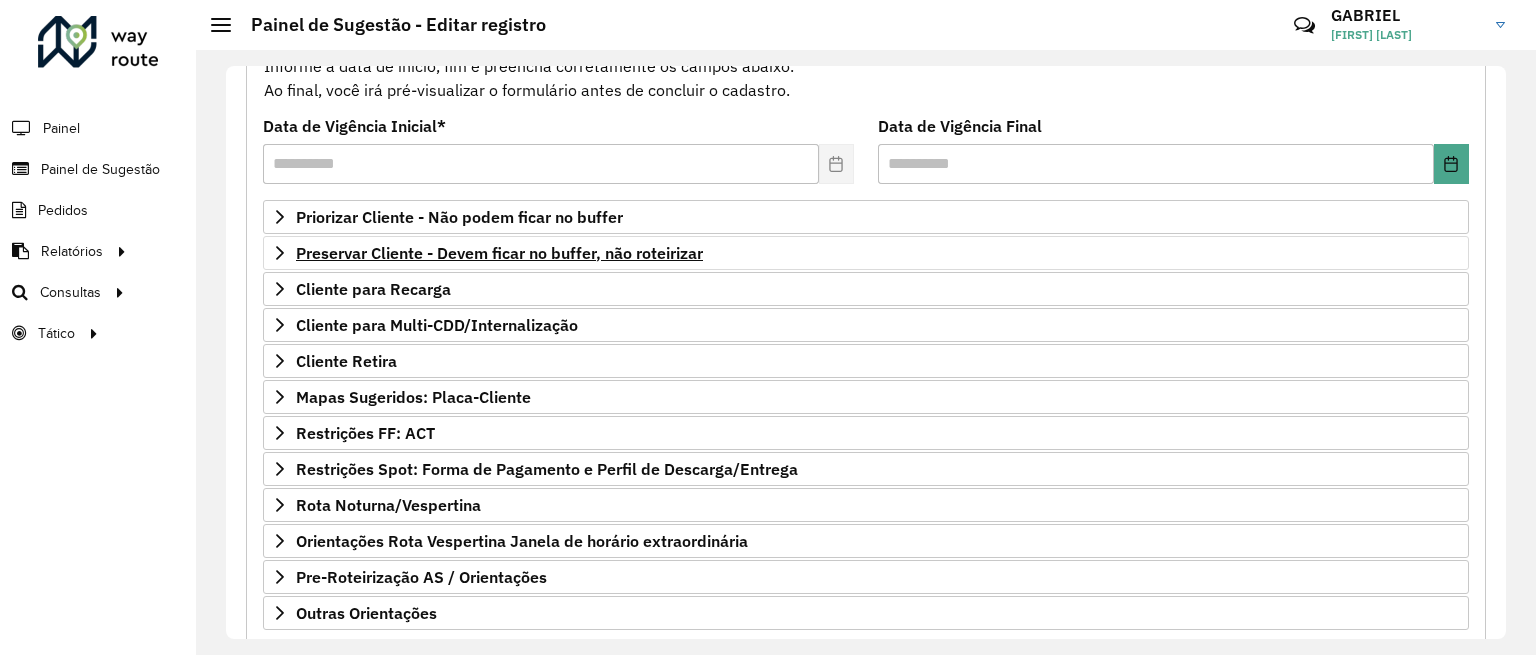 scroll, scrollTop: 240, scrollLeft: 0, axis: vertical 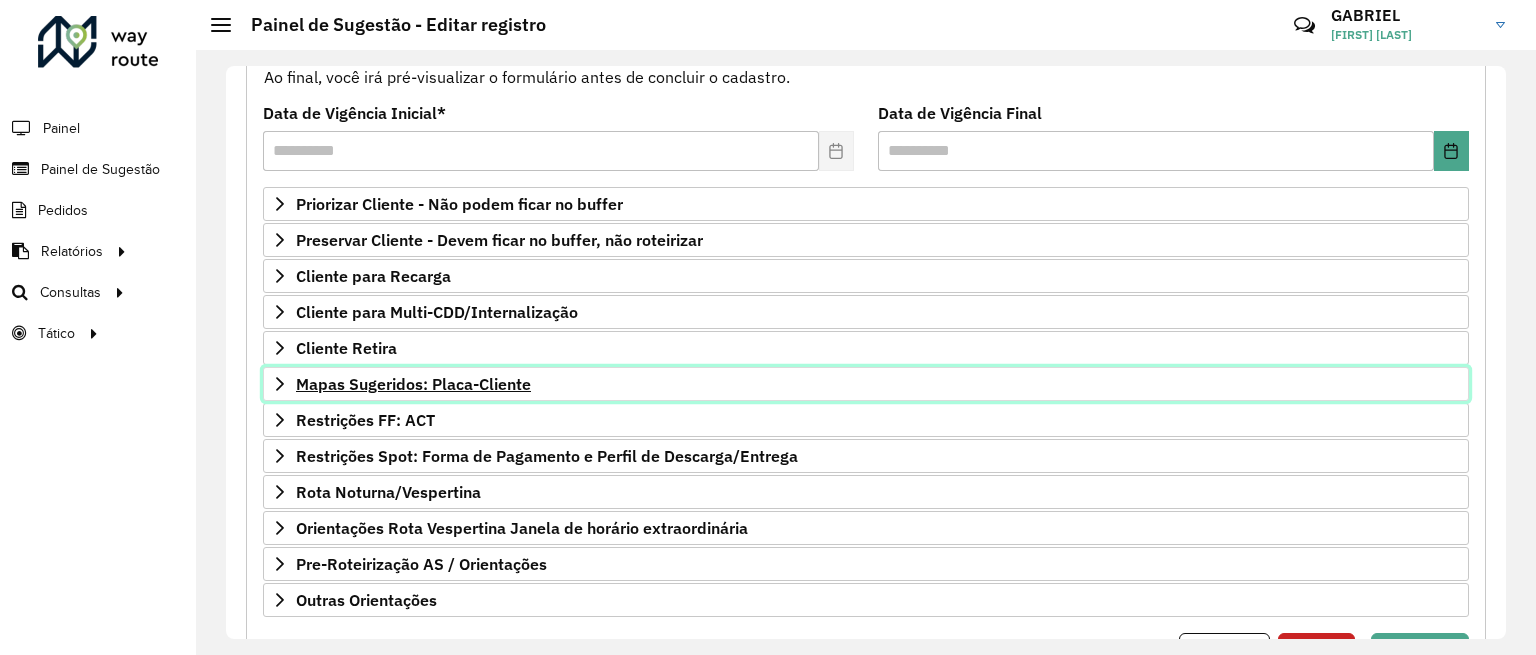 click on "Mapas Sugeridos: Placa-Cliente" at bounding box center (413, 384) 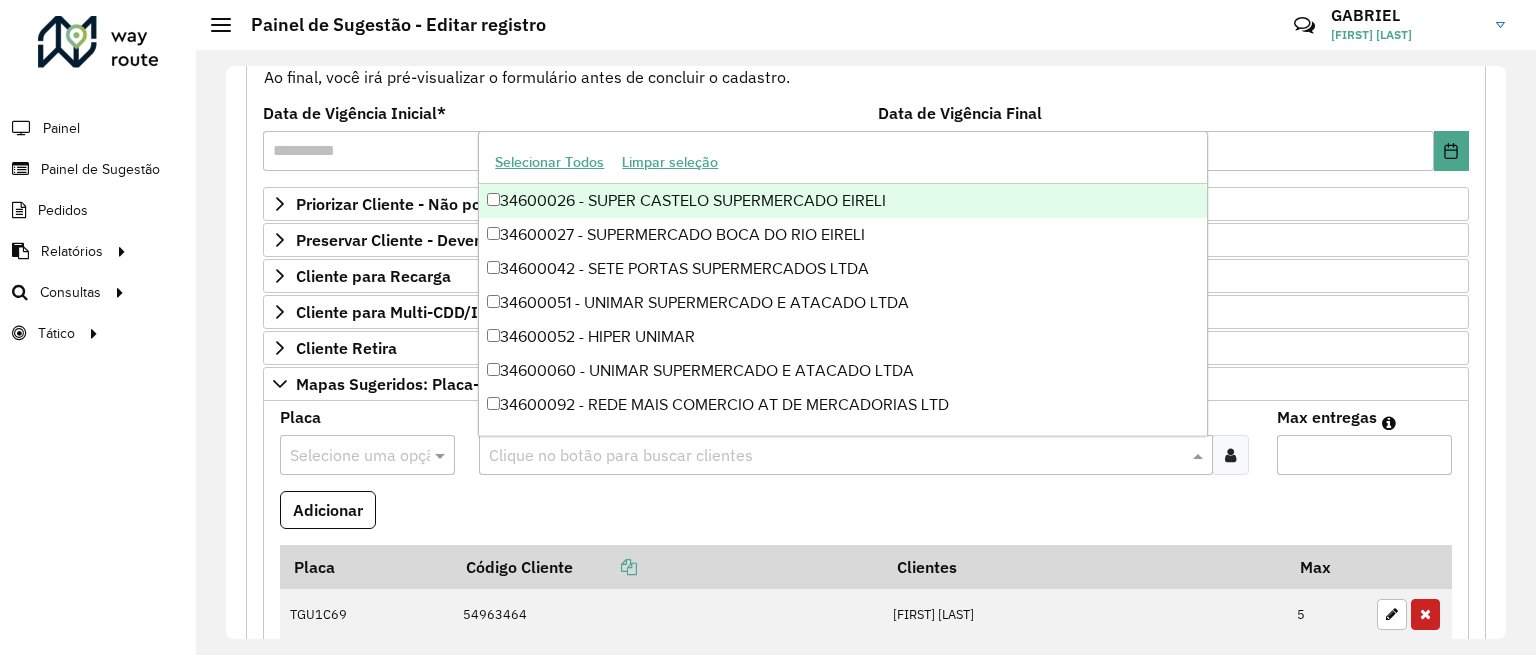 click at bounding box center (835, 456) 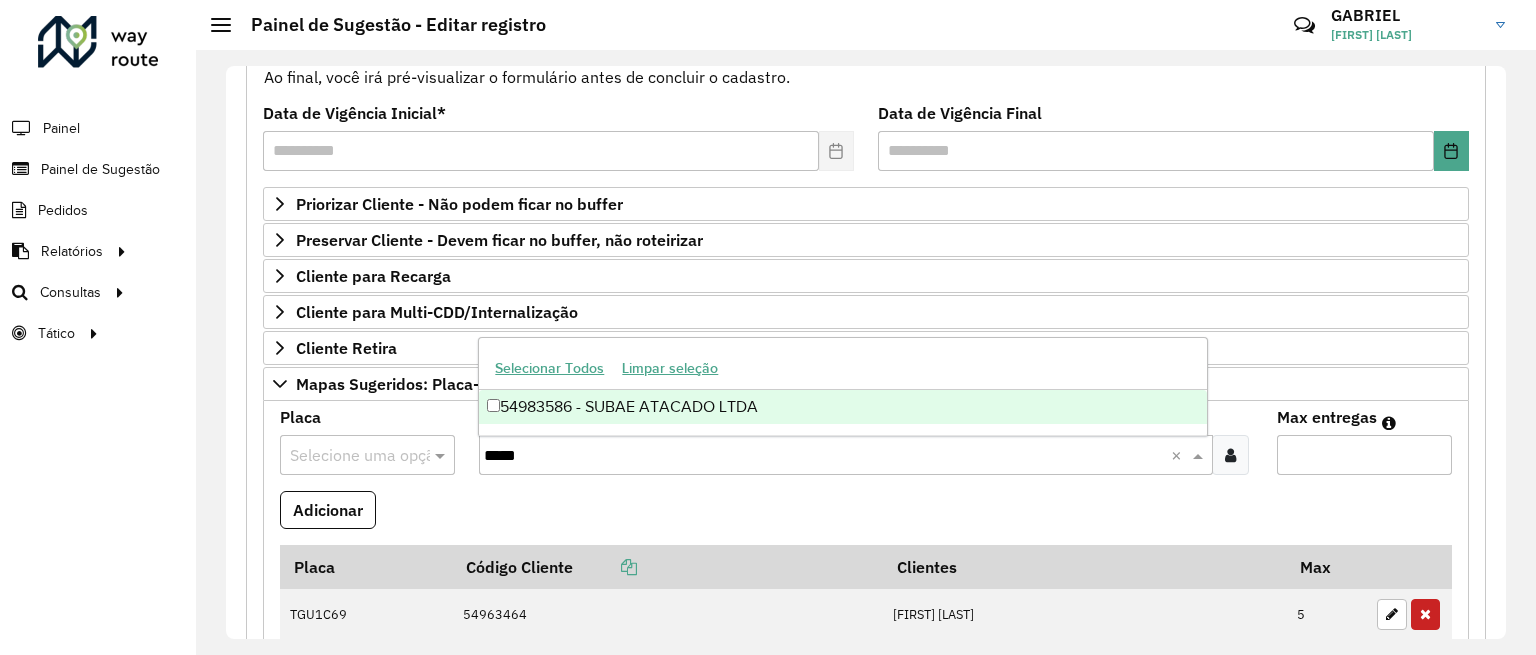 click on "54983586 - SUBAE ATACADO LTDA" at bounding box center [842, 407] 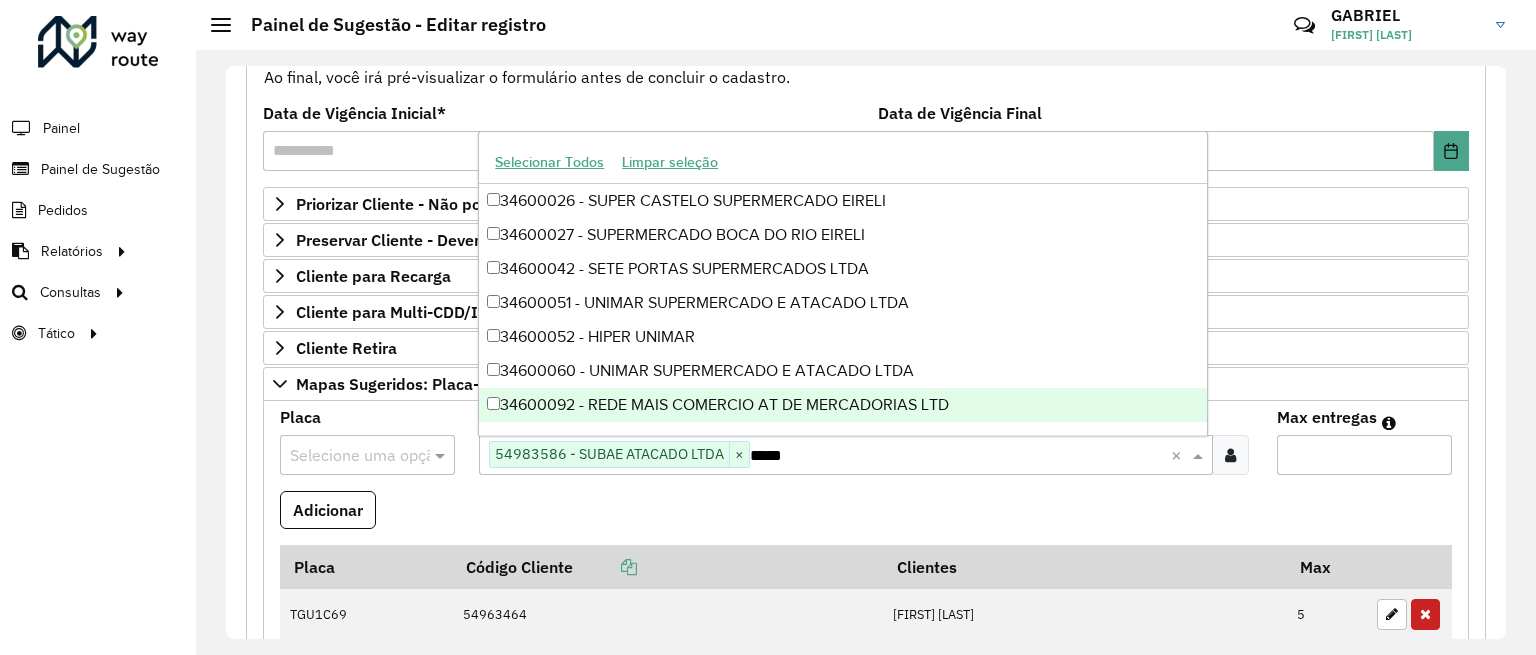 click on "Max entregas" at bounding box center [1364, 455] 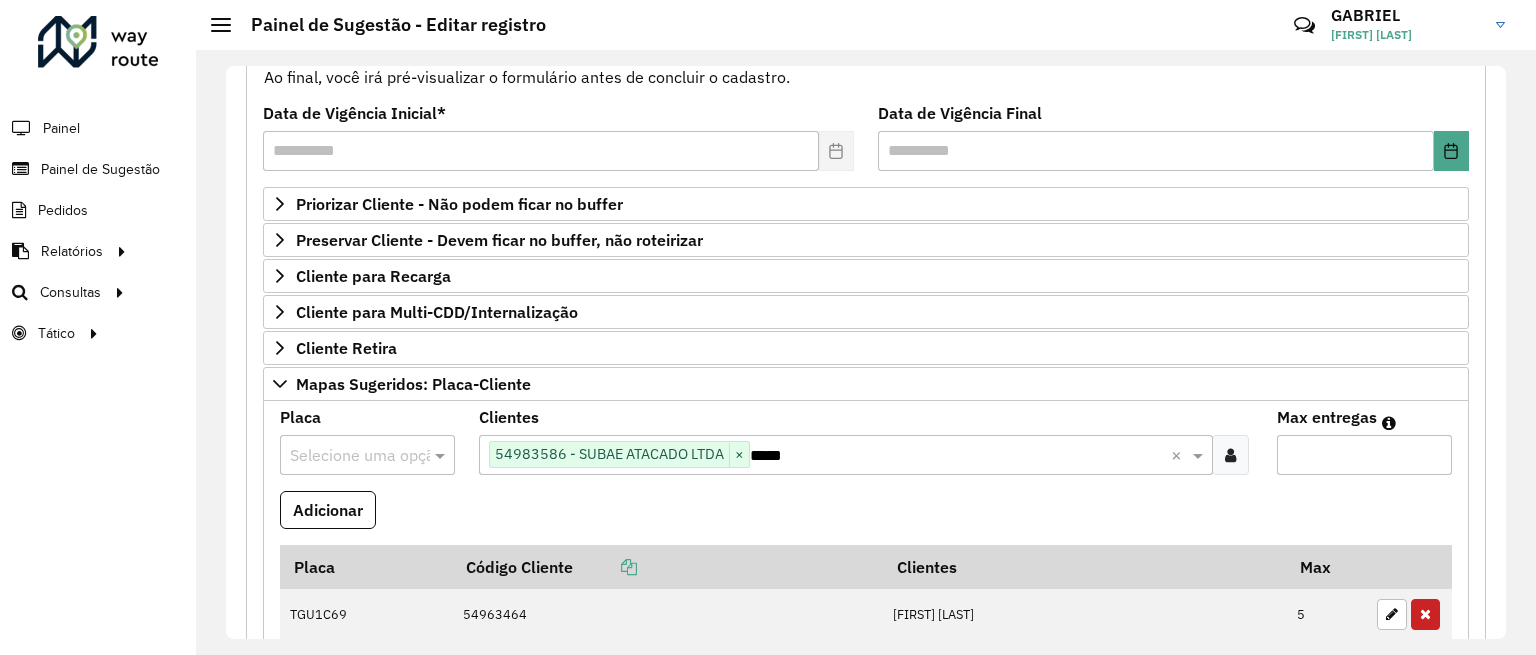 type on "**" 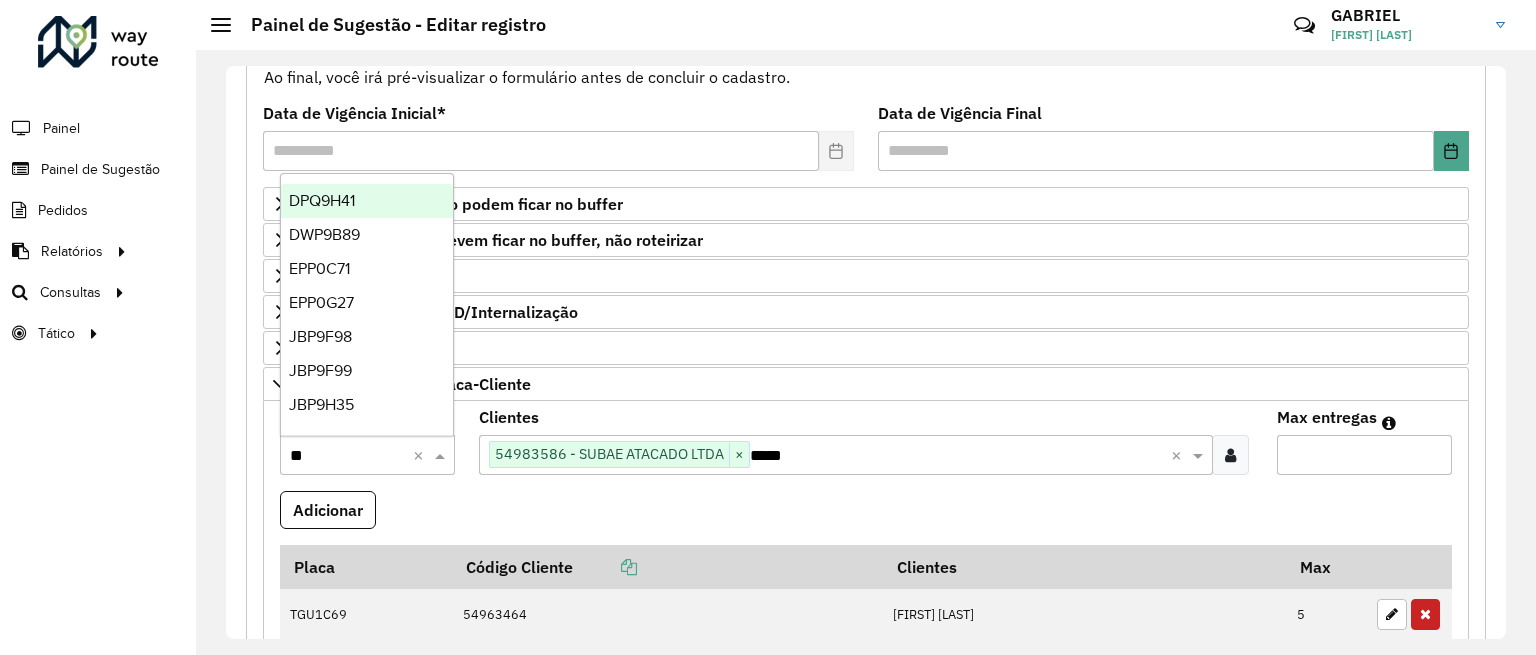type on "***" 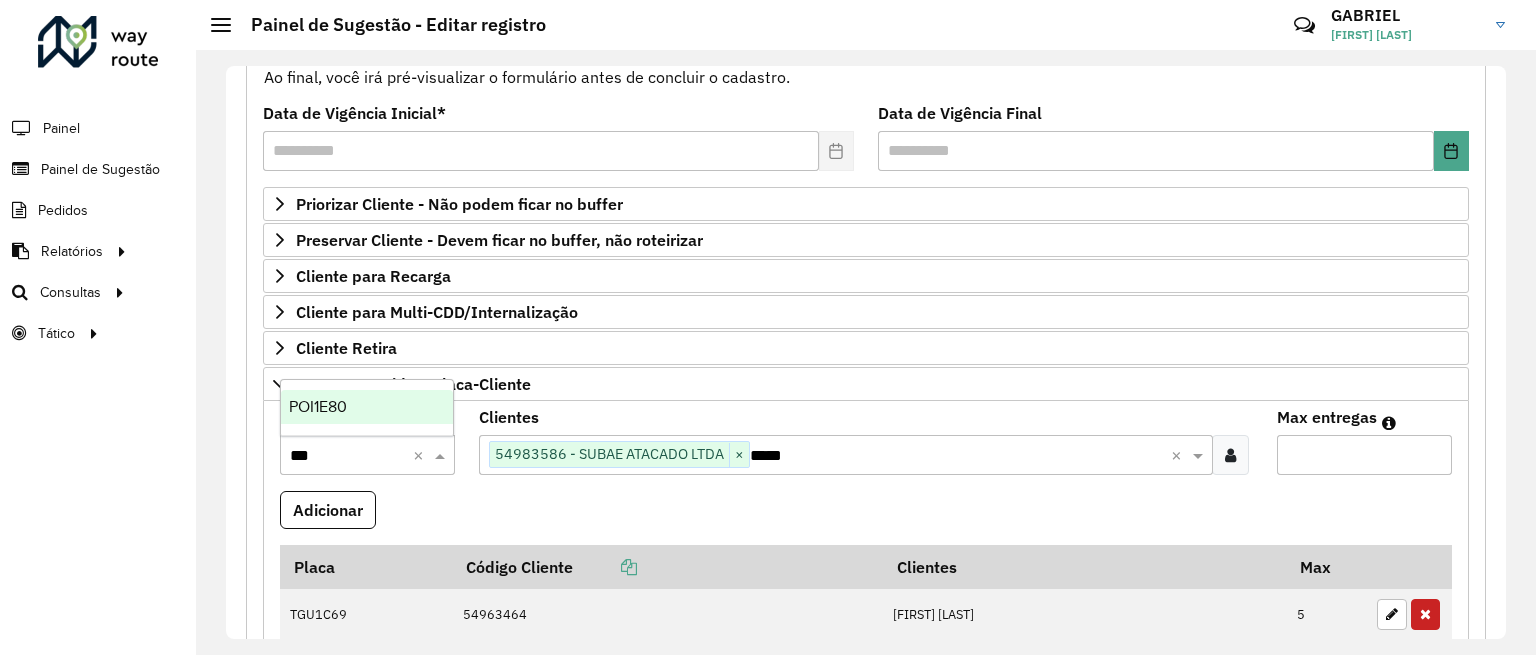 click on "POI1E80" at bounding box center (318, 406) 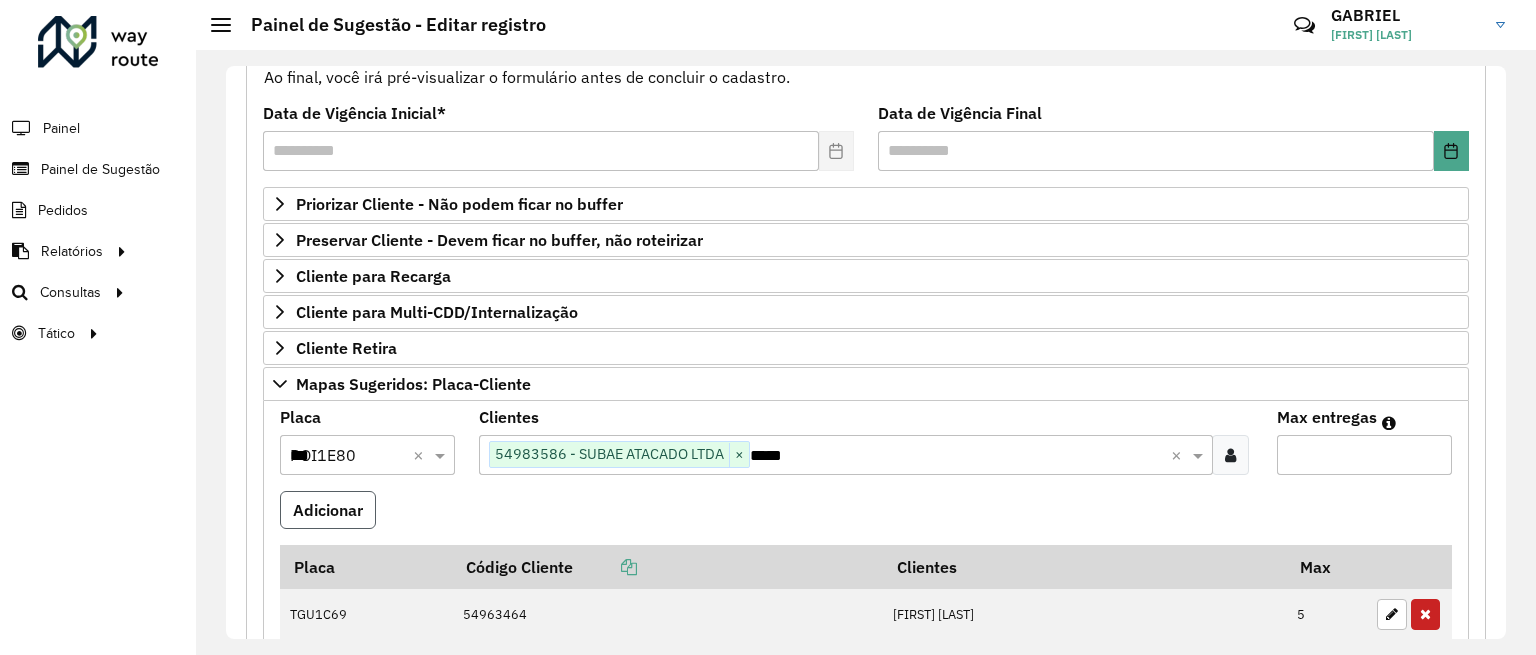 click on "Adicionar" at bounding box center [328, 510] 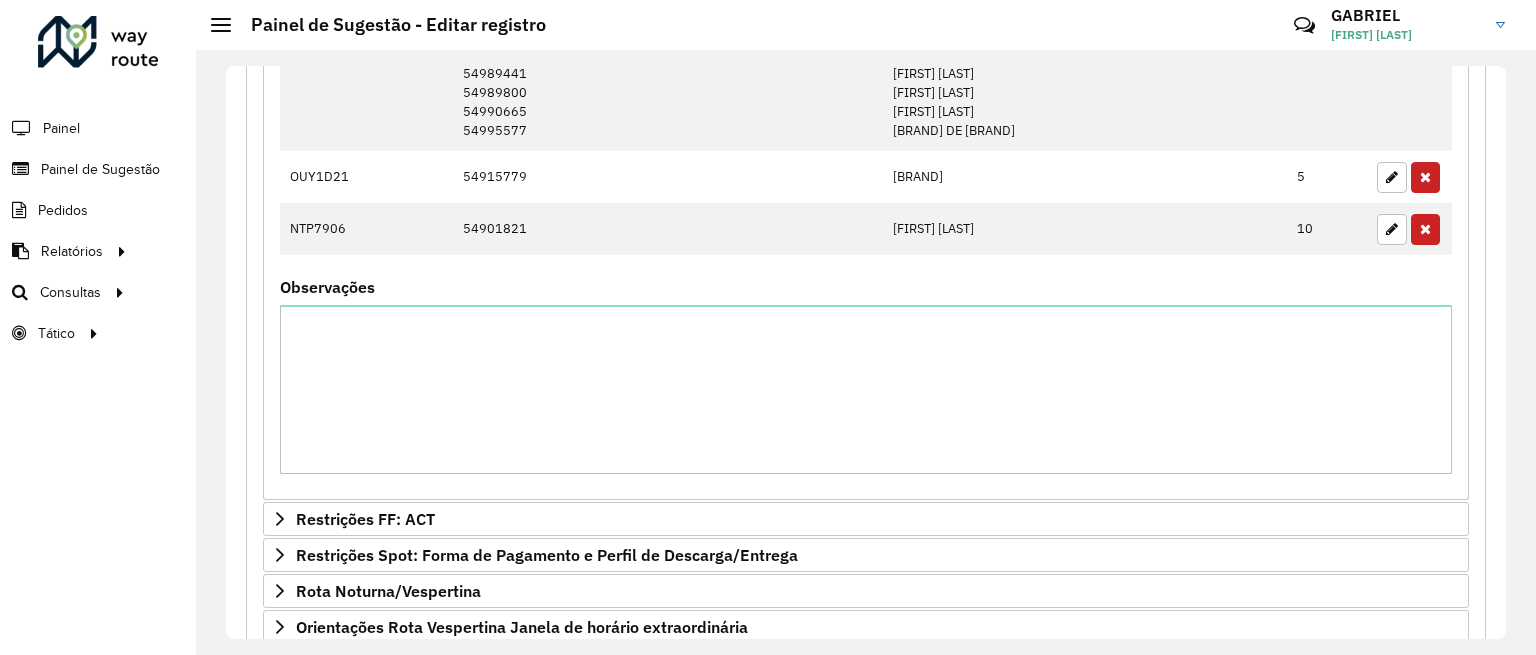 scroll, scrollTop: 2235, scrollLeft: 0, axis: vertical 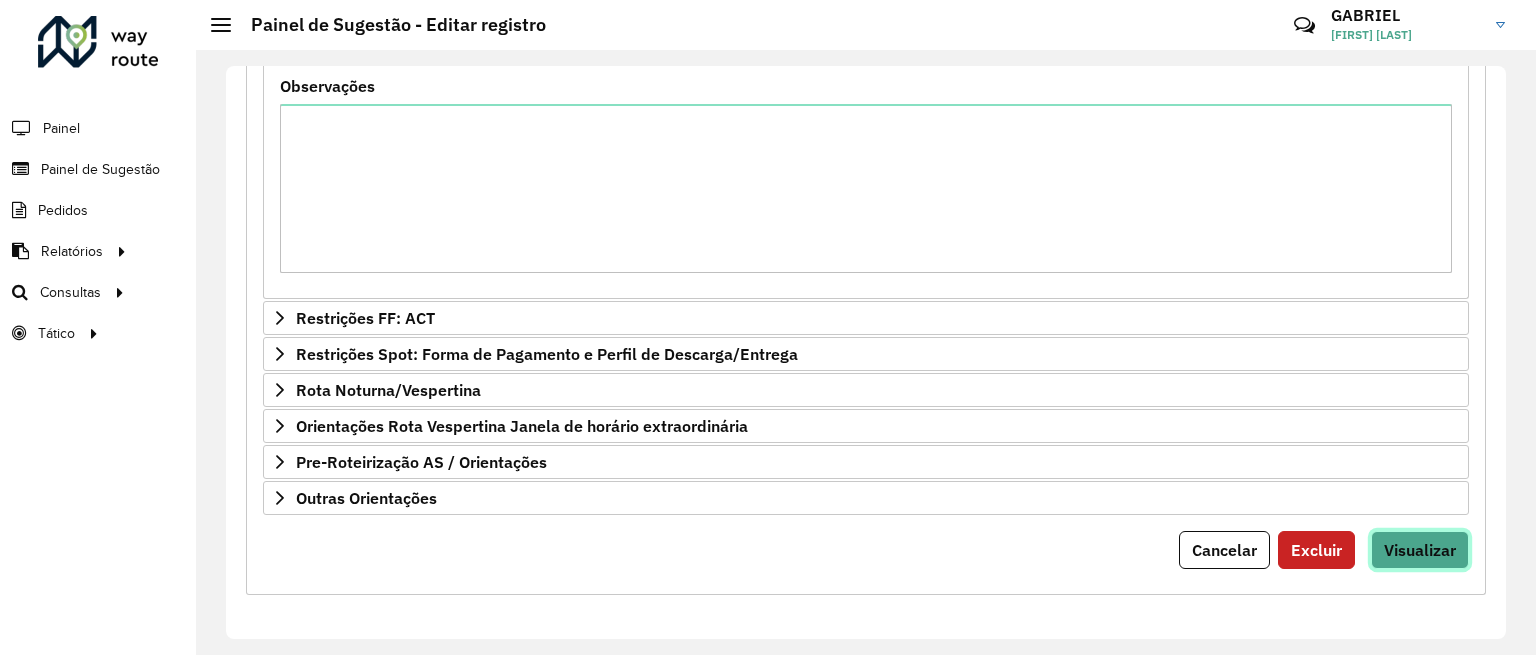 click on "Visualizar" at bounding box center (1420, 550) 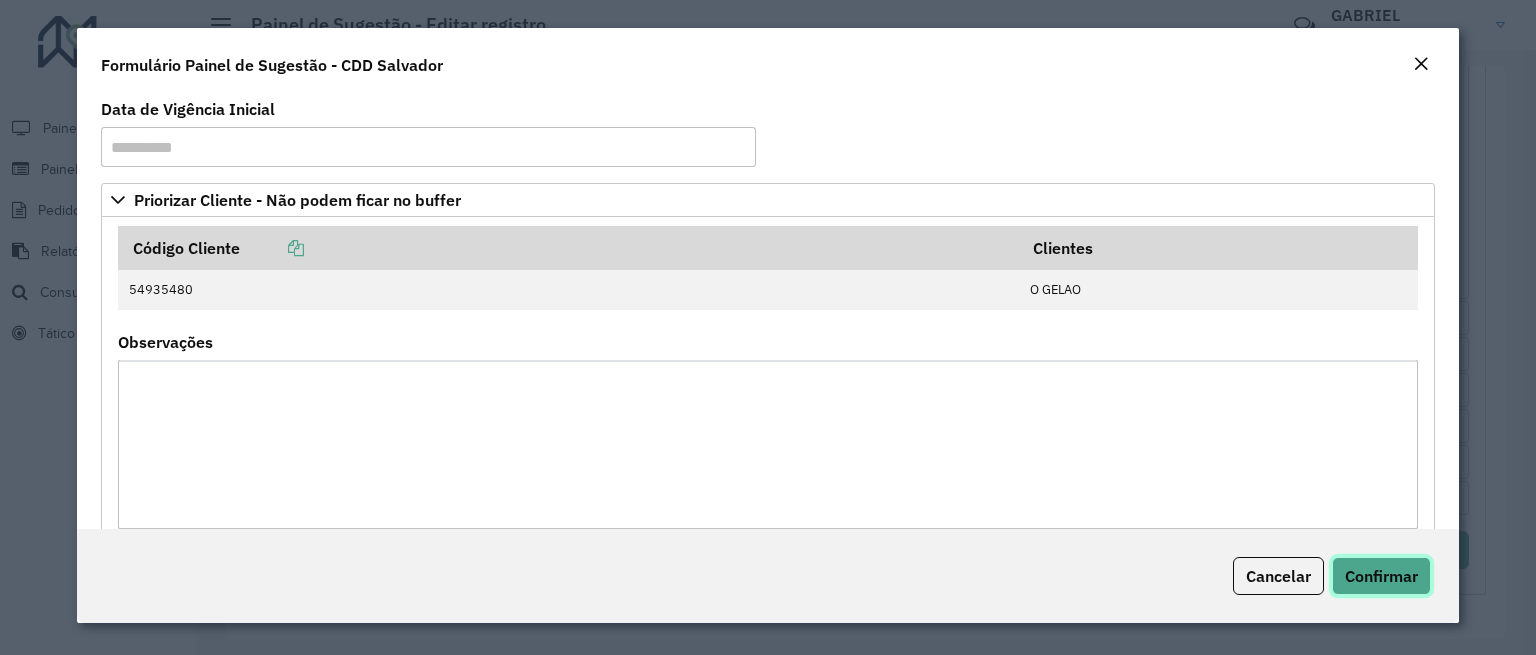 click on "Confirmar" 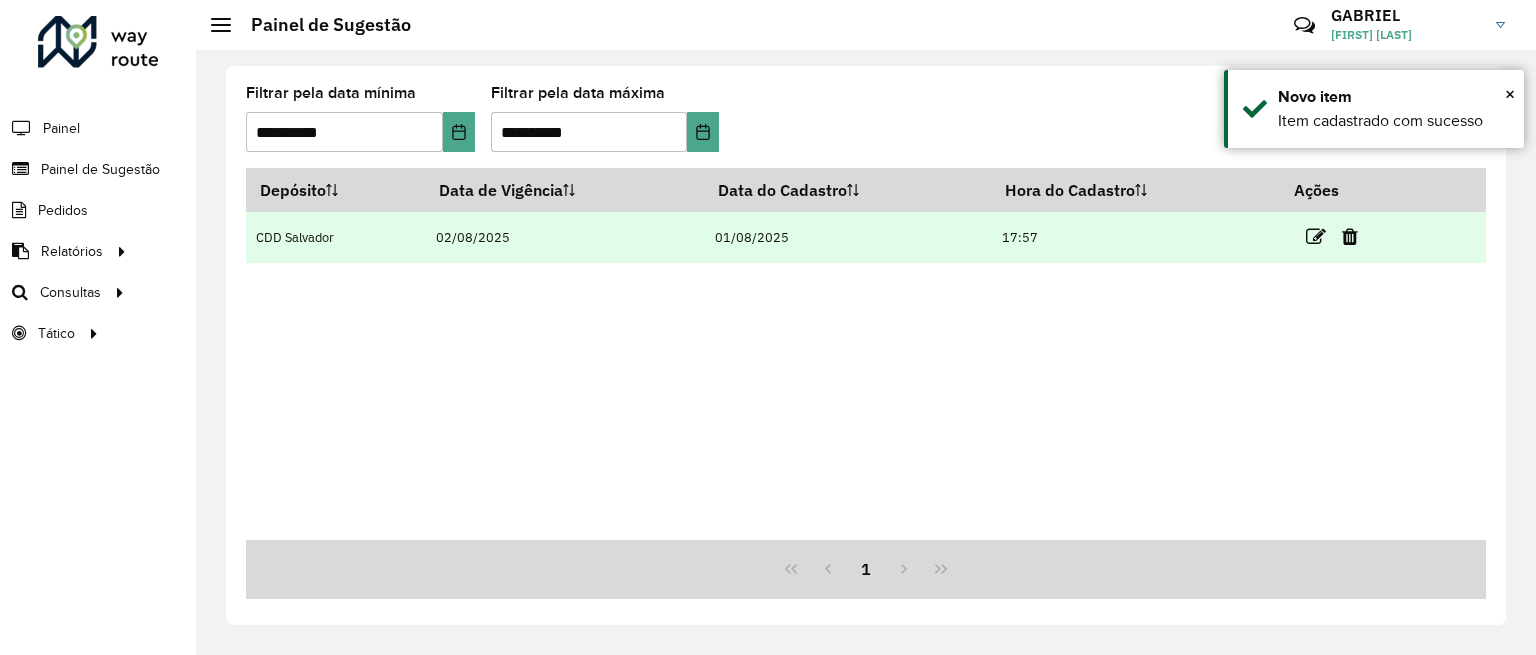 click at bounding box center [1341, 237] 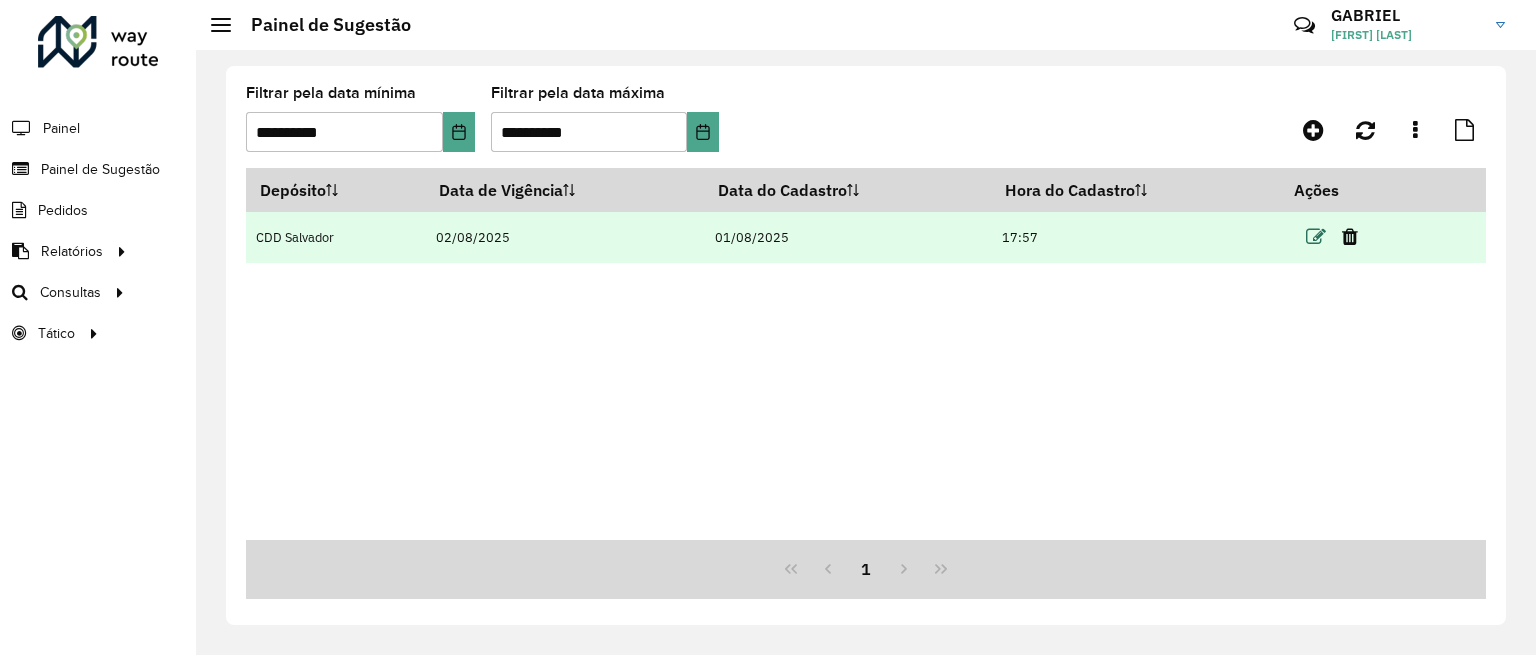 click at bounding box center [1316, 237] 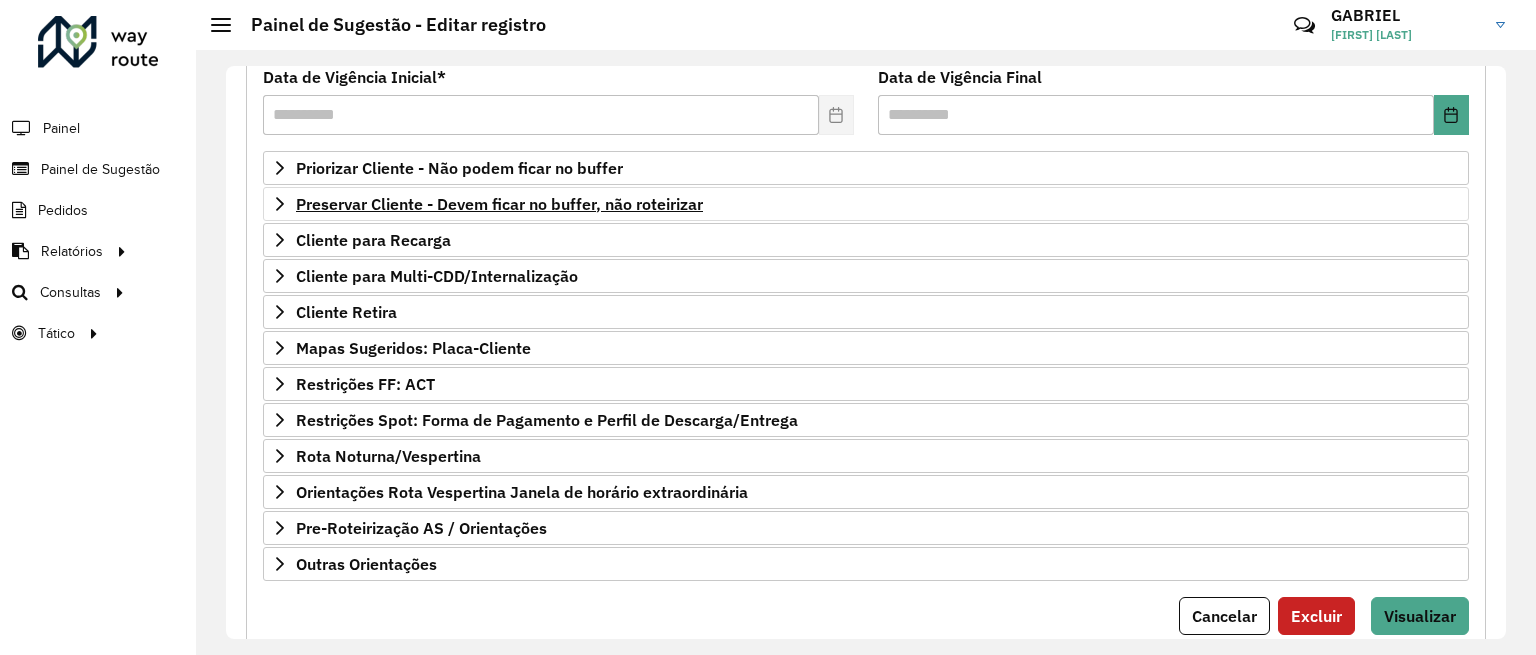 scroll, scrollTop: 278, scrollLeft: 0, axis: vertical 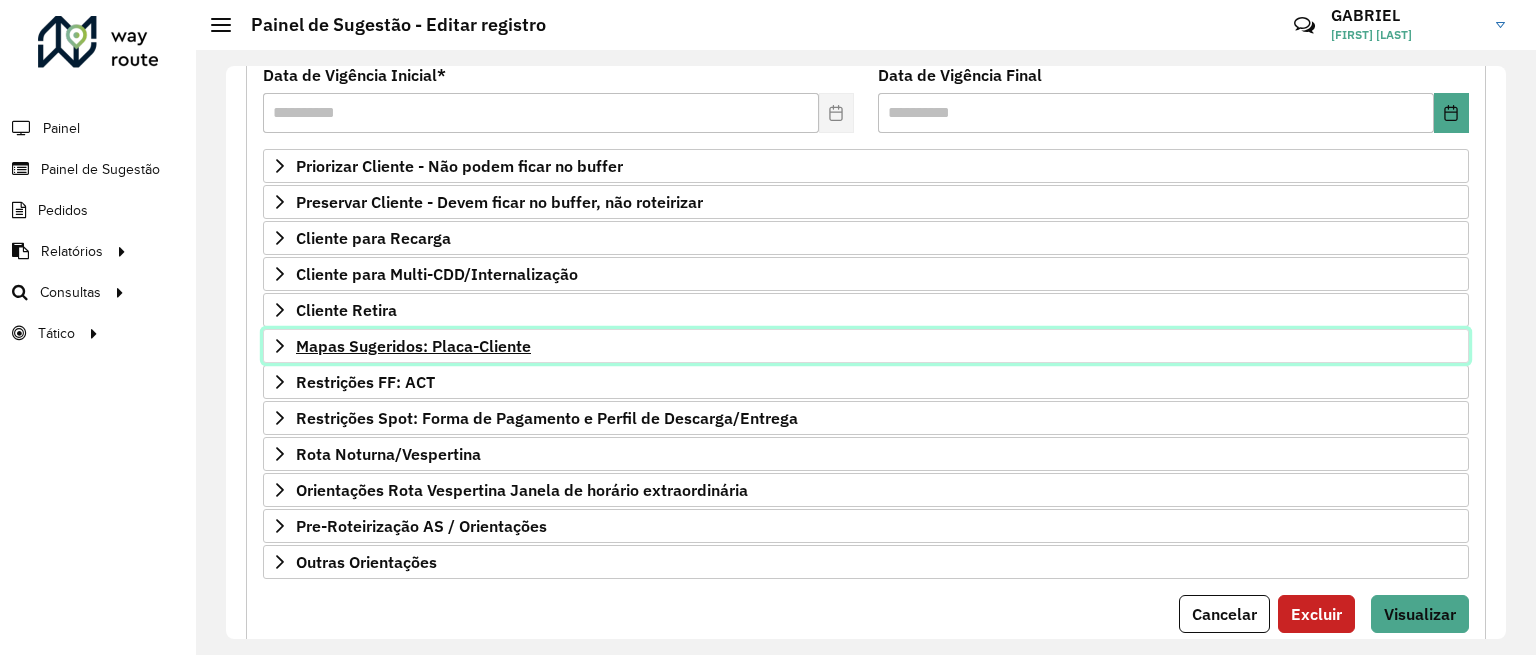 click on "Mapas Sugeridos: Placa-Cliente" at bounding box center (413, 346) 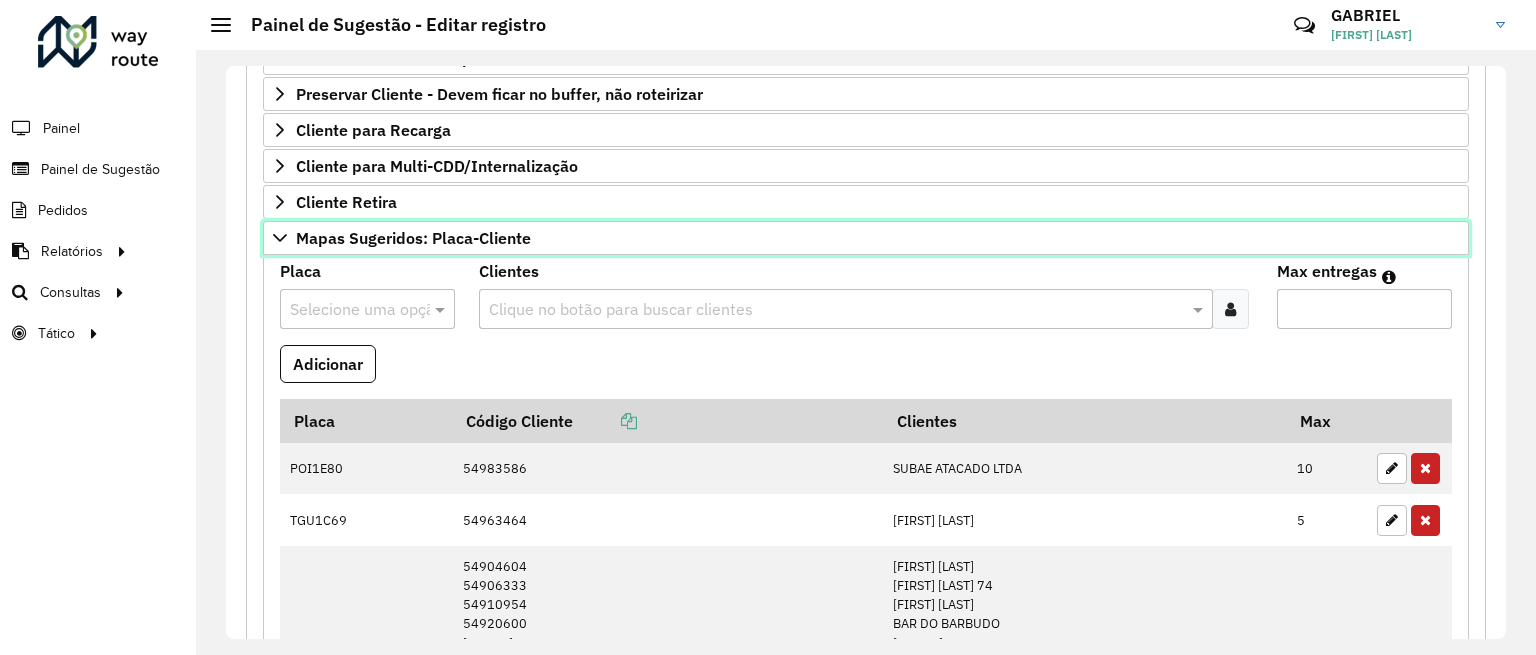 scroll, scrollTop: 387, scrollLeft: 0, axis: vertical 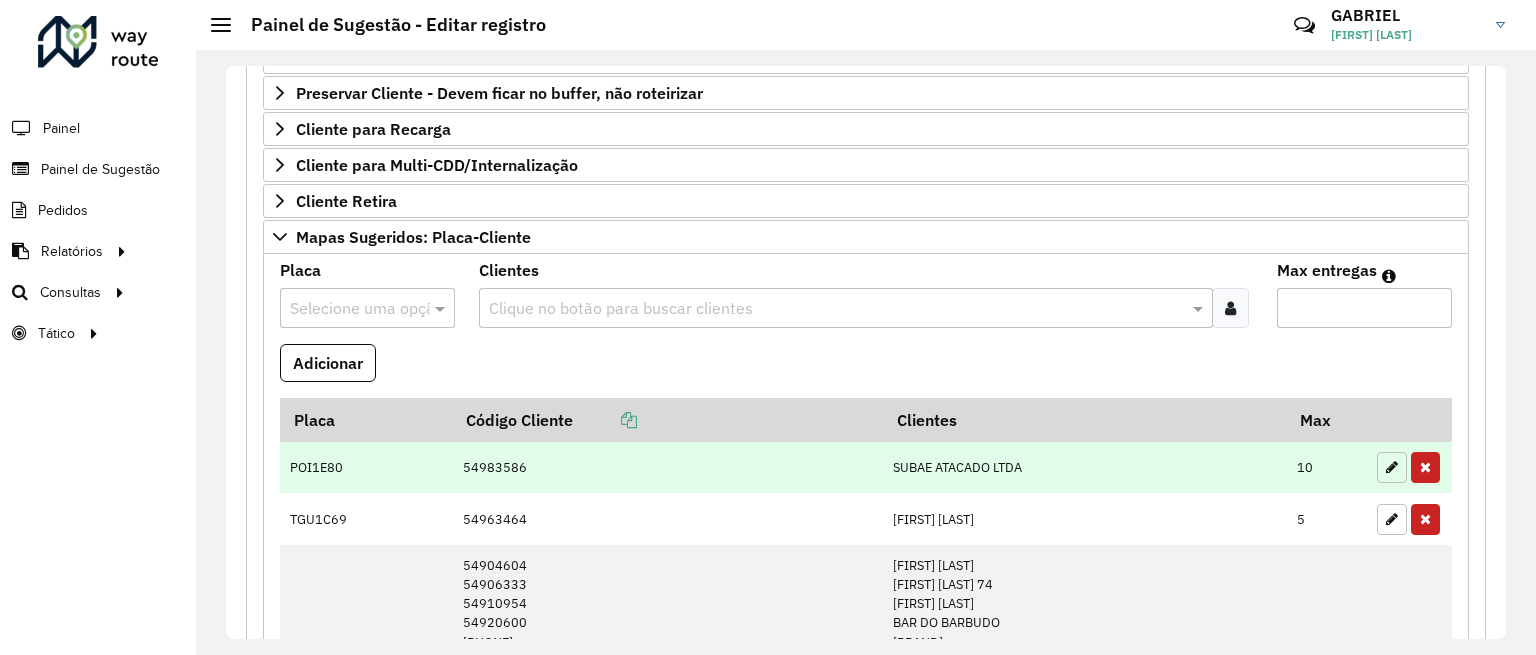 click at bounding box center (1392, 467) 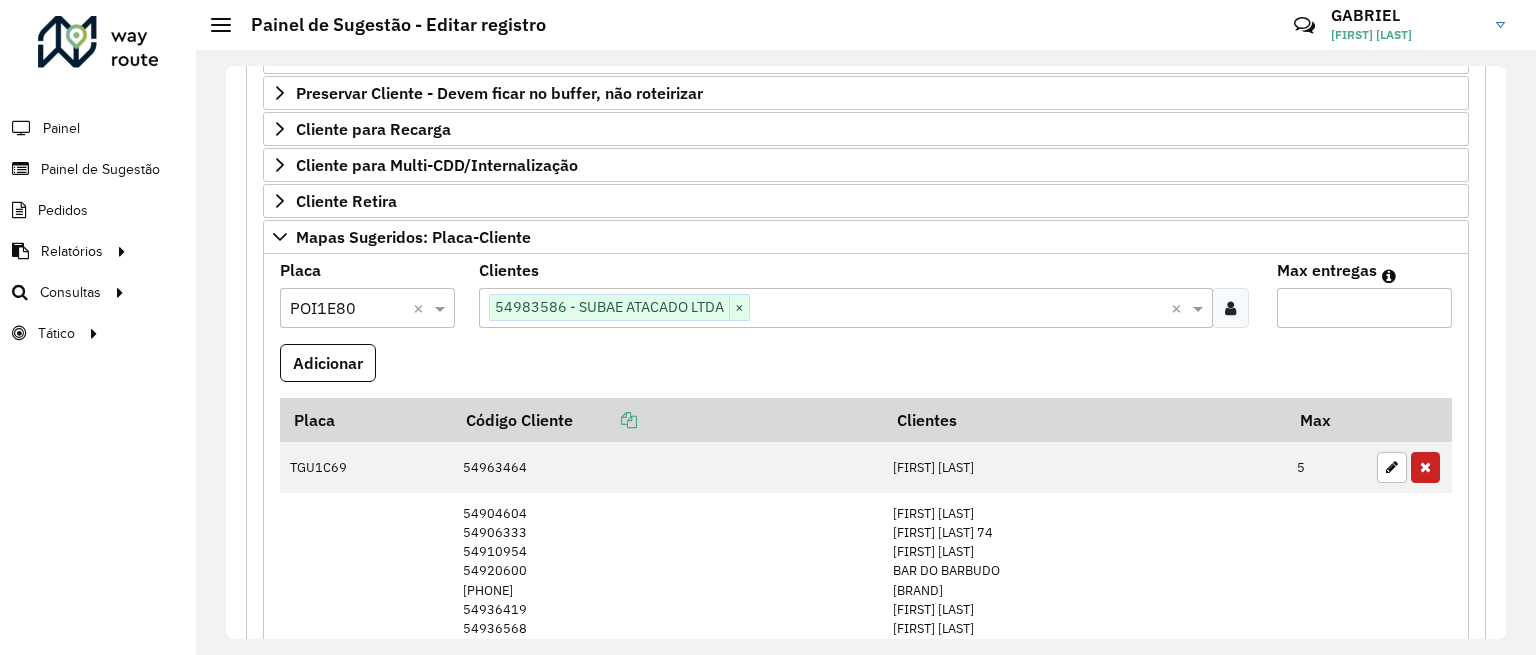 drag, startPoint x: 1332, startPoint y: 306, endPoint x: 1257, endPoint y: 322, distance: 76.687675 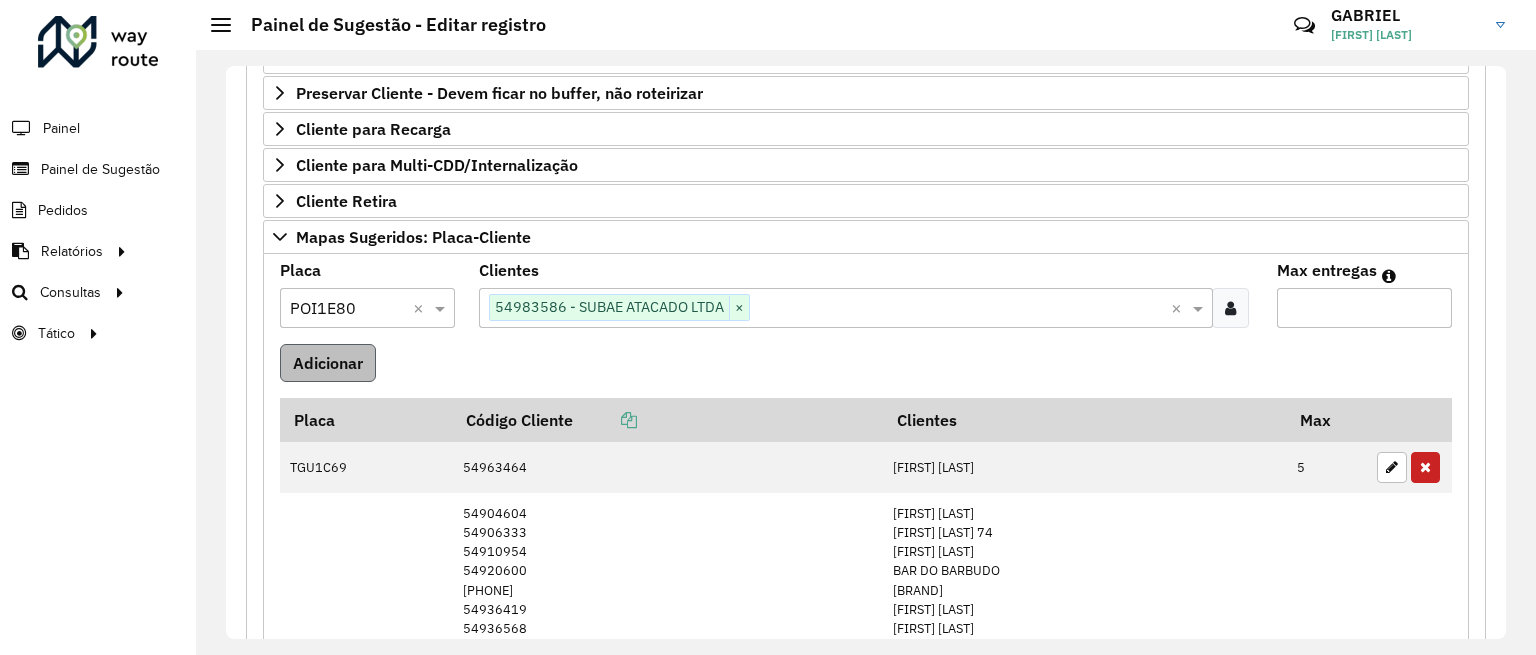 type on "**" 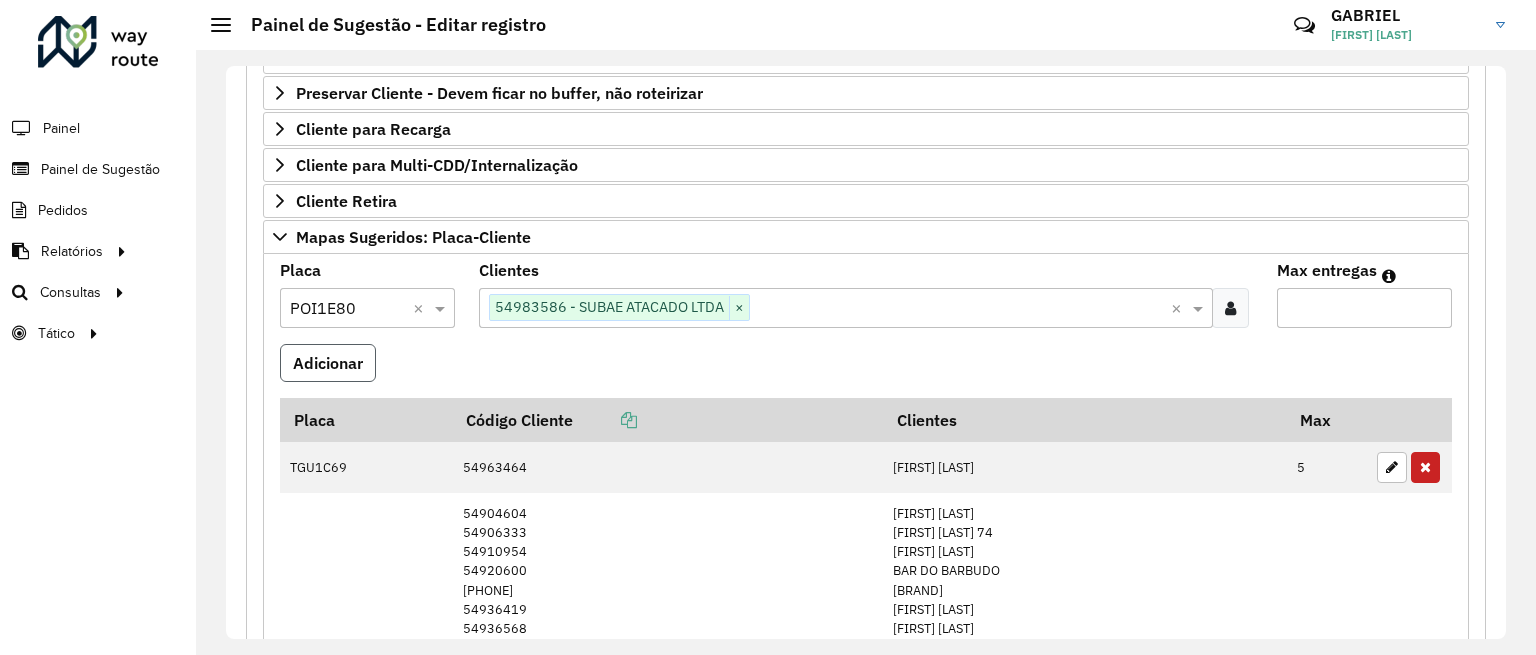 click on "Adicionar" at bounding box center (328, 363) 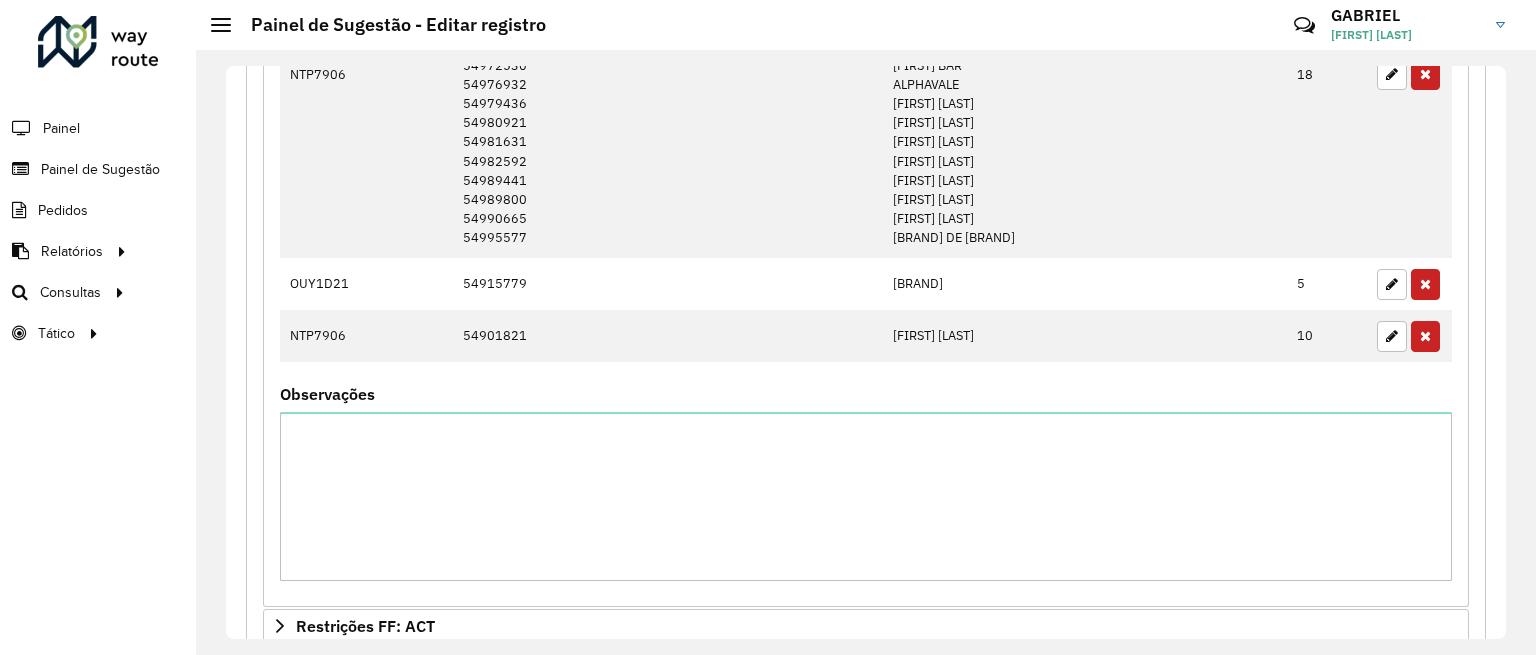 scroll, scrollTop: 2235, scrollLeft: 0, axis: vertical 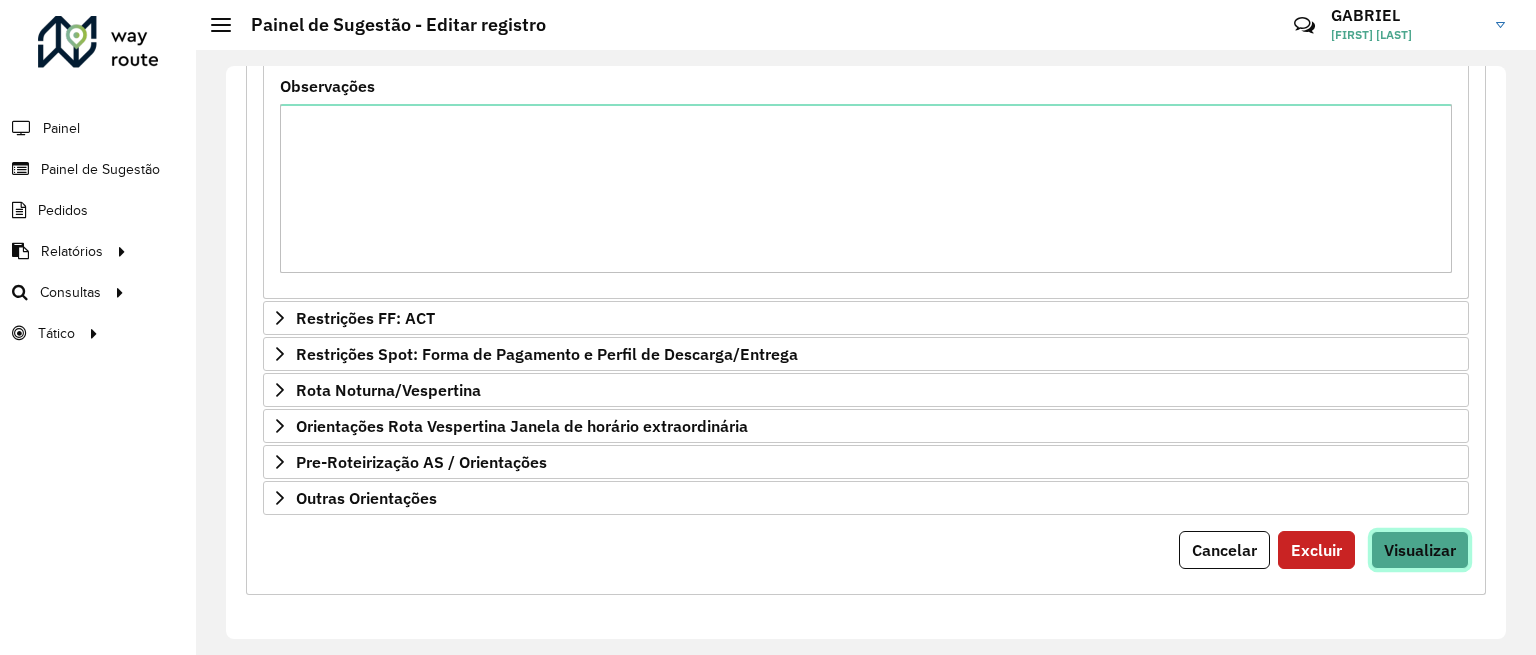 click on "Visualizar" at bounding box center [1420, 550] 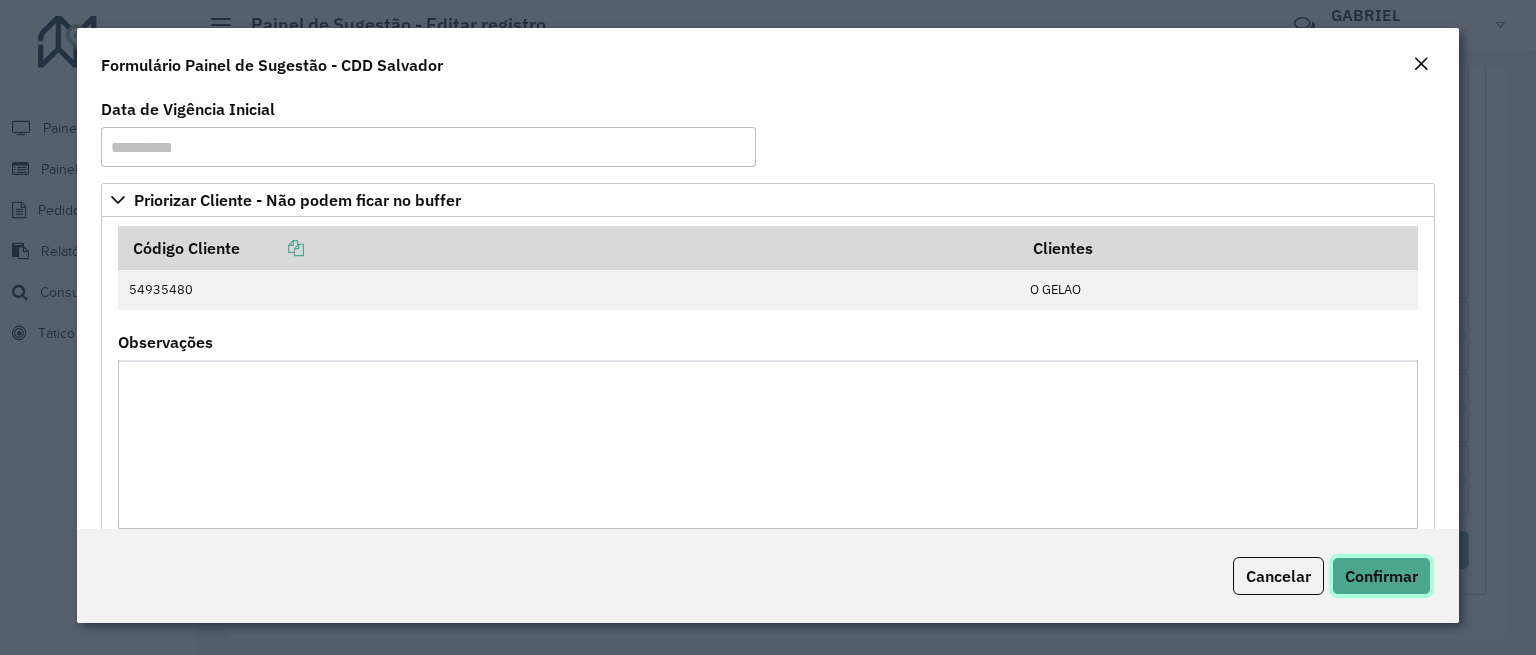 click on "Confirmar" 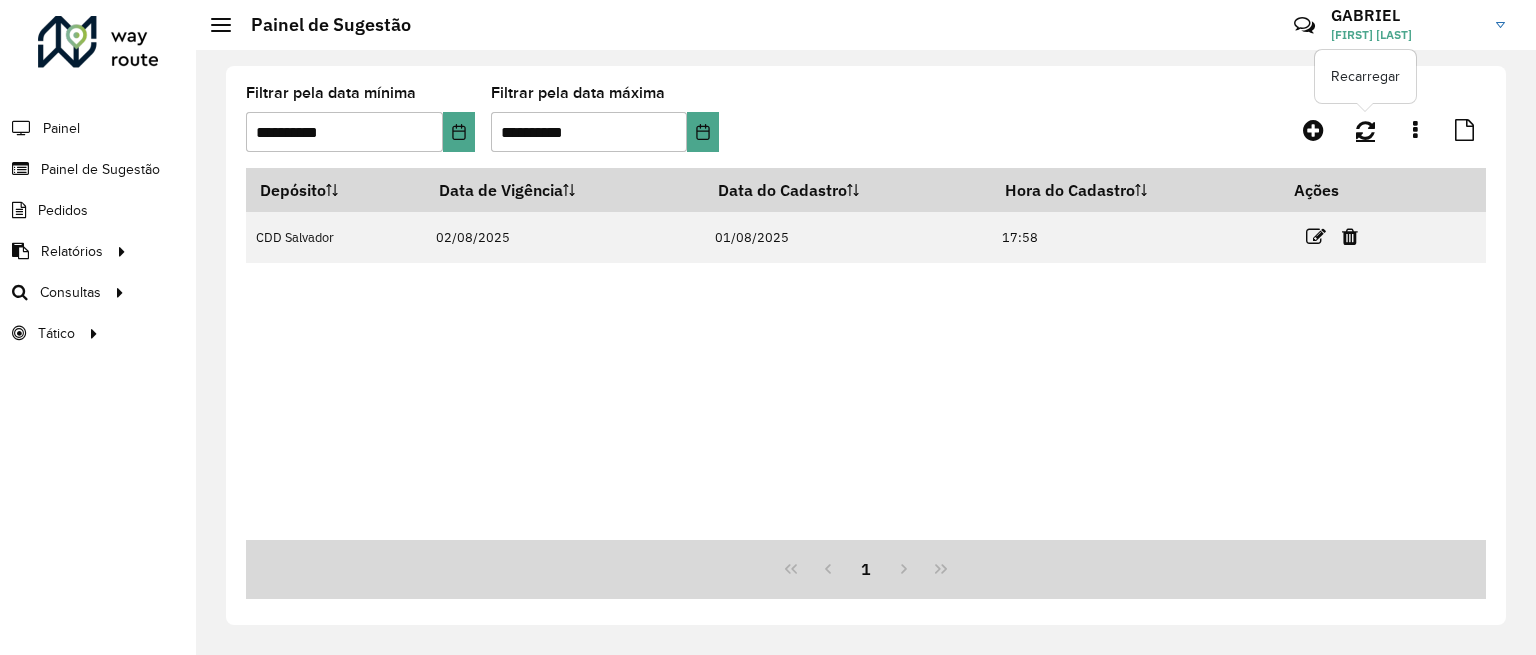 click 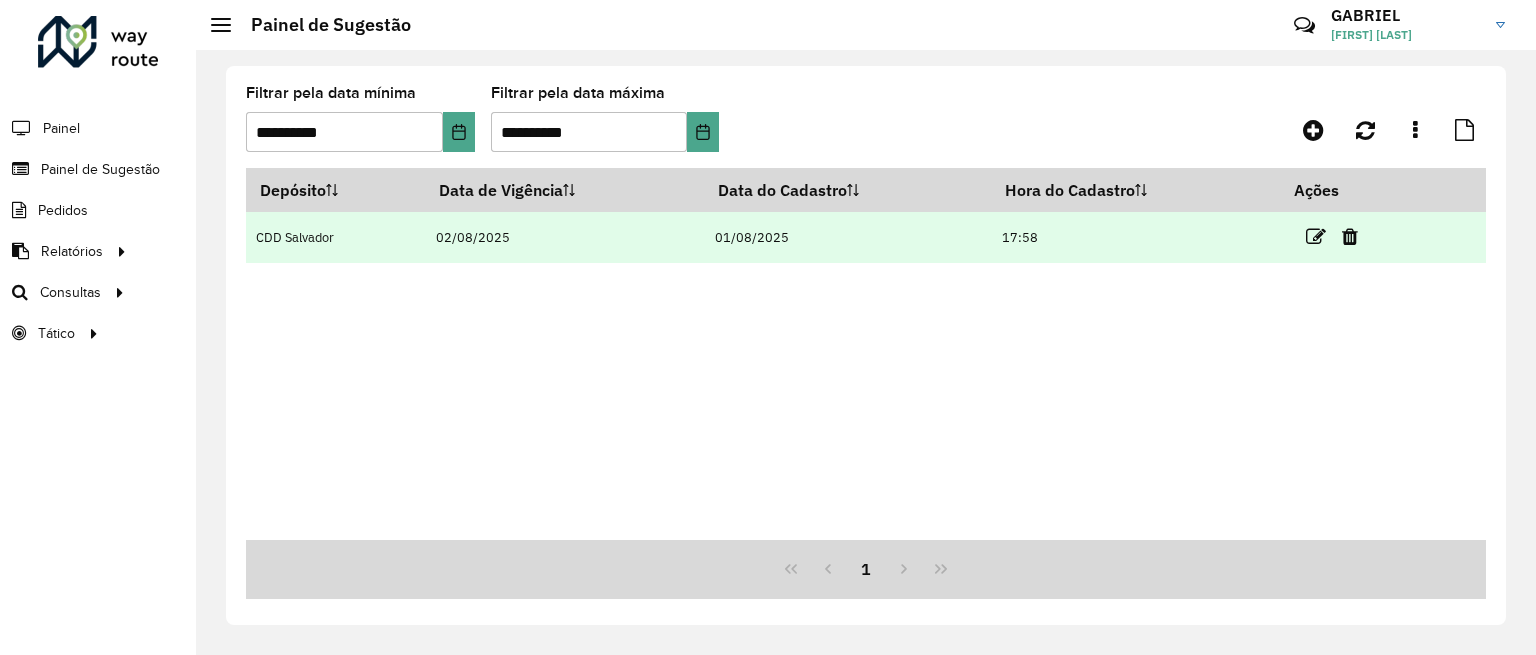 click at bounding box center (1341, 237) 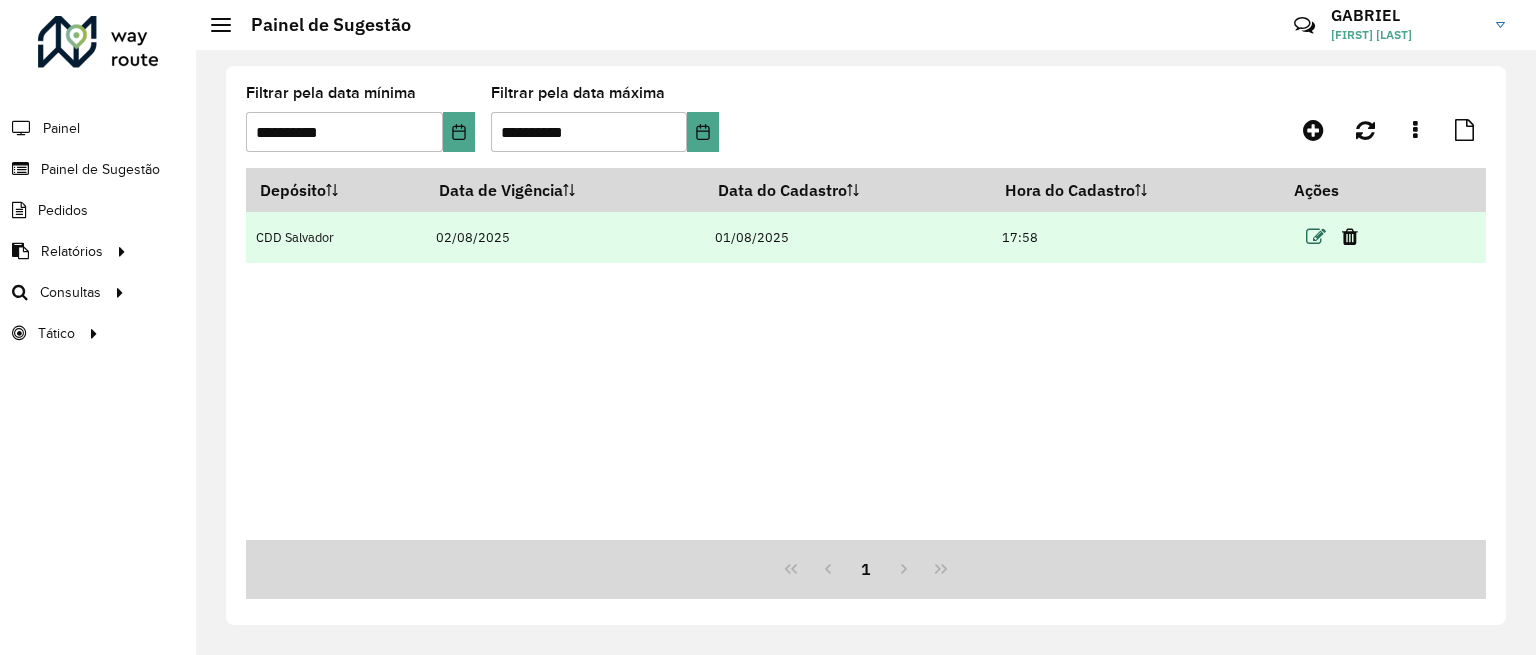 click at bounding box center (1316, 237) 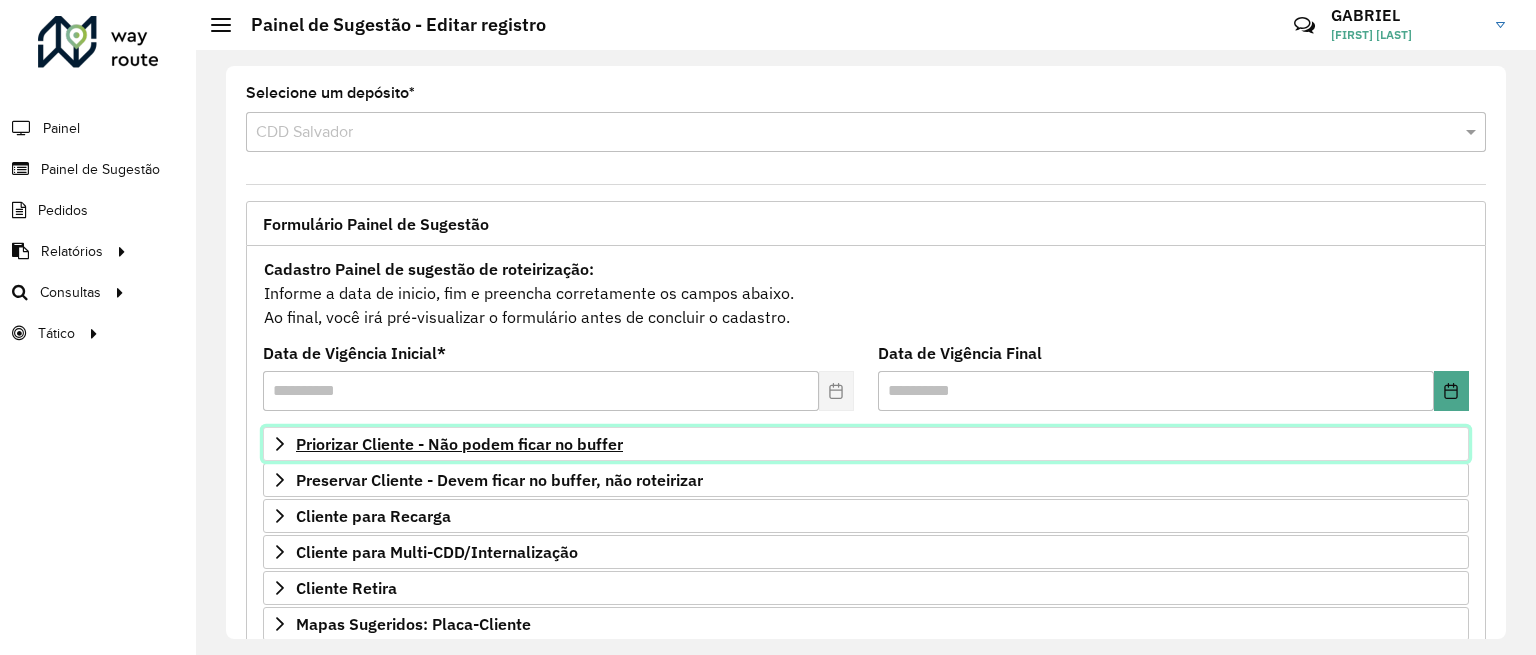 click on "Priorizar Cliente - Não podem ficar no buffer" at bounding box center (459, 444) 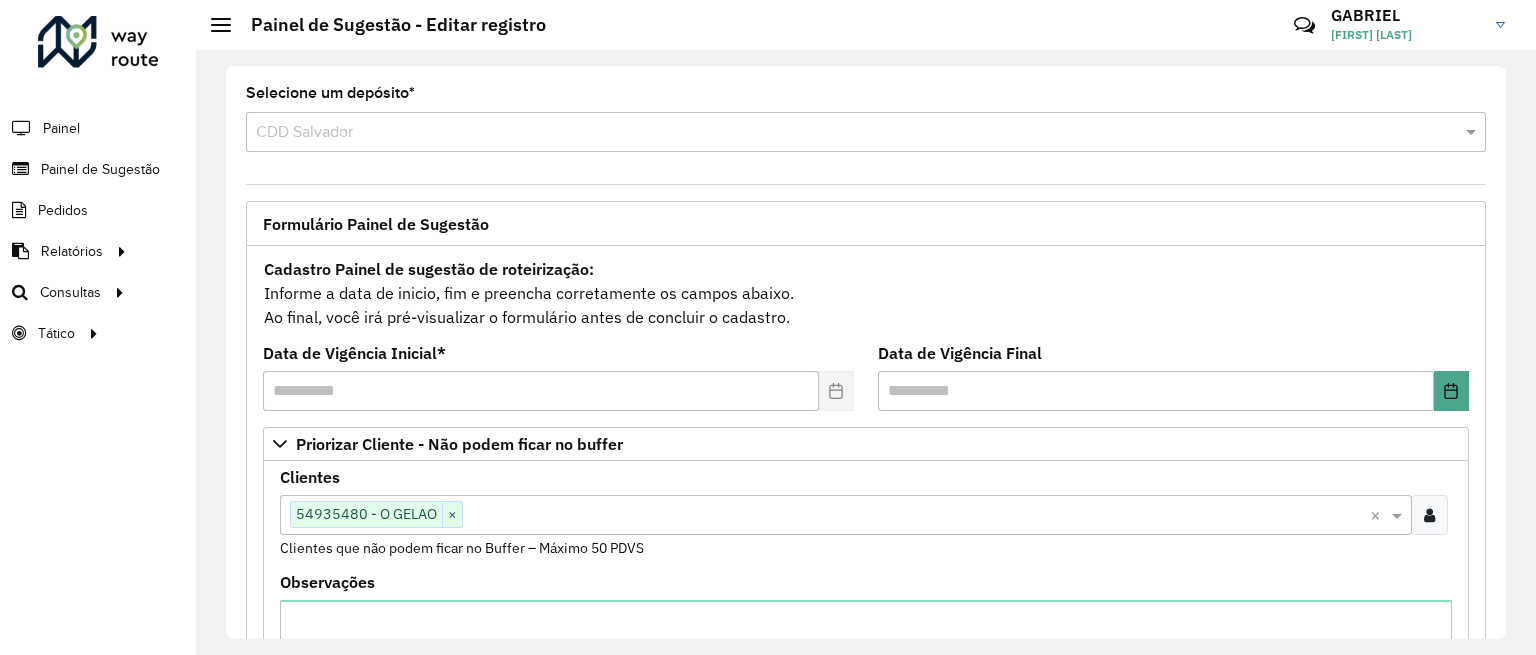 click at bounding box center (1429, 515) 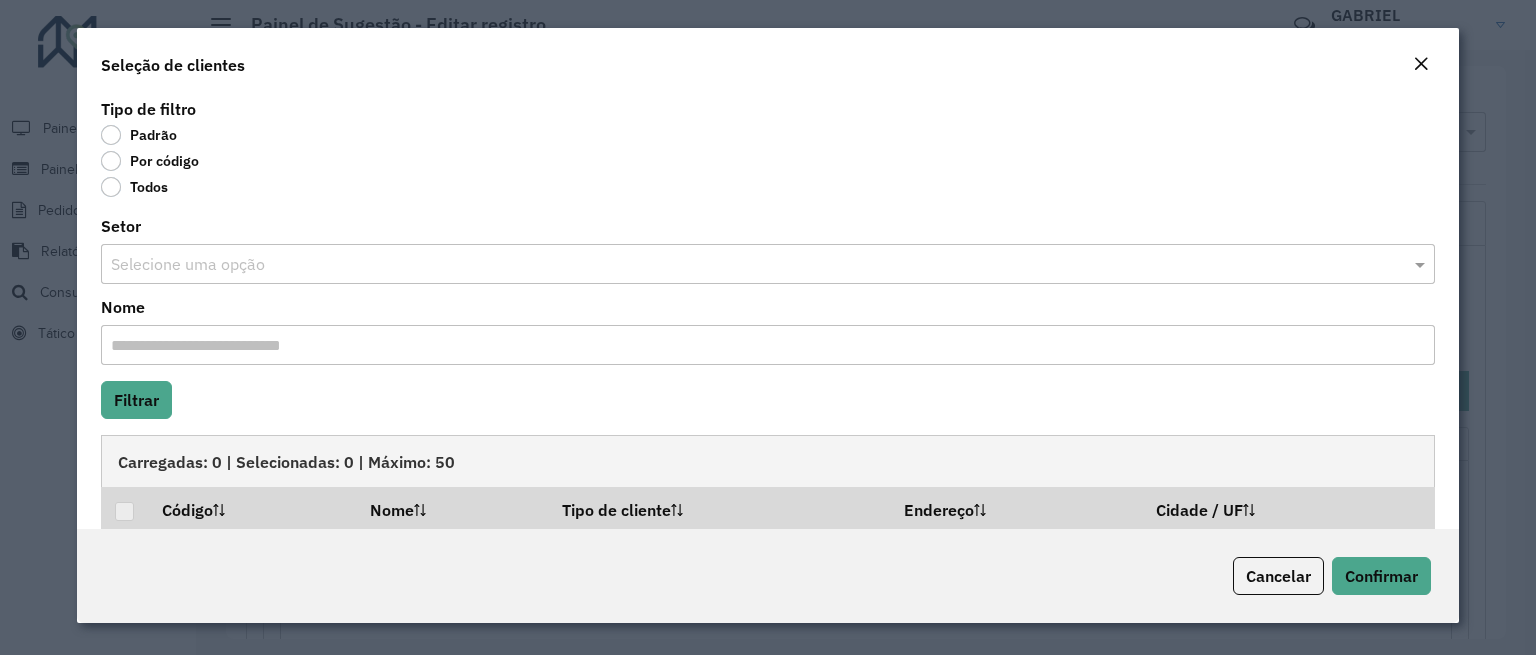 click on "Por código" 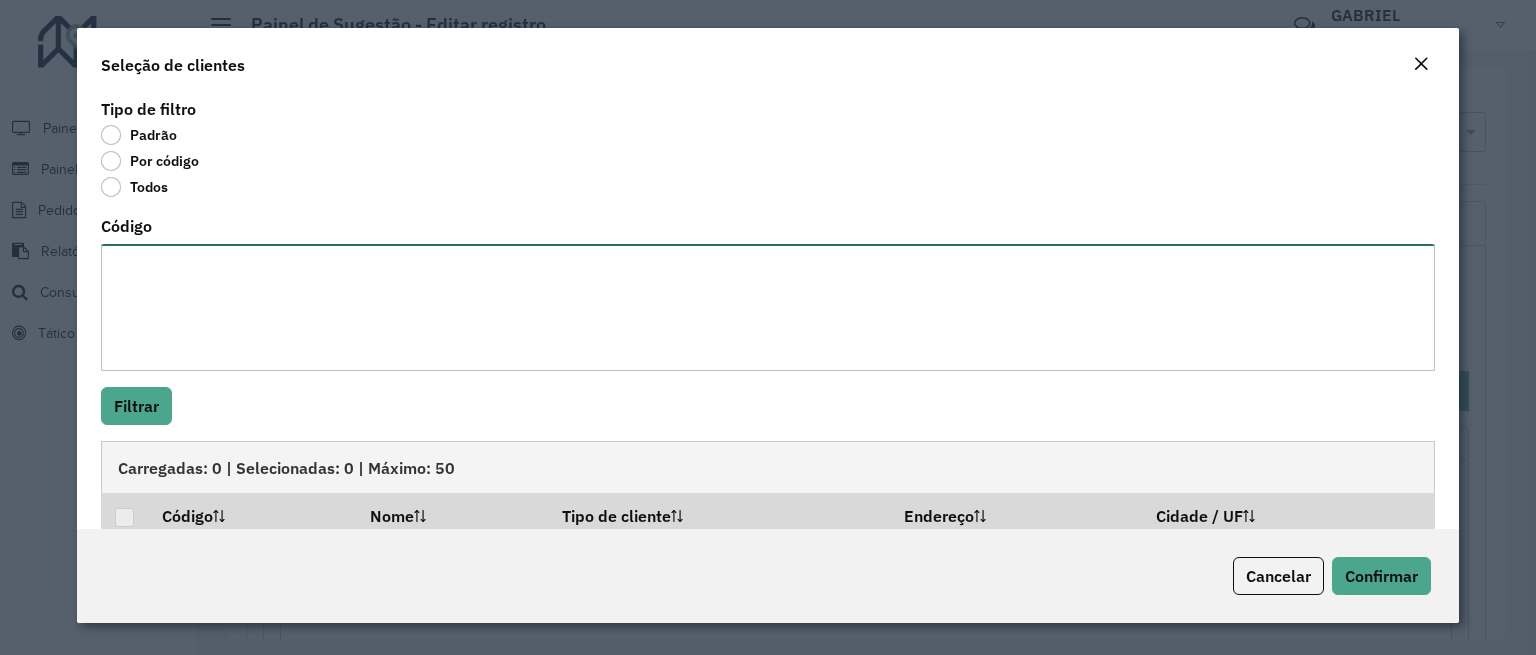 click on "Código" at bounding box center [768, 307] 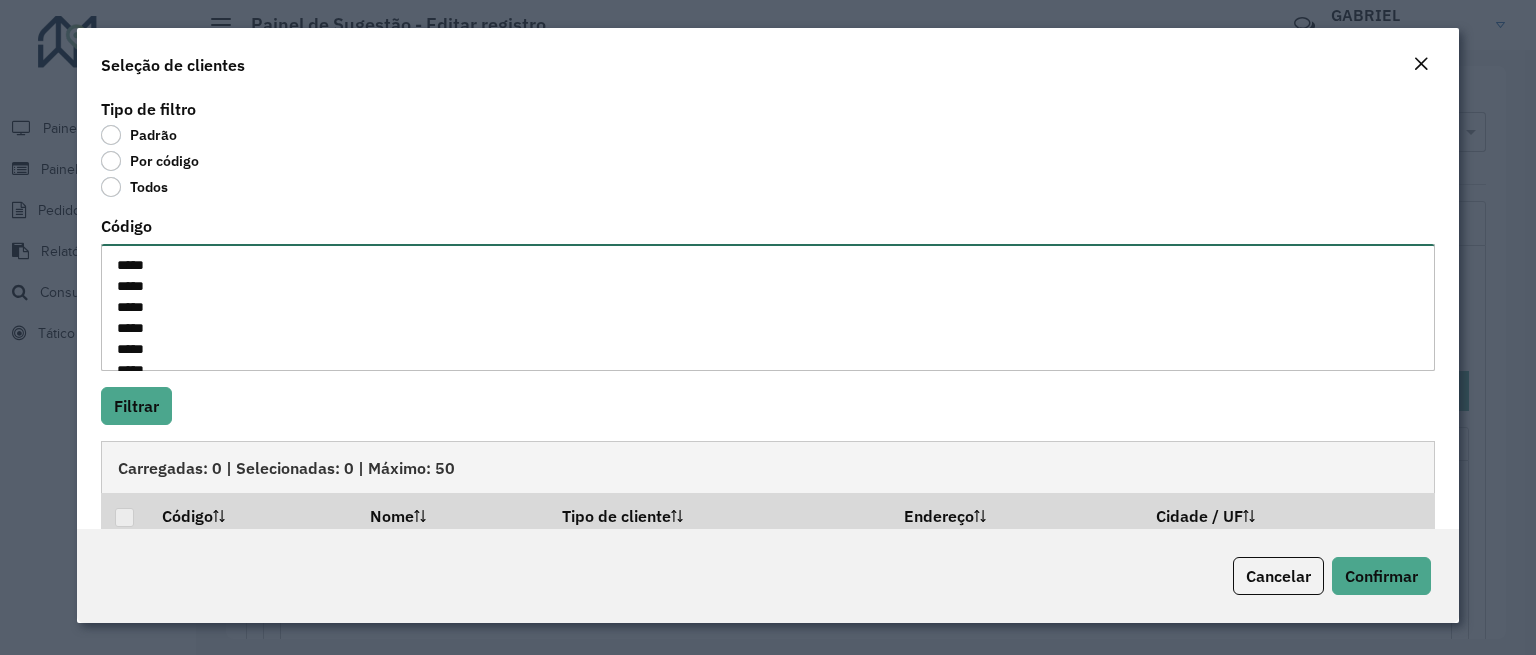 scroll, scrollTop: 50, scrollLeft: 0, axis: vertical 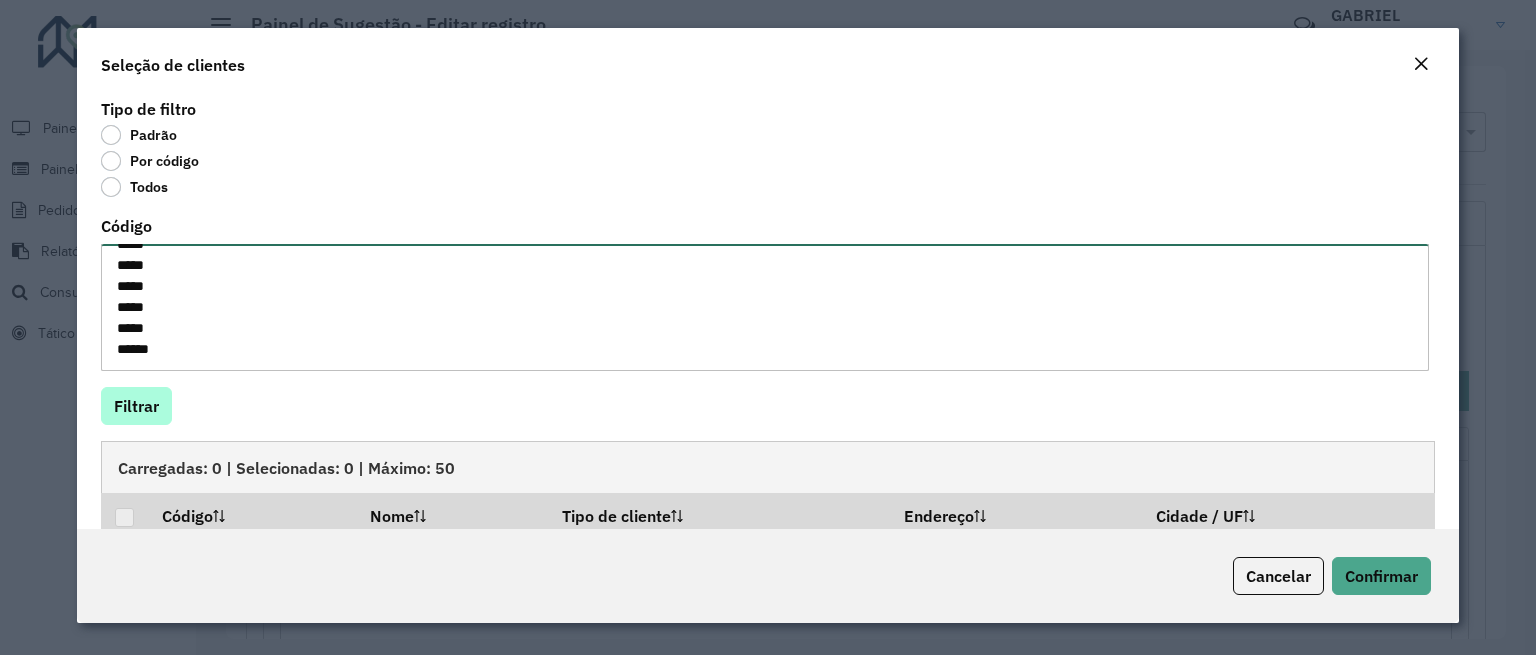 type on "*****
*****
*****
*****
*****
*****
*****" 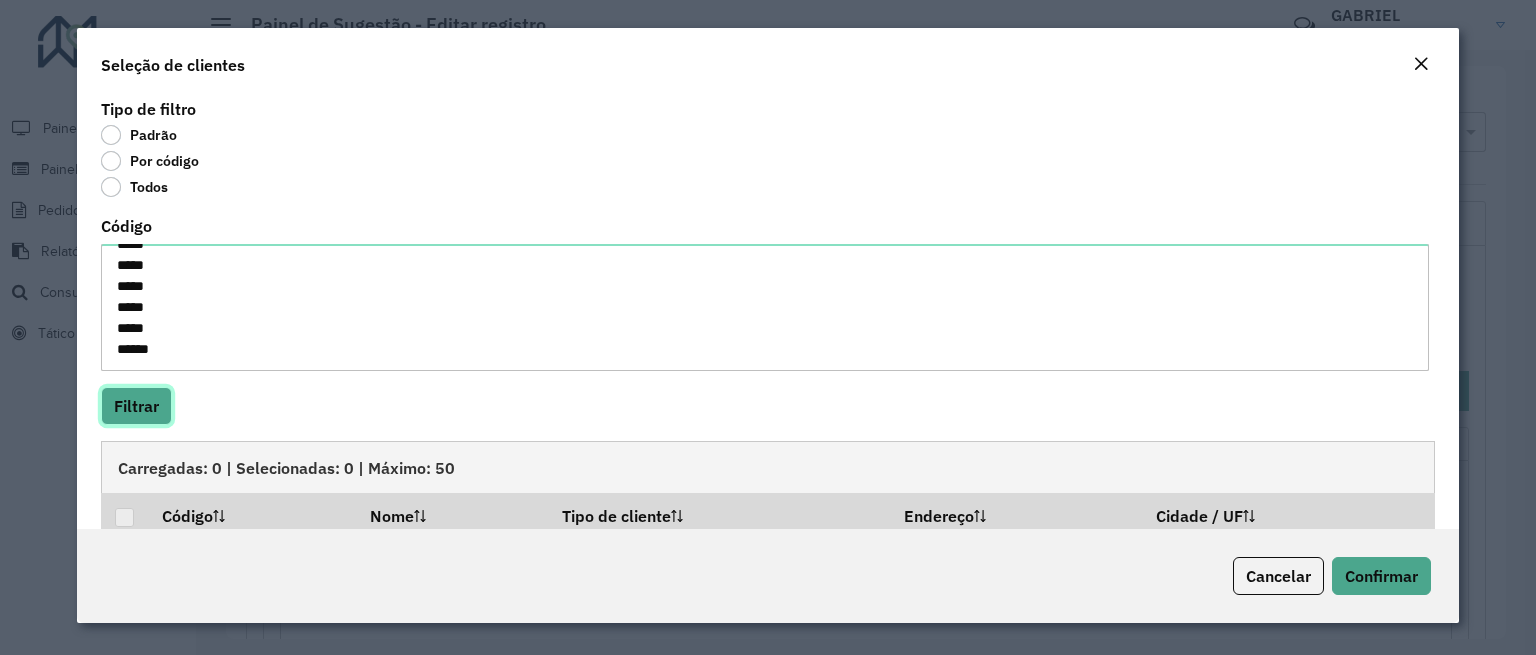 click on "Filtrar" 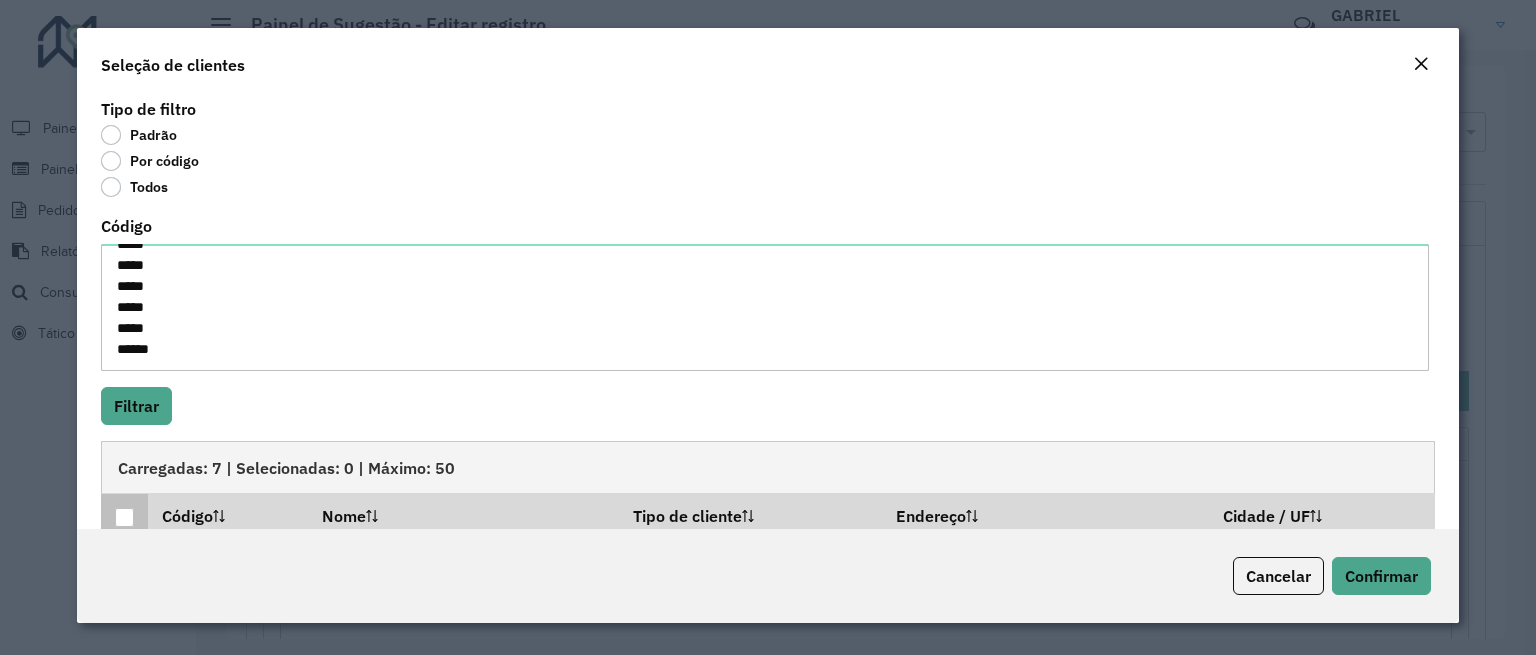click at bounding box center [124, 517] 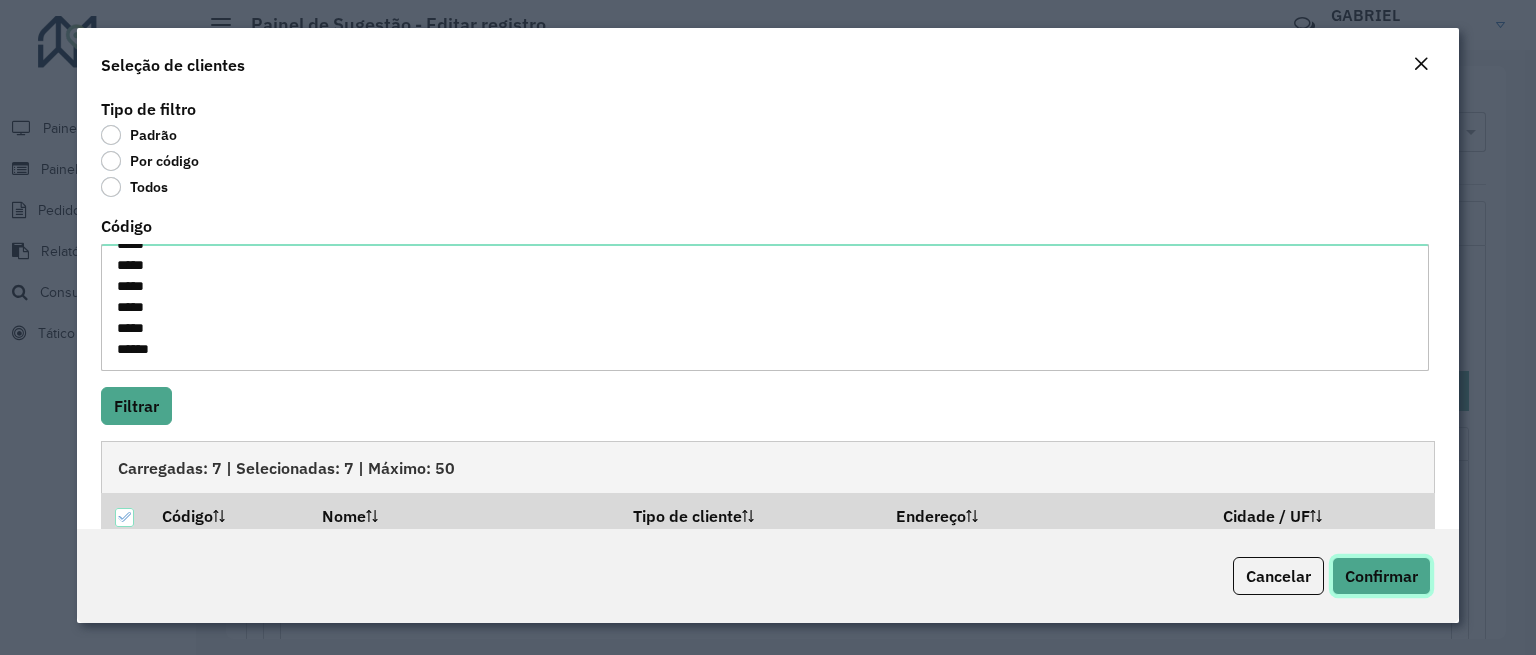 click on "Confirmar" 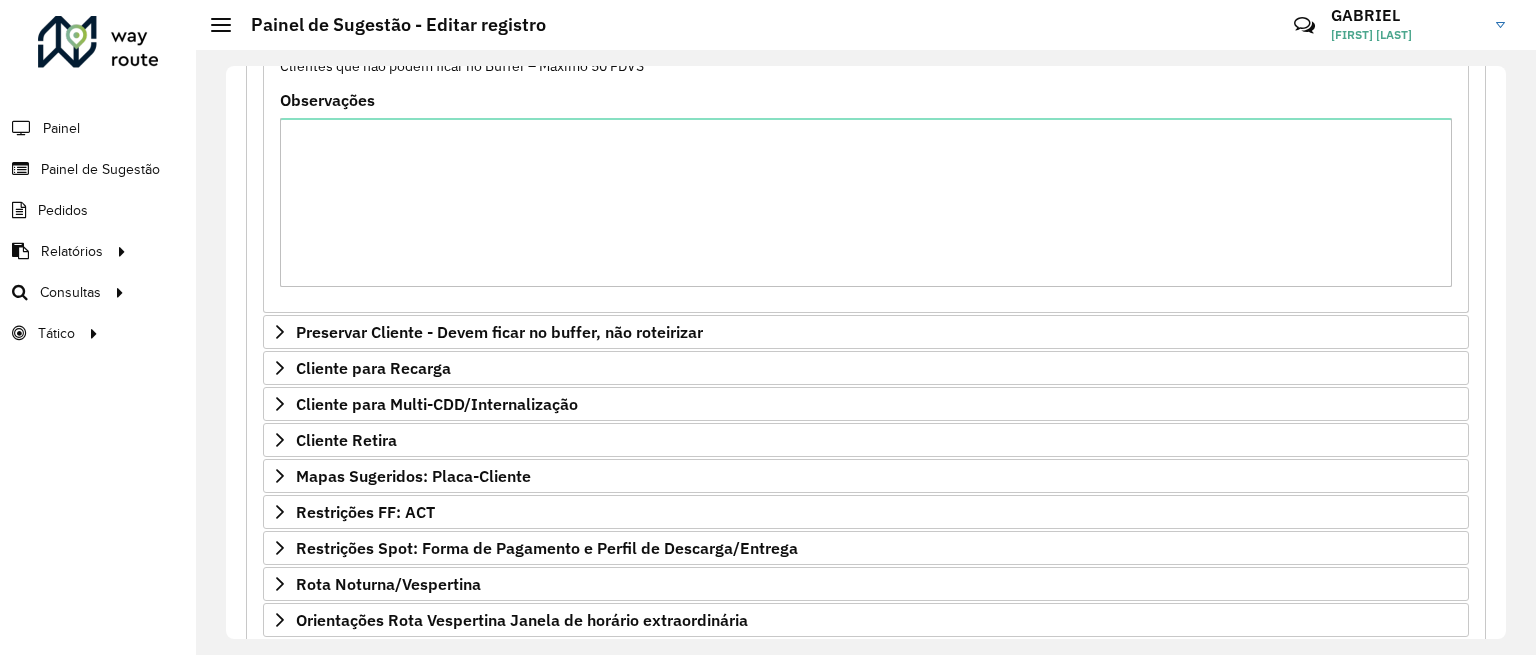 scroll, scrollTop: 676, scrollLeft: 0, axis: vertical 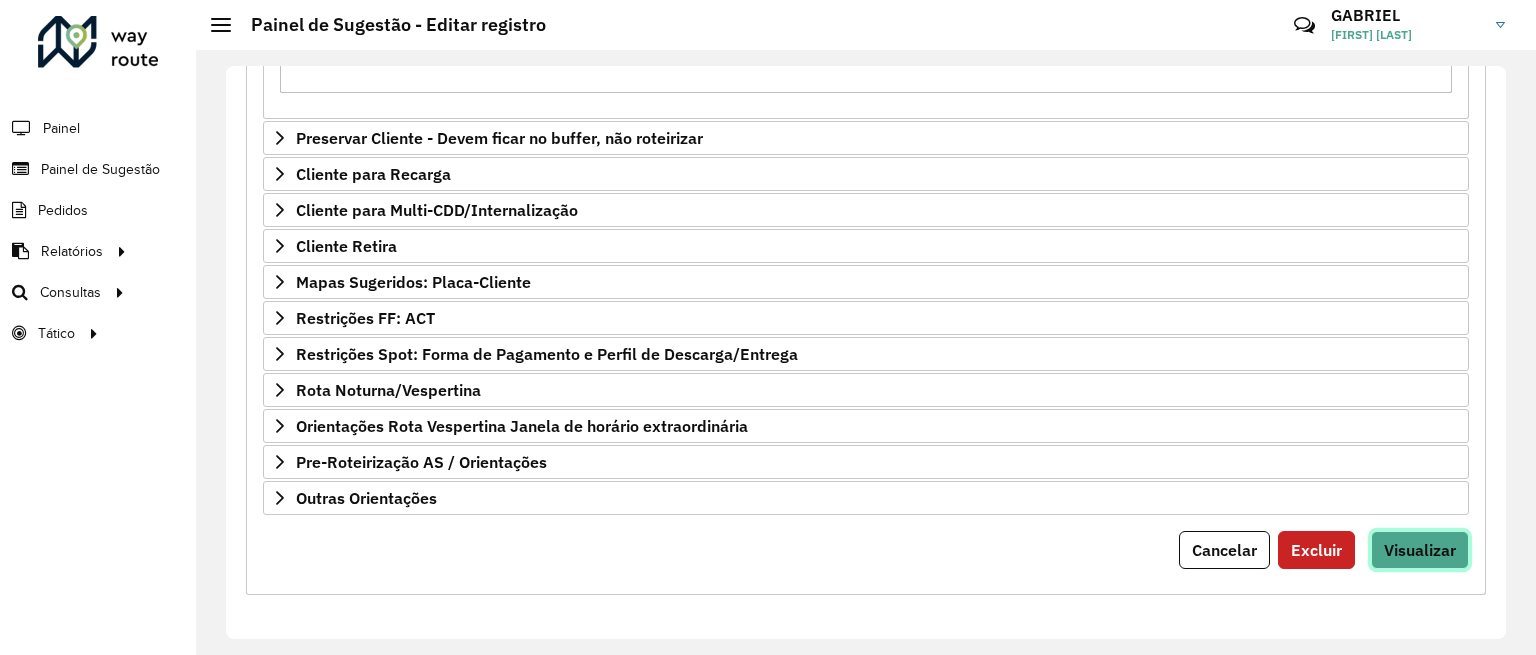 click on "Visualizar" at bounding box center [1420, 550] 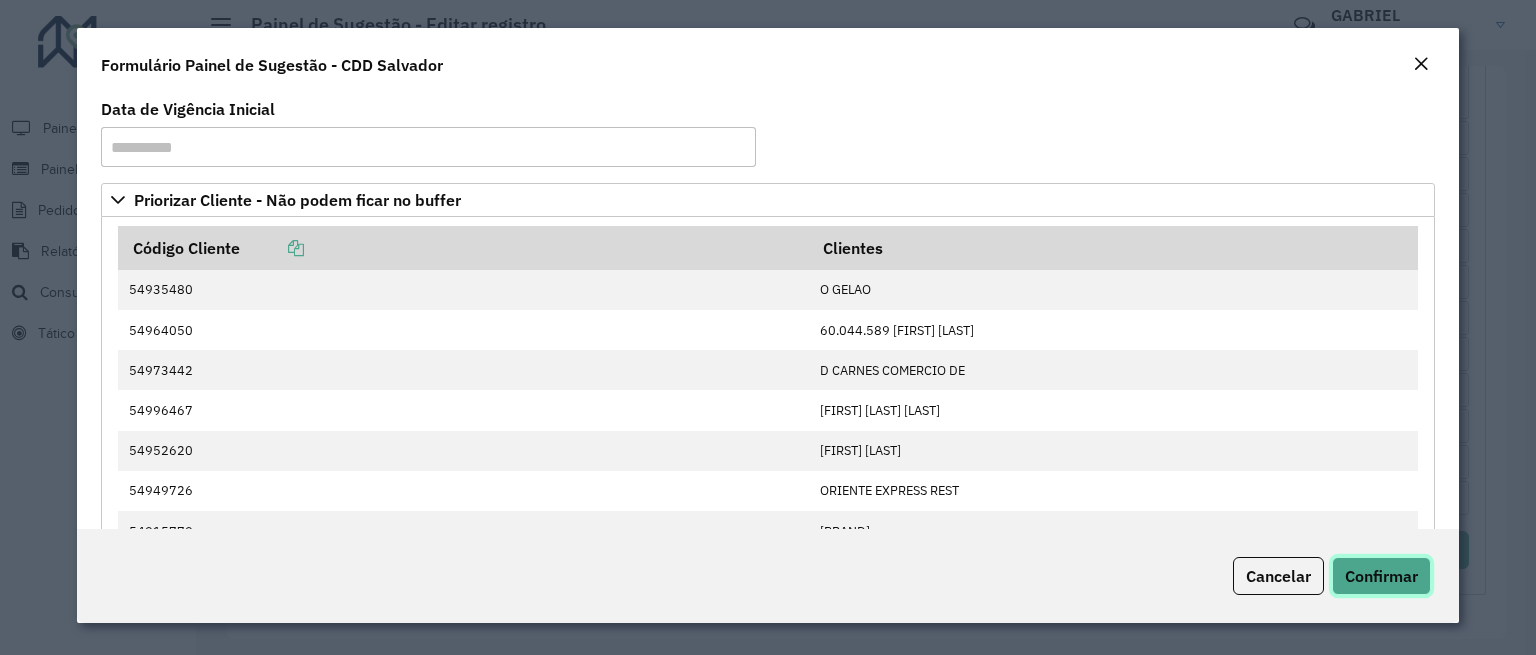 click on "Confirmar" 